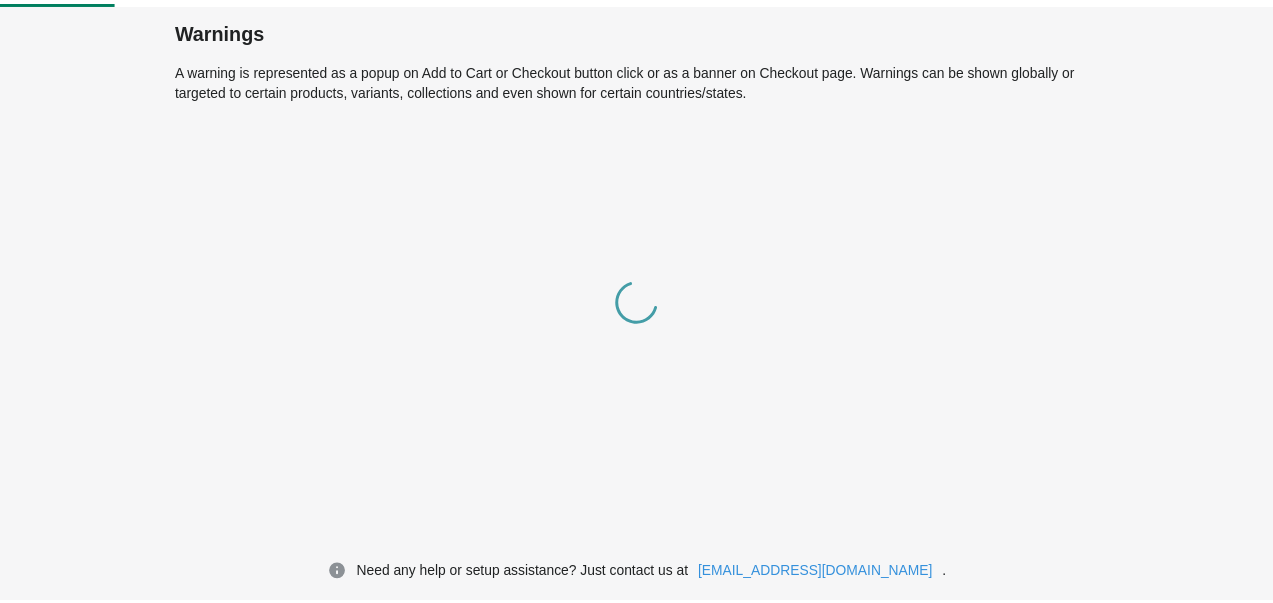 scroll, scrollTop: 0, scrollLeft: 0, axis: both 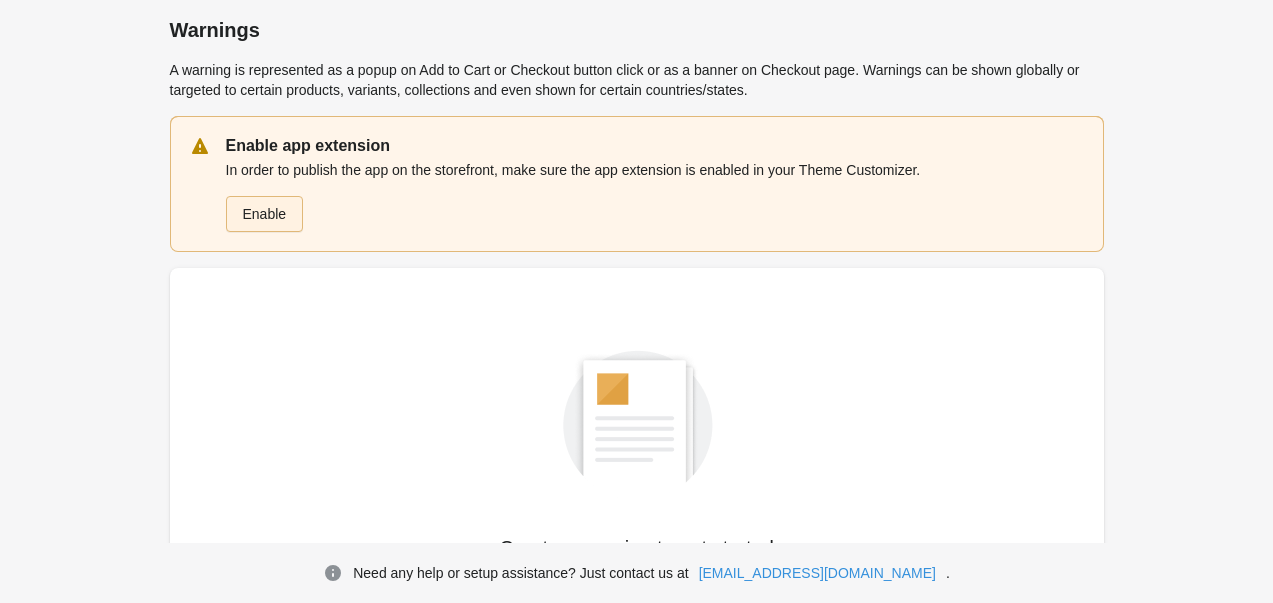 click on "Enable" at bounding box center [265, 214] 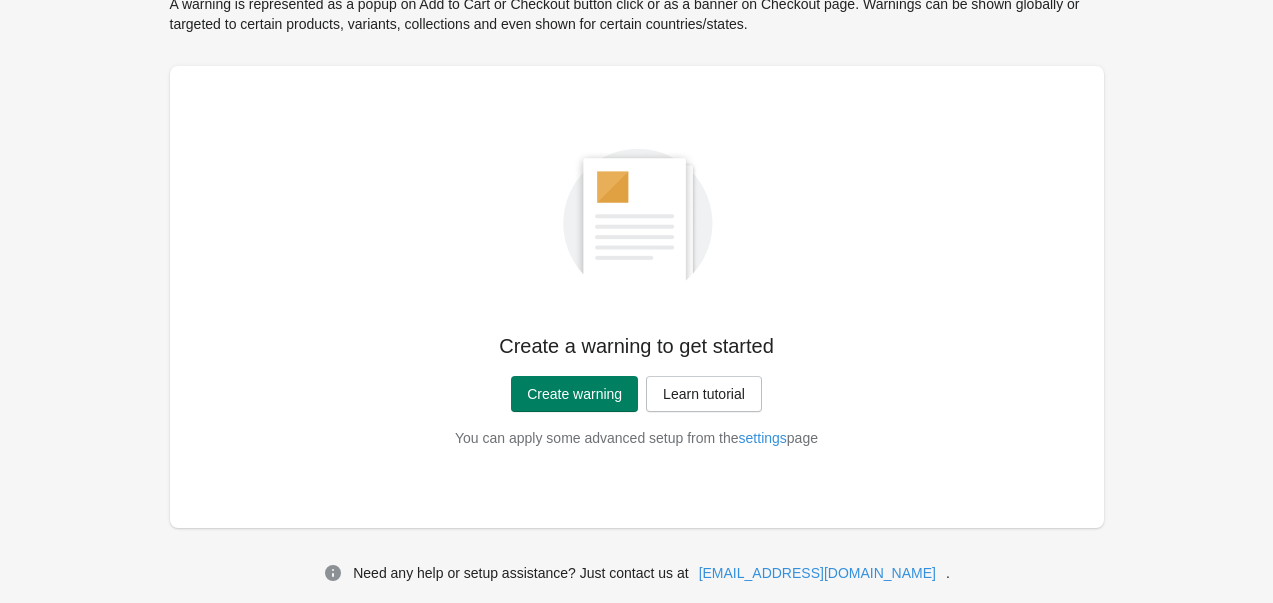 scroll, scrollTop: 76, scrollLeft: 0, axis: vertical 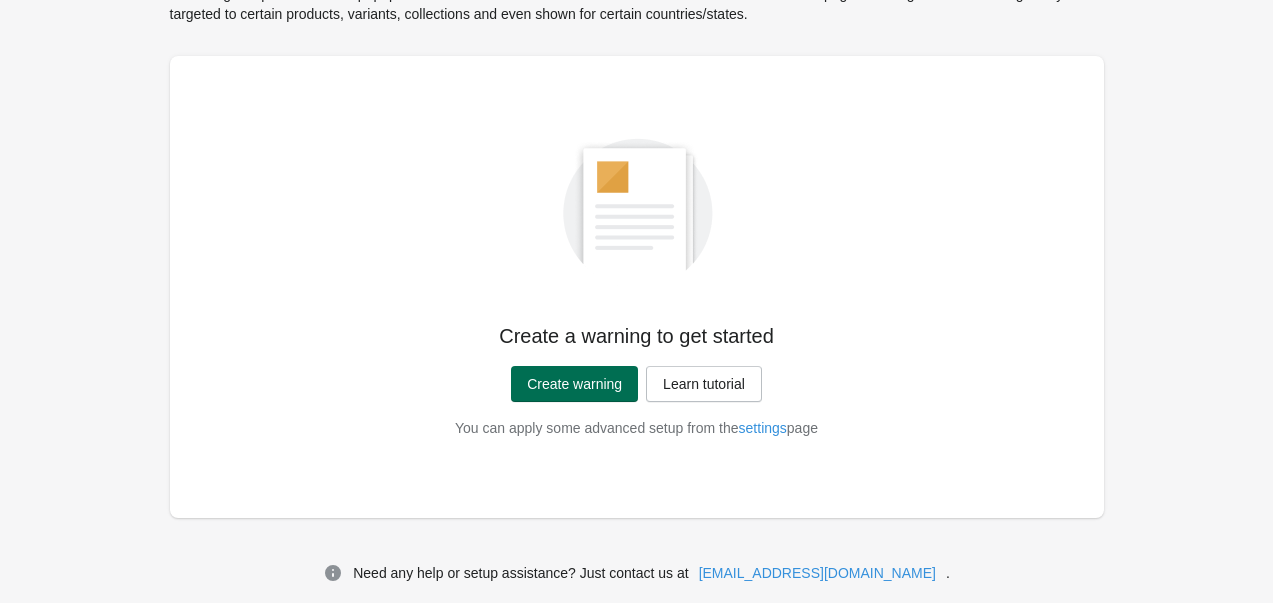 click on "Create warning" at bounding box center (574, 384) 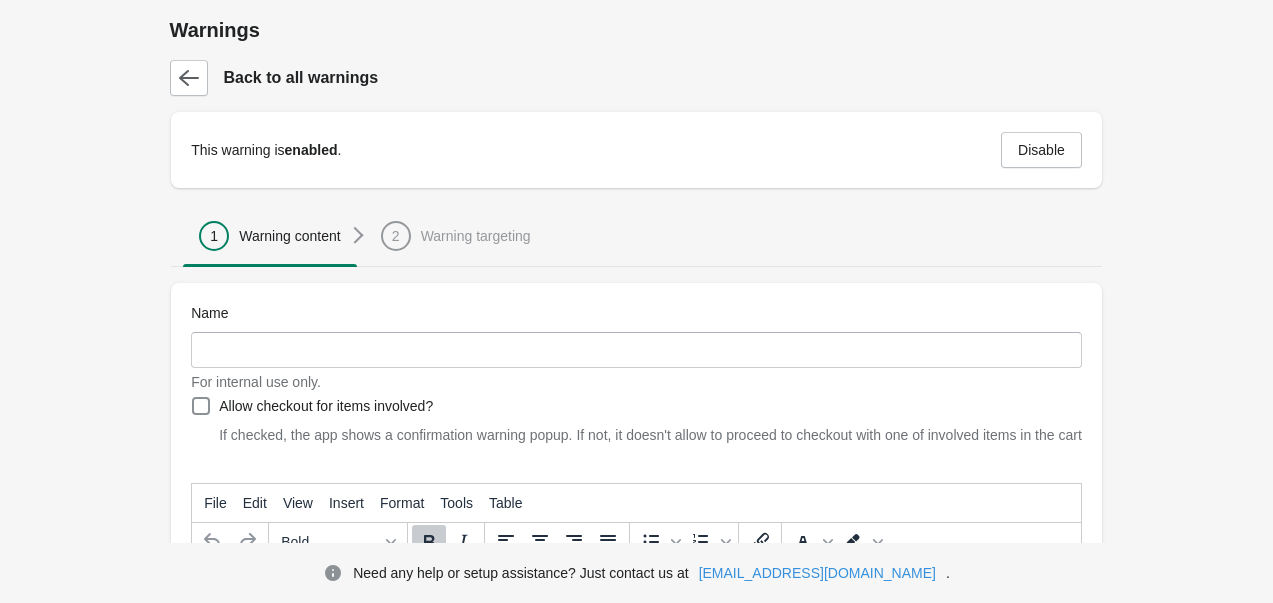 scroll, scrollTop: 200, scrollLeft: 0, axis: vertical 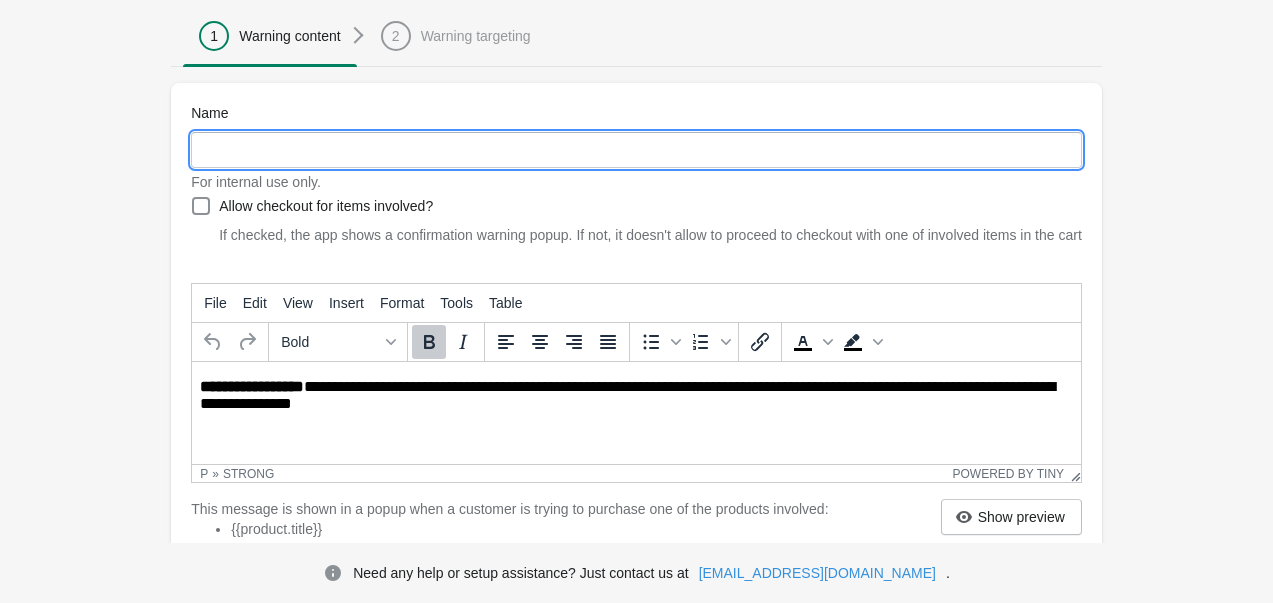click on "Name" at bounding box center (636, 150) 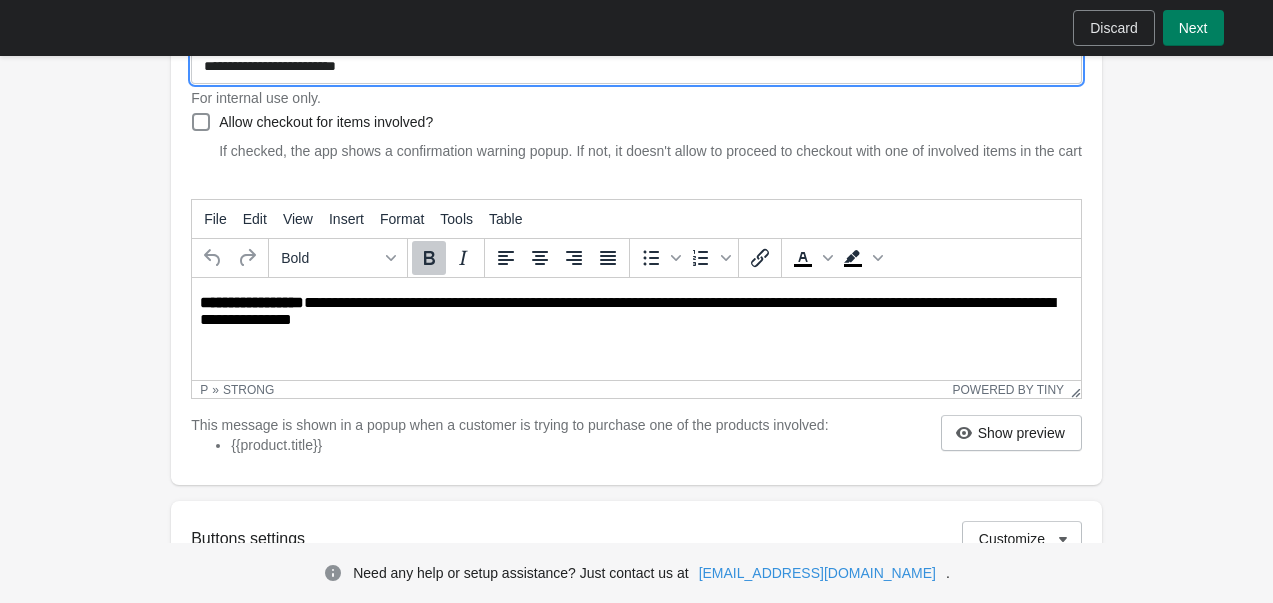 scroll, scrollTop: 300, scrollLeft: 0, axis: vertical 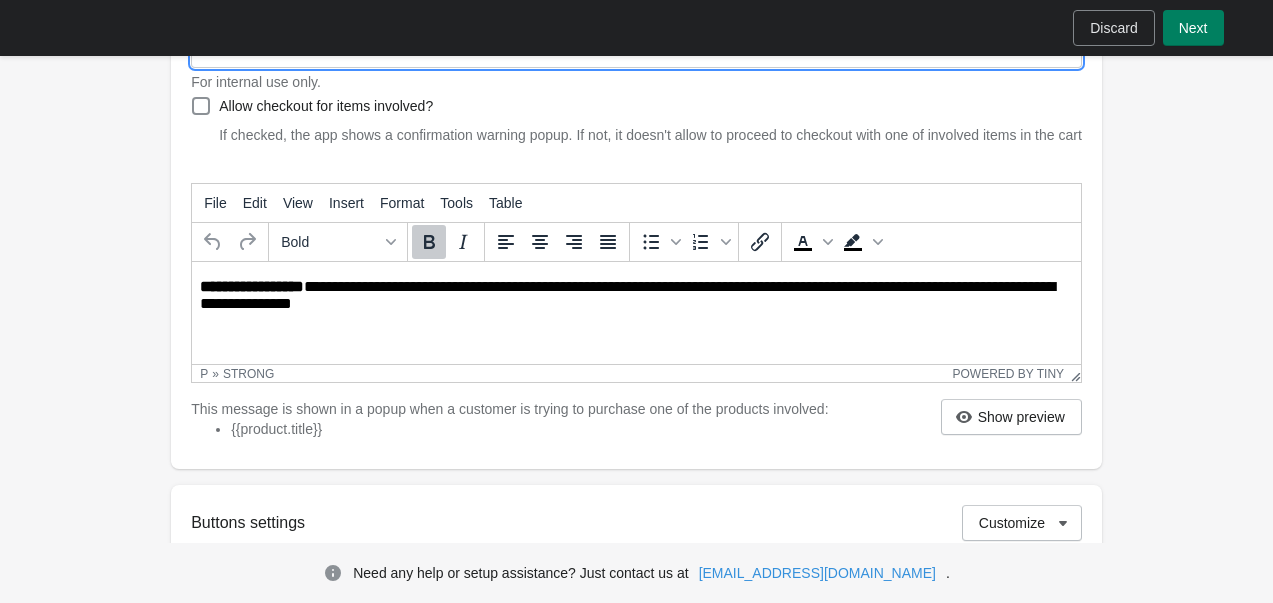 type on "**********" 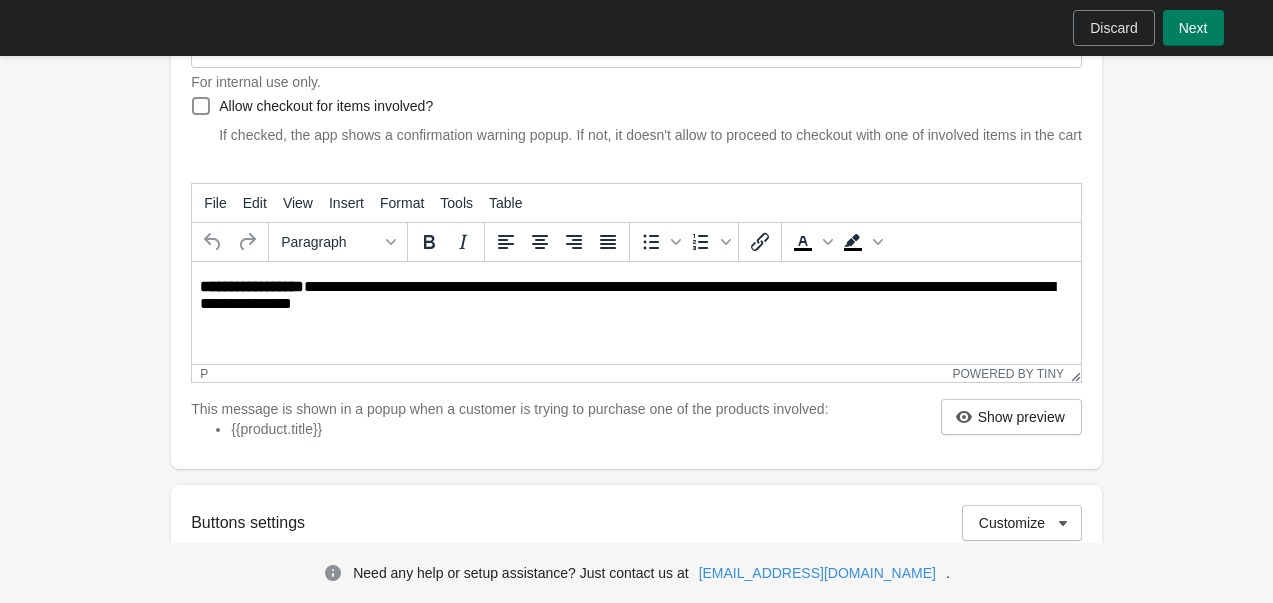 click on "**********" at bounding box center [638, 297] 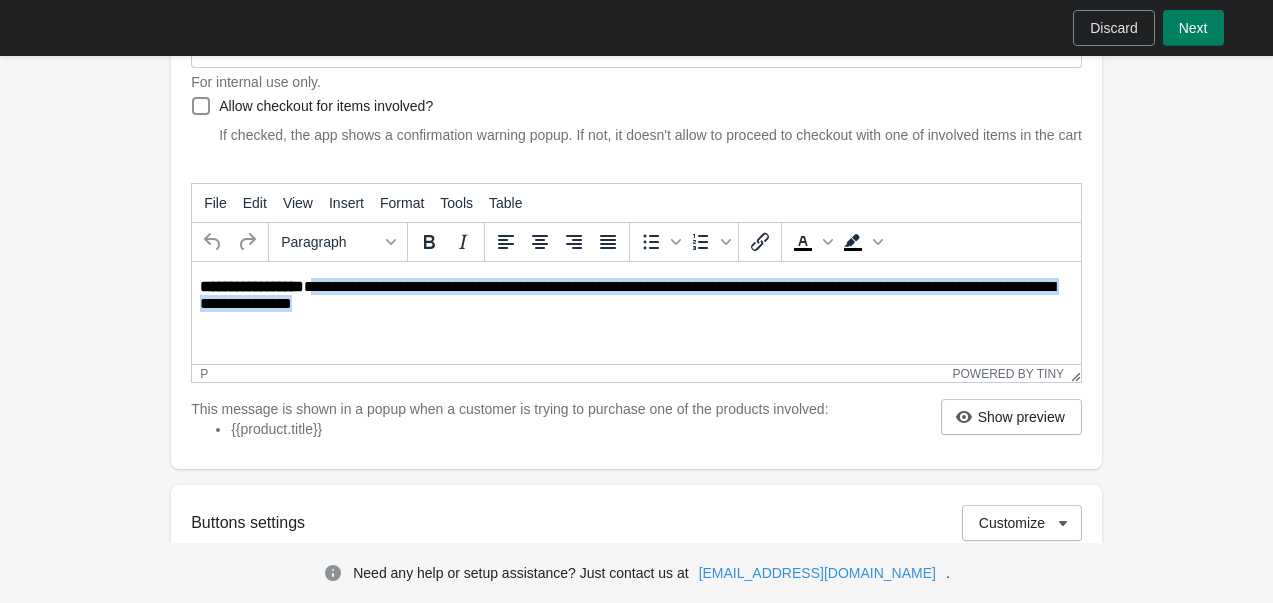 drag, startPoint x: 405, startPoint y: 307, endPoint x: 314, endPoint y: 290, distance: 92.574295 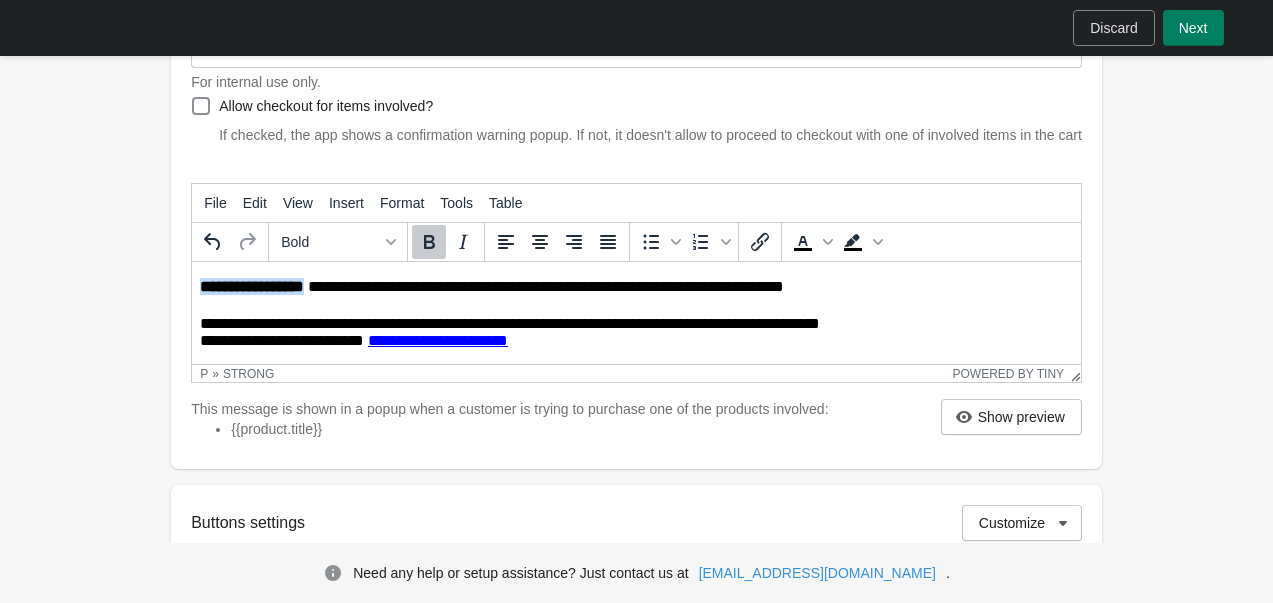 drag, startPoint x: 307, startPoint y: 293, endPoint x: 185, endPoint y: 280, distance: 122.69067 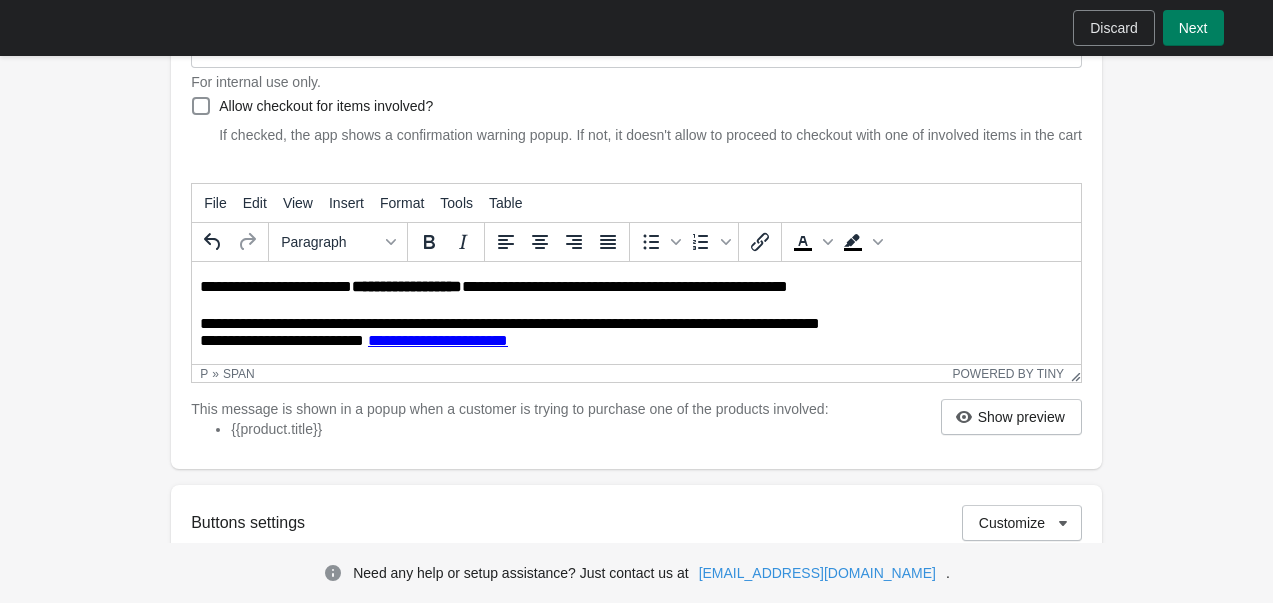 click on "**********" at bounding box center (282, 286) 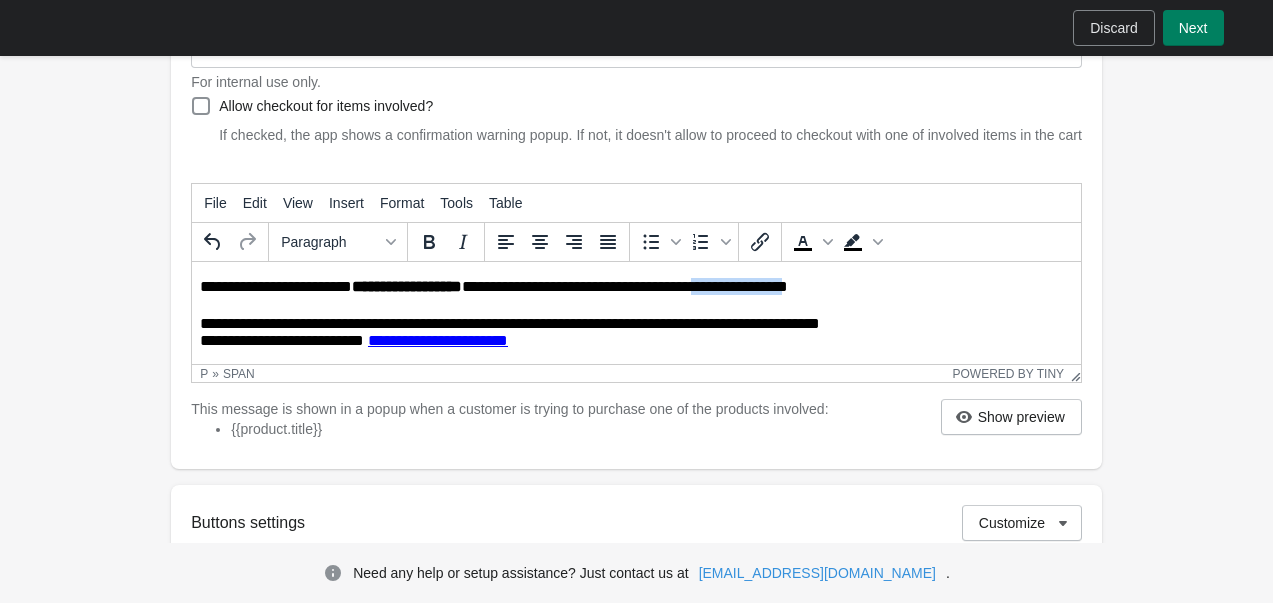 drag, startPoint x: 941, startPoint y: 289, endPoint x: 799, endPoint y: 286, distance: 142.0317 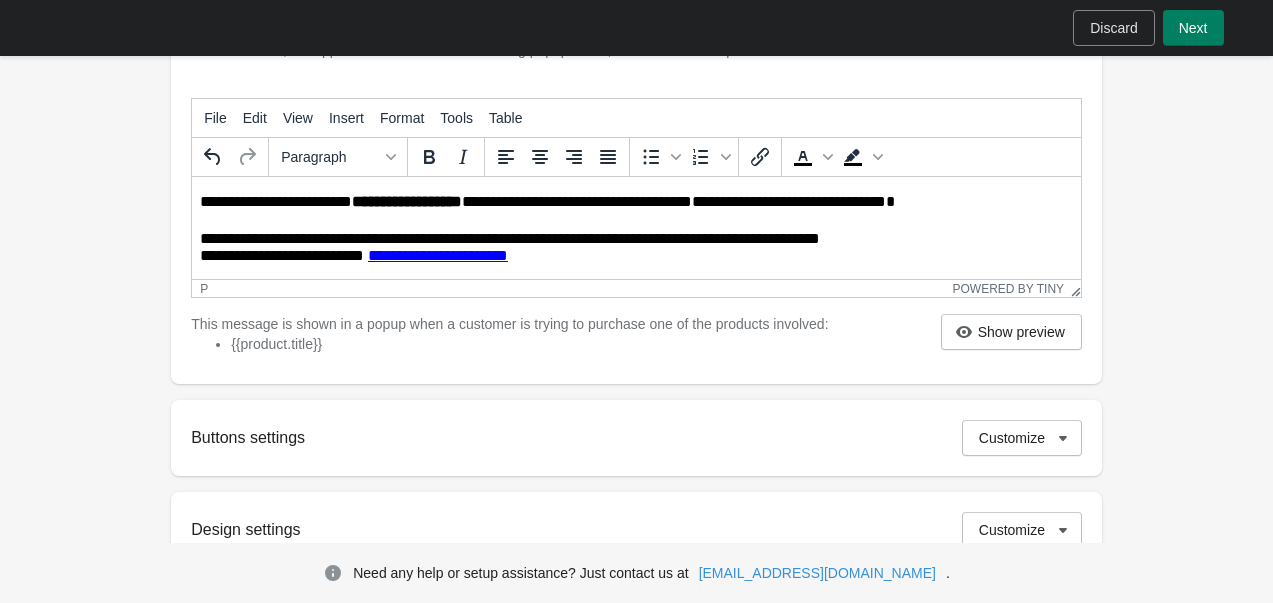 scroll, scrollTop: 400, scrollLeft: 0, axis: vertical 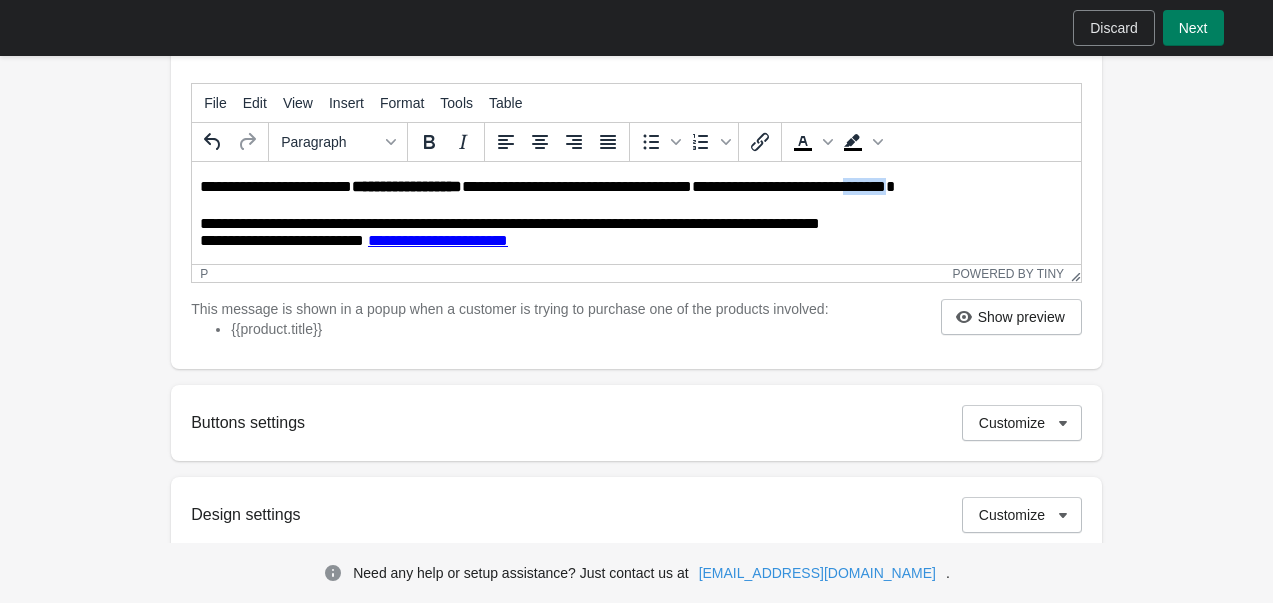drag, startPoint x: 1020, startPoint y: 190, endPoint x: 963, endPoint y: 191, distance: 57.00877 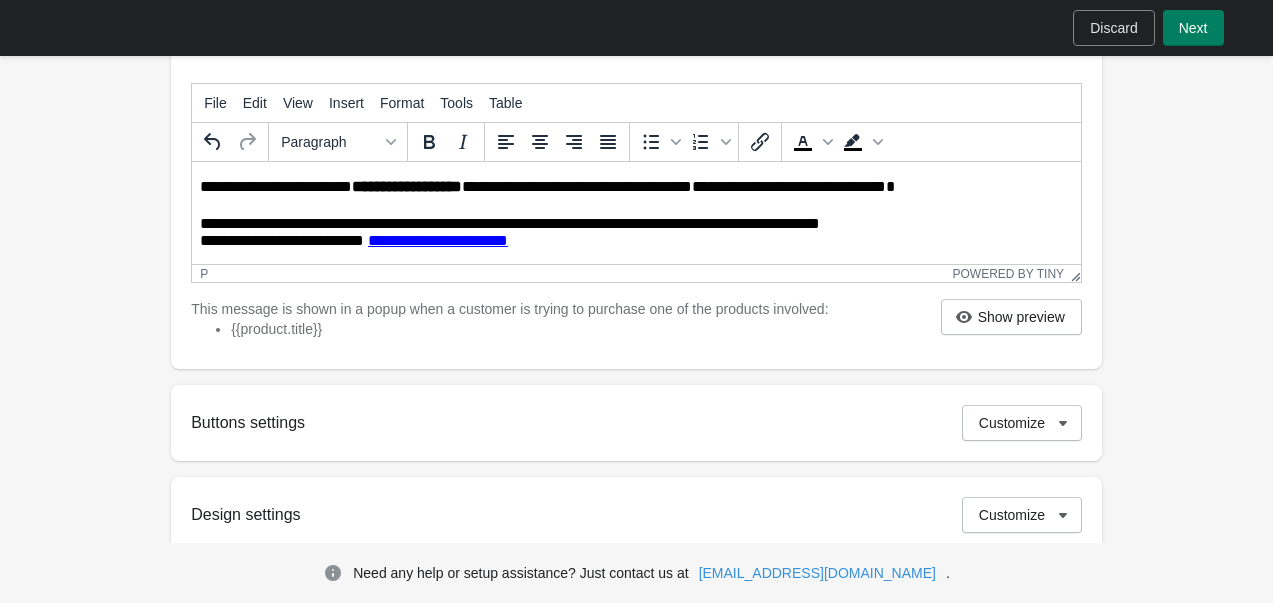 click on "**********" at bounding box center [636, 223] 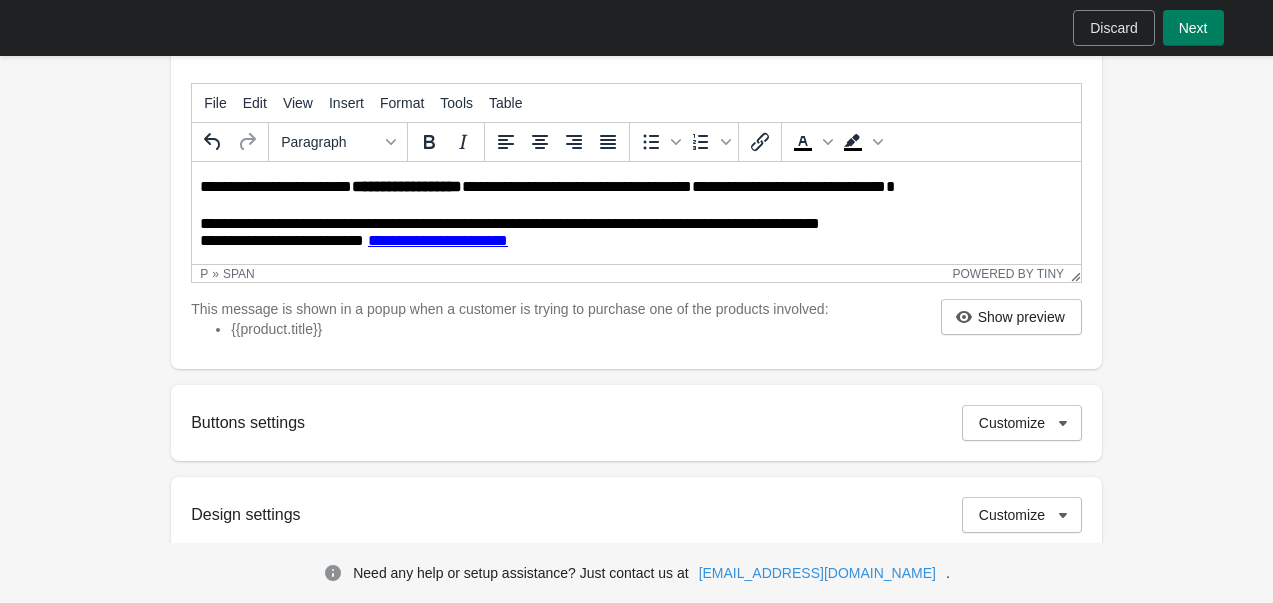 click on "**********" at bounding box center [636, 240] 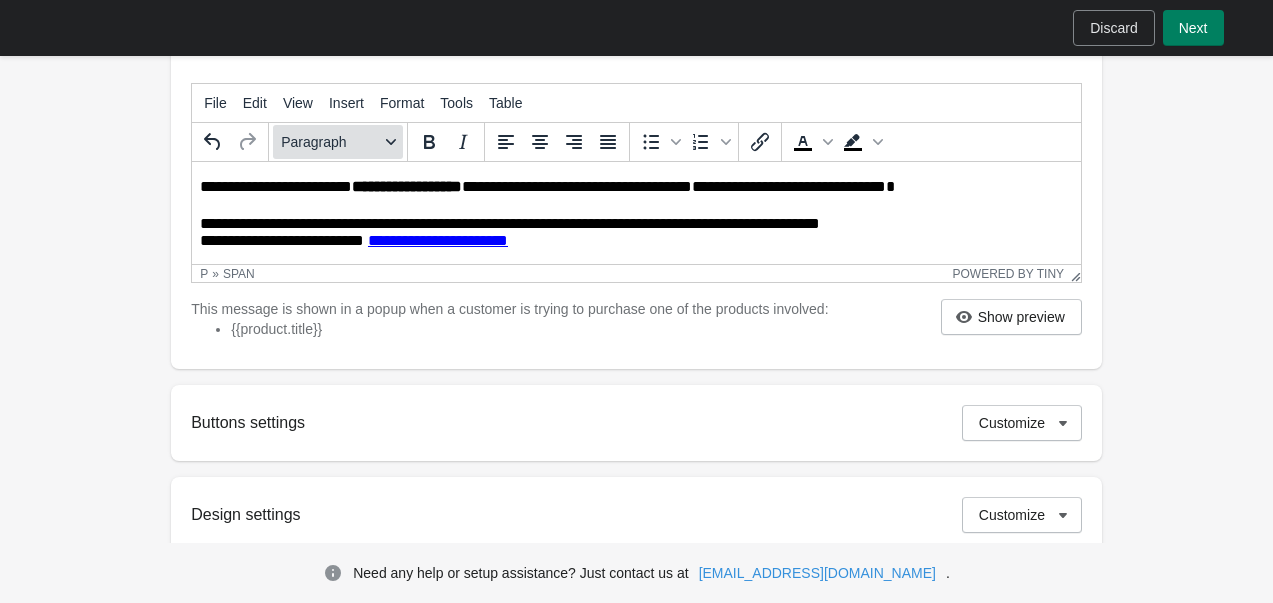 click 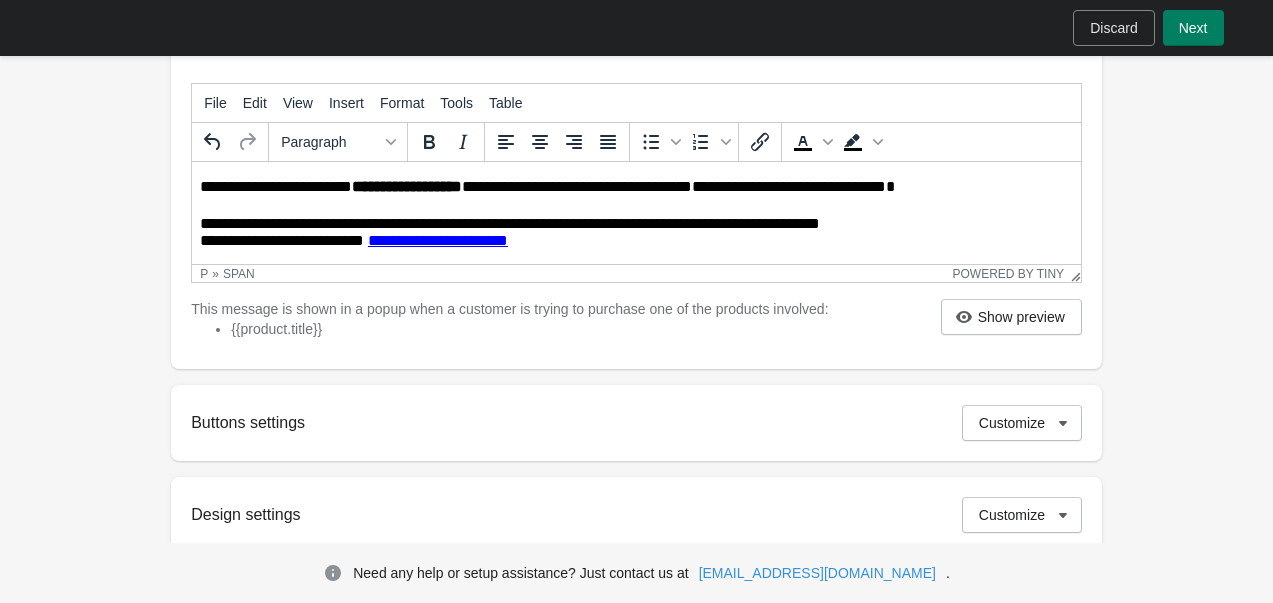 click on "**********" at bounding box center (626, 328) 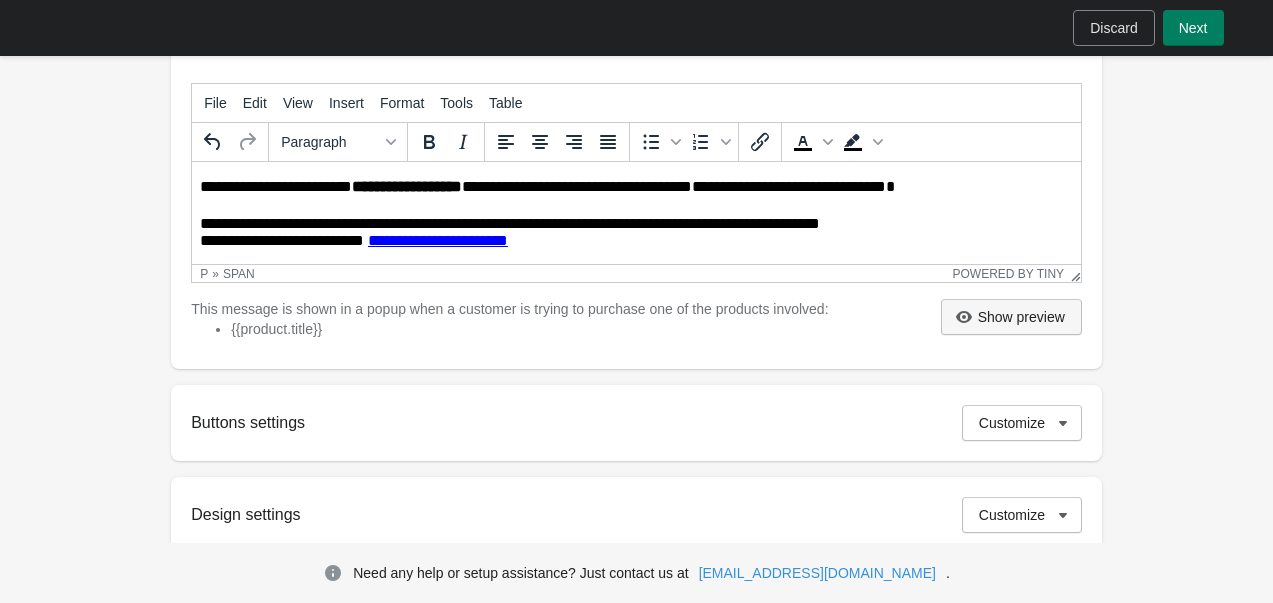 click 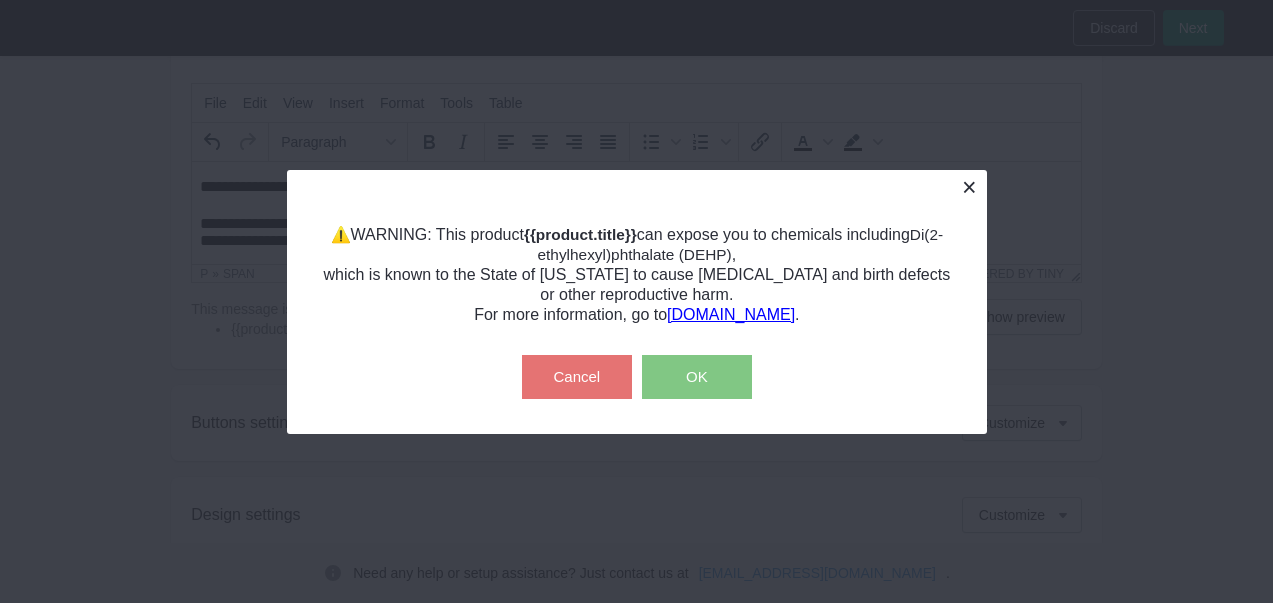 click at bounding box center (969, 187) 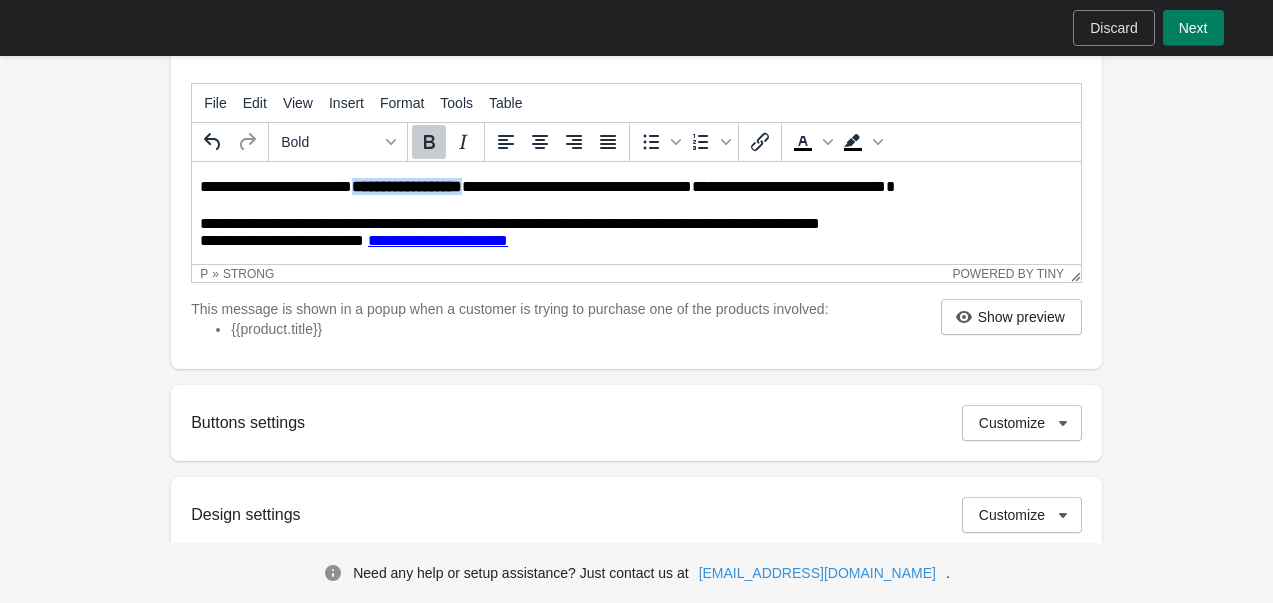 drag, startPoint x: 523, startPoint y: 194, endPoint x: 407, endPoint y: 195, distance: 116.00431 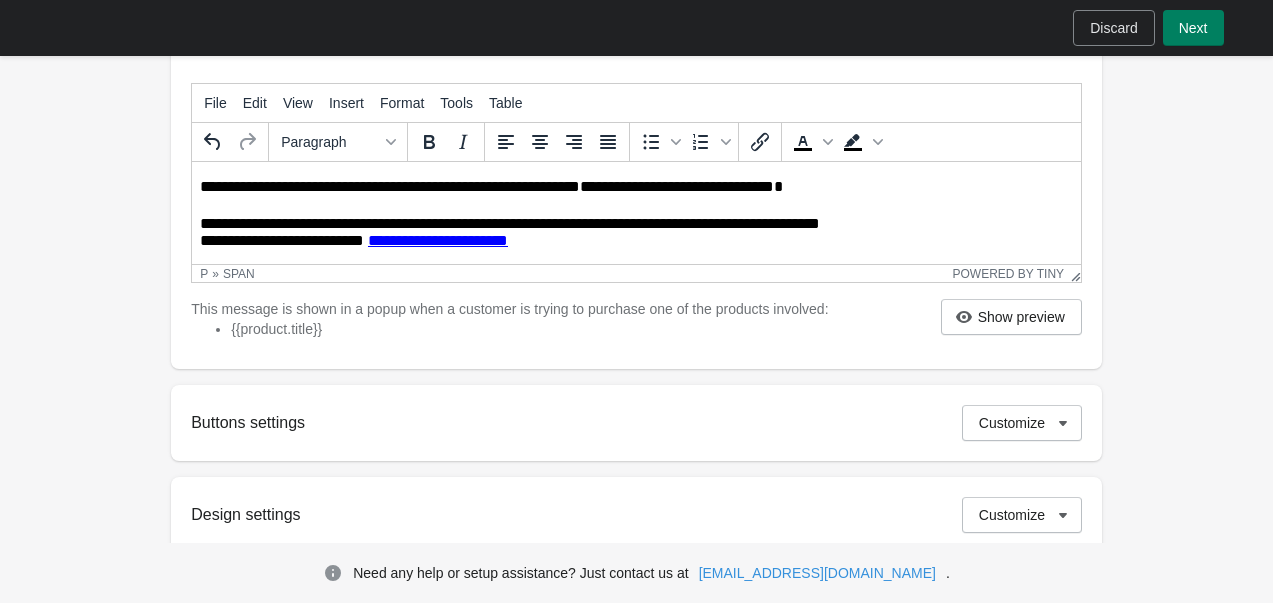 click on "**********" at bounding box center [637, 229] 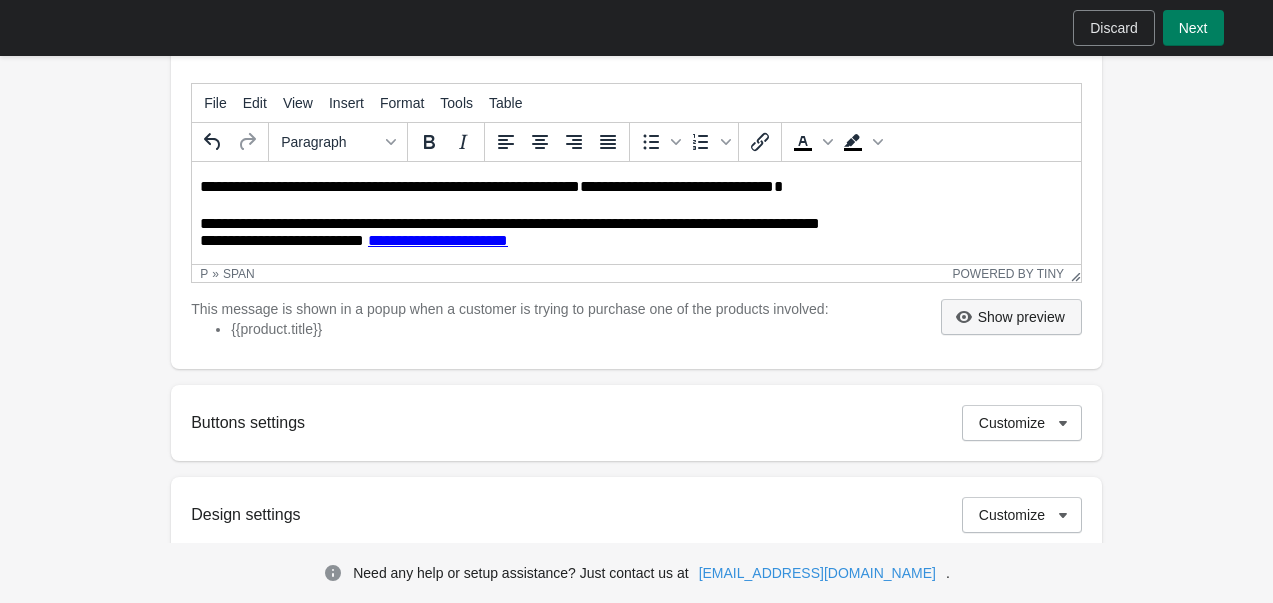 click on "Show preview" at bounding box center [1021, 317] 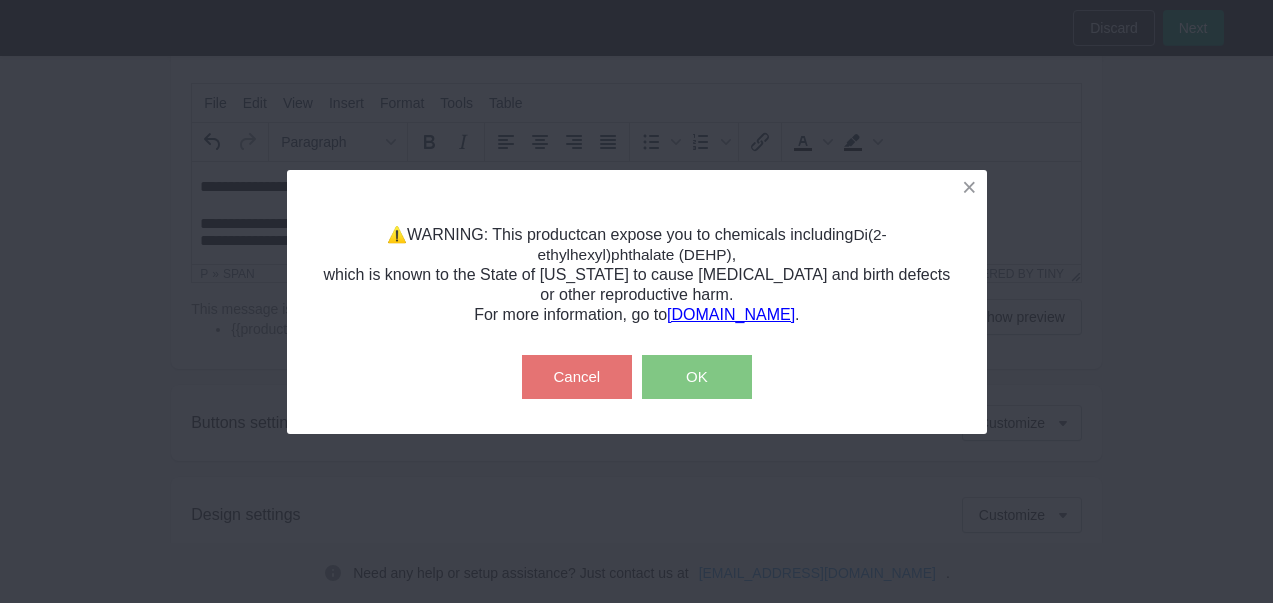 click on "OK" at bounding box center [697, 377] 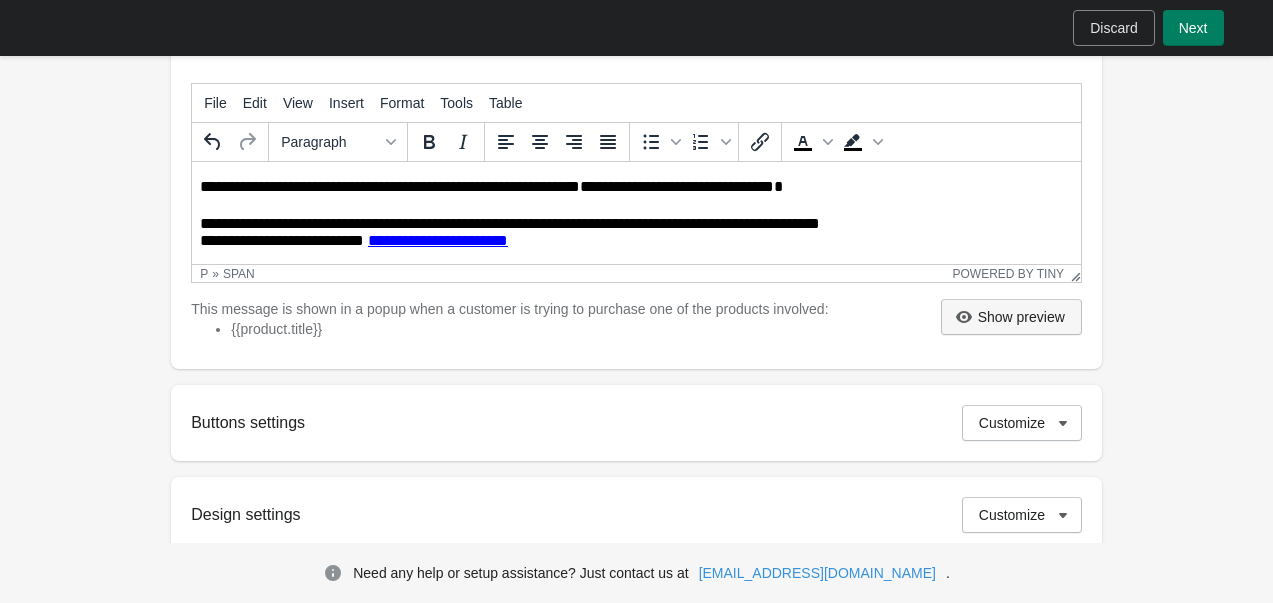 click on "Show preview" at bounding box center (1011, 317) 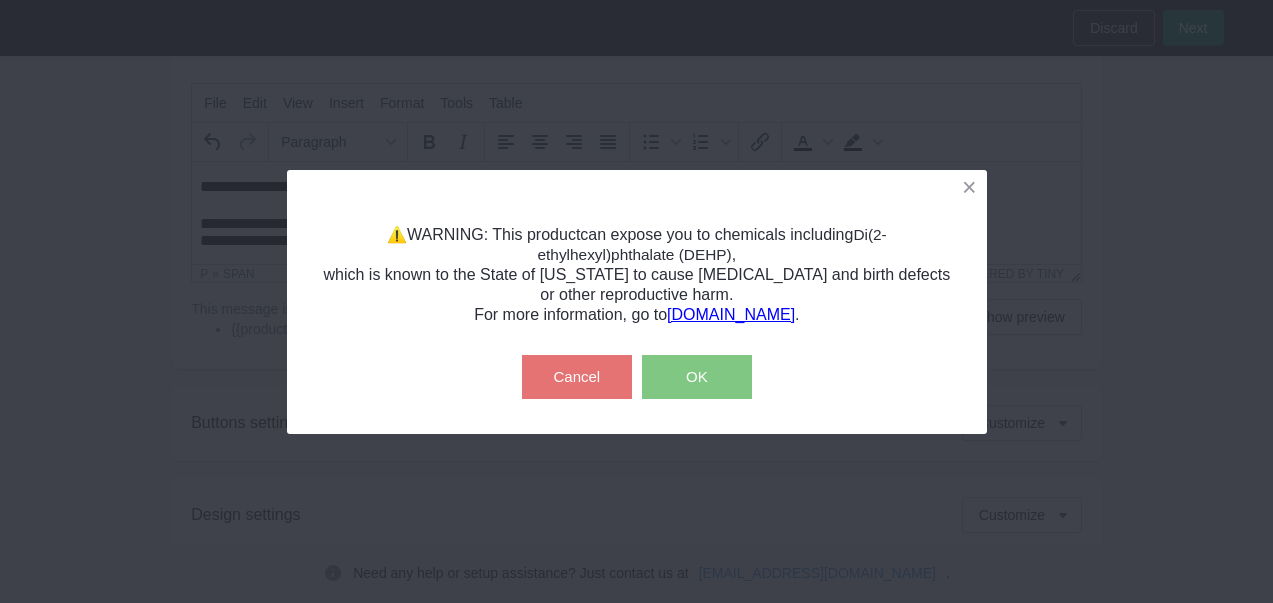 click on "Cancel" at bounding box center (577, 377) 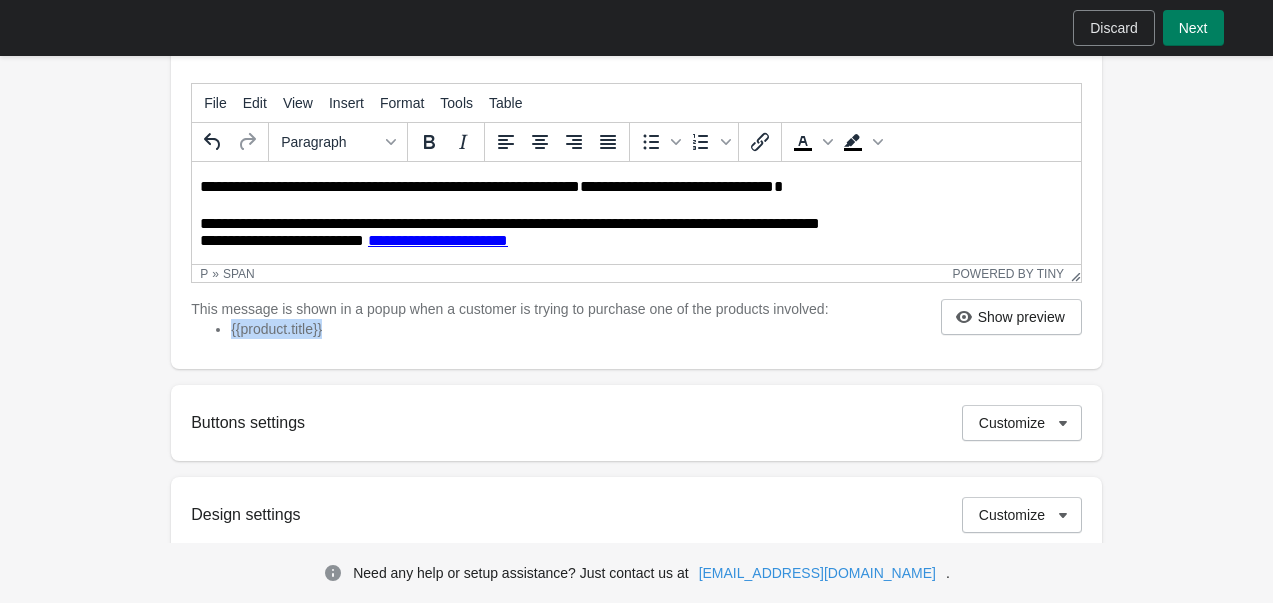 drag, startPoint x: 334, startPoint y: 354, endPoint x: 228, endPoint y: 352, distance: 106.01887 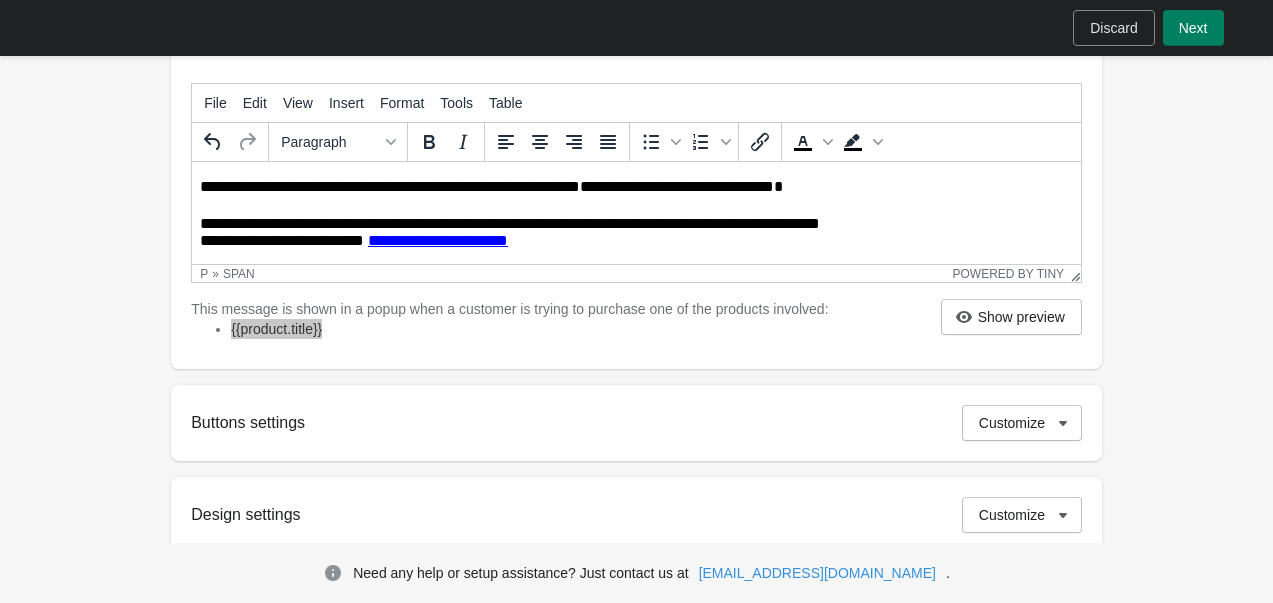 click on "**" at bounding box center (206, 186) 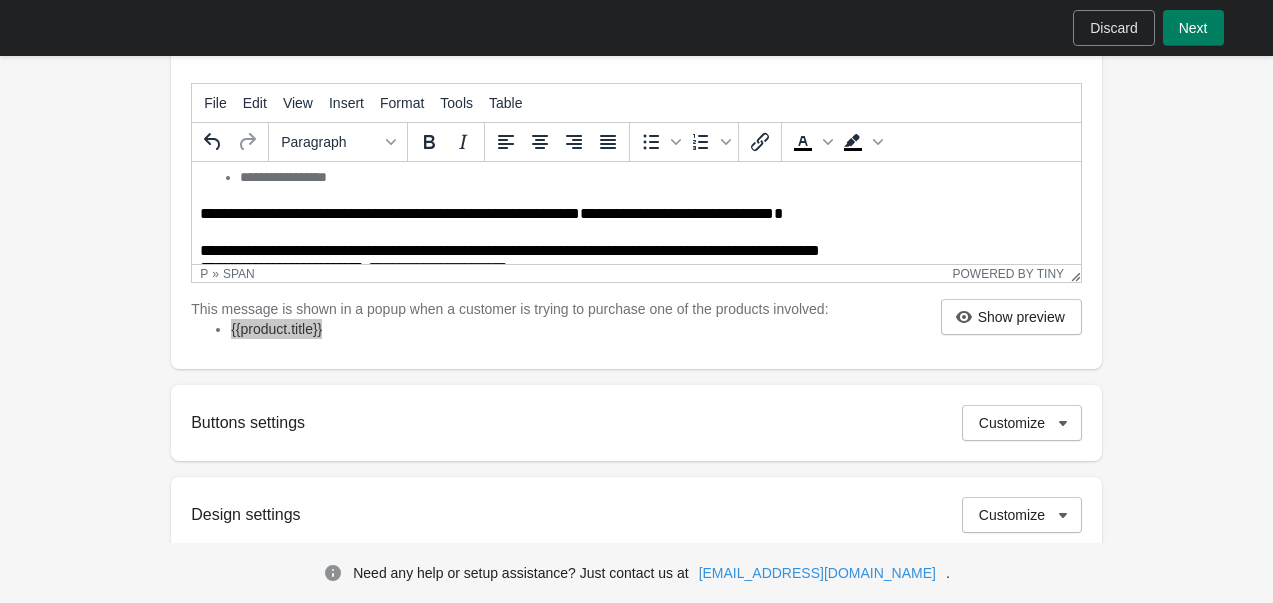 scroll, scrollTop: 0, scrollLeft: 0, axis: both 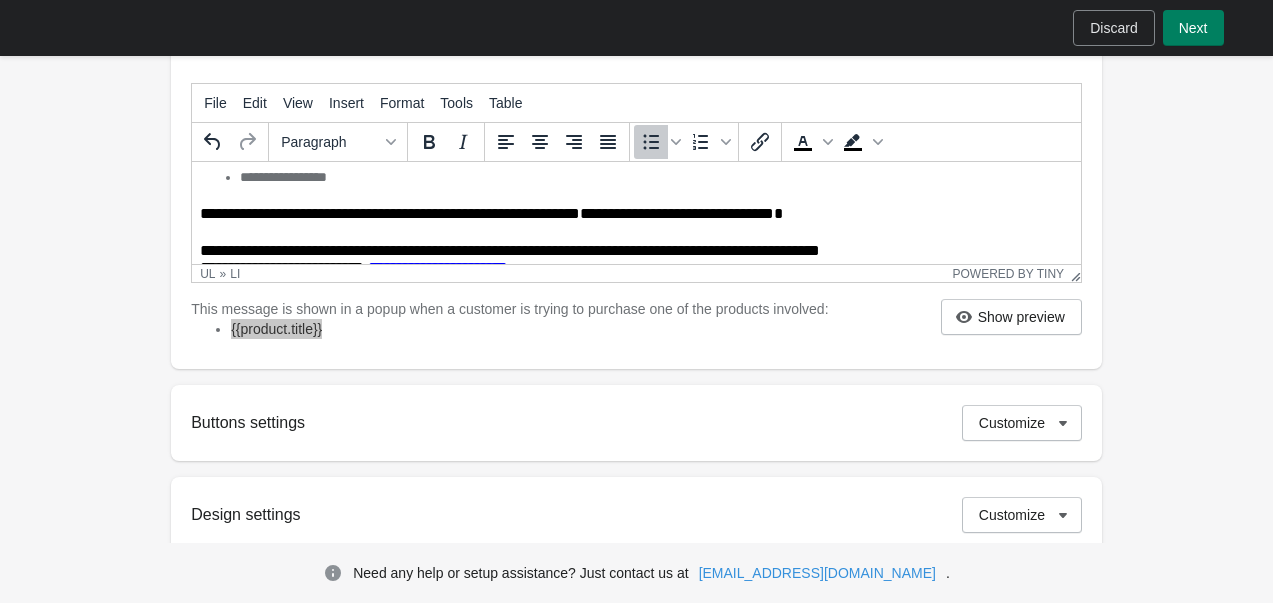 click on "**********" at bounding box center [636, 179] 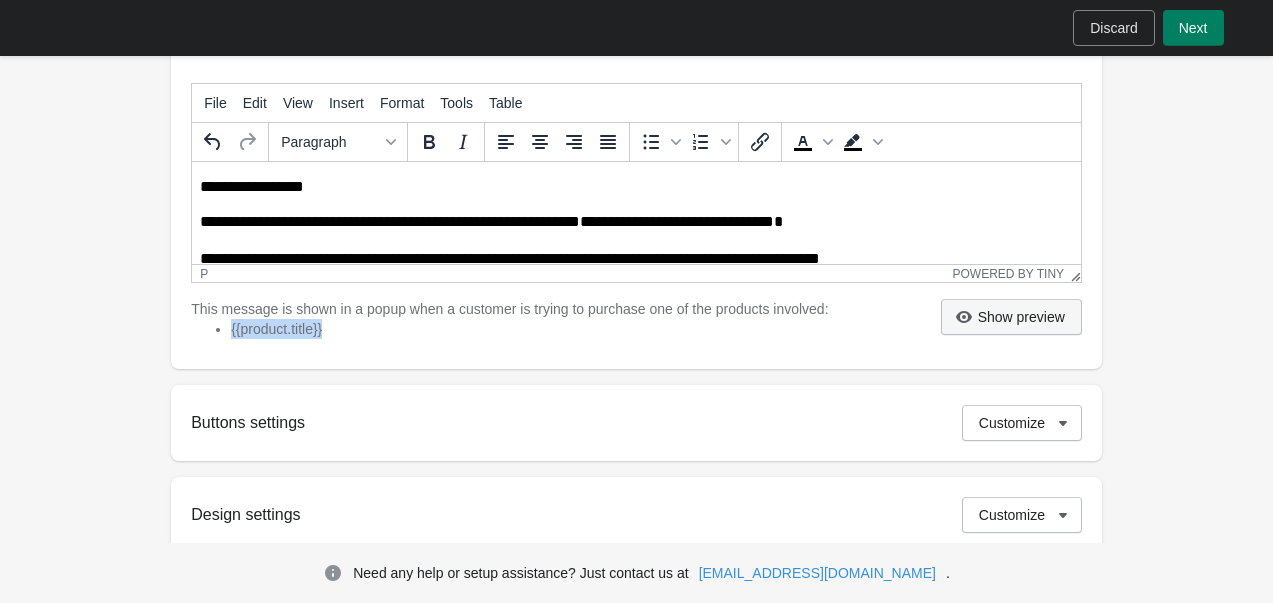 click on "Show preview" at bounding box center [1021, 317] 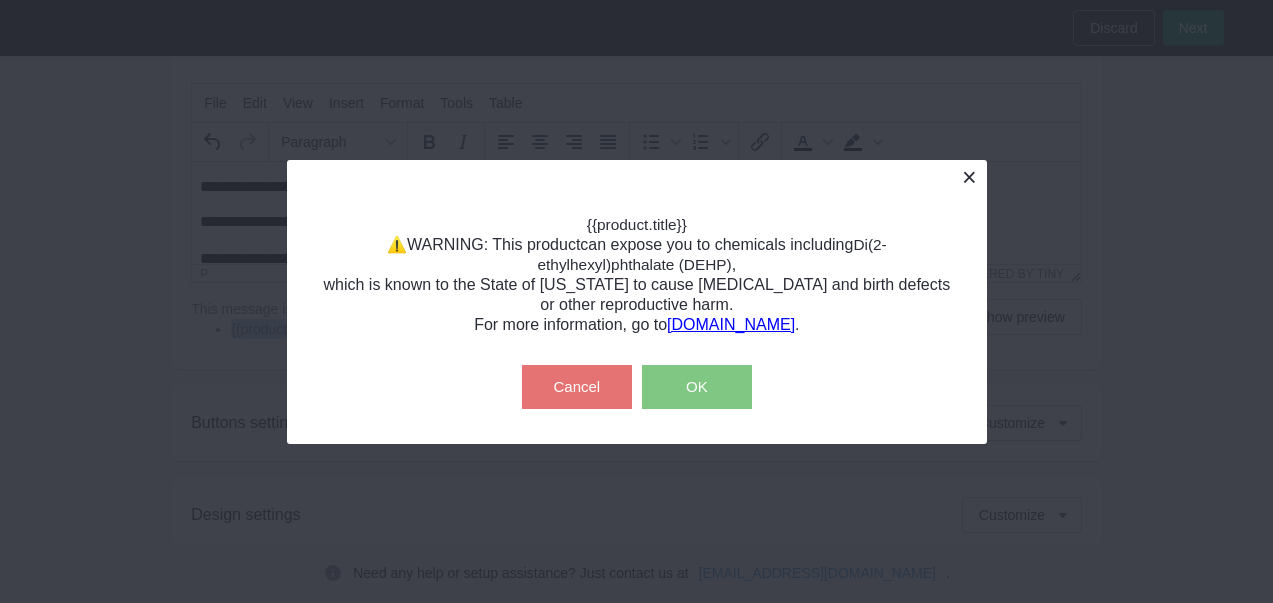 click at bounding box center [969, 177] 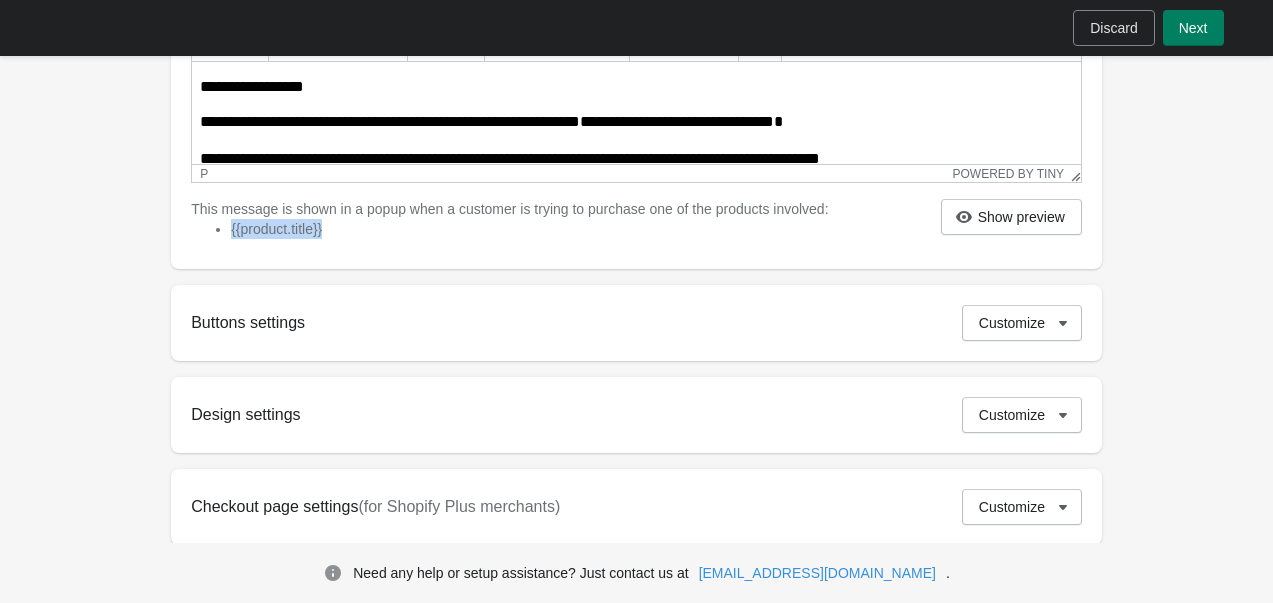 scroll, scrollTop: 600, scrollLeft: 0, axis: vertical 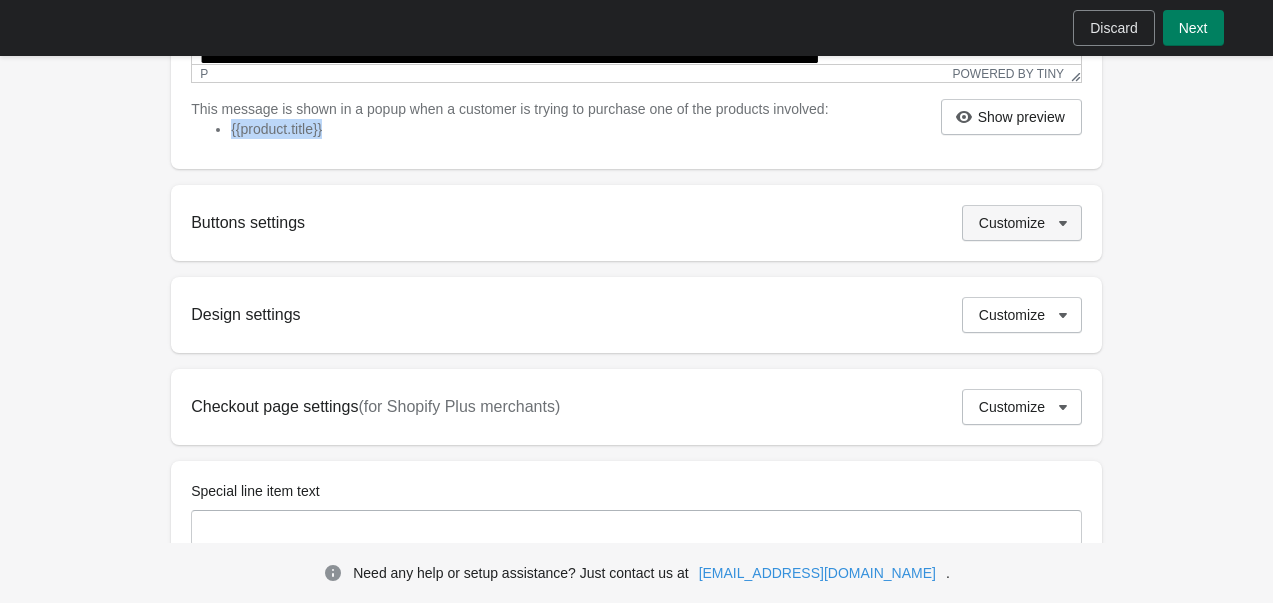 click on "Customize" at bounding box center [1022, 223] 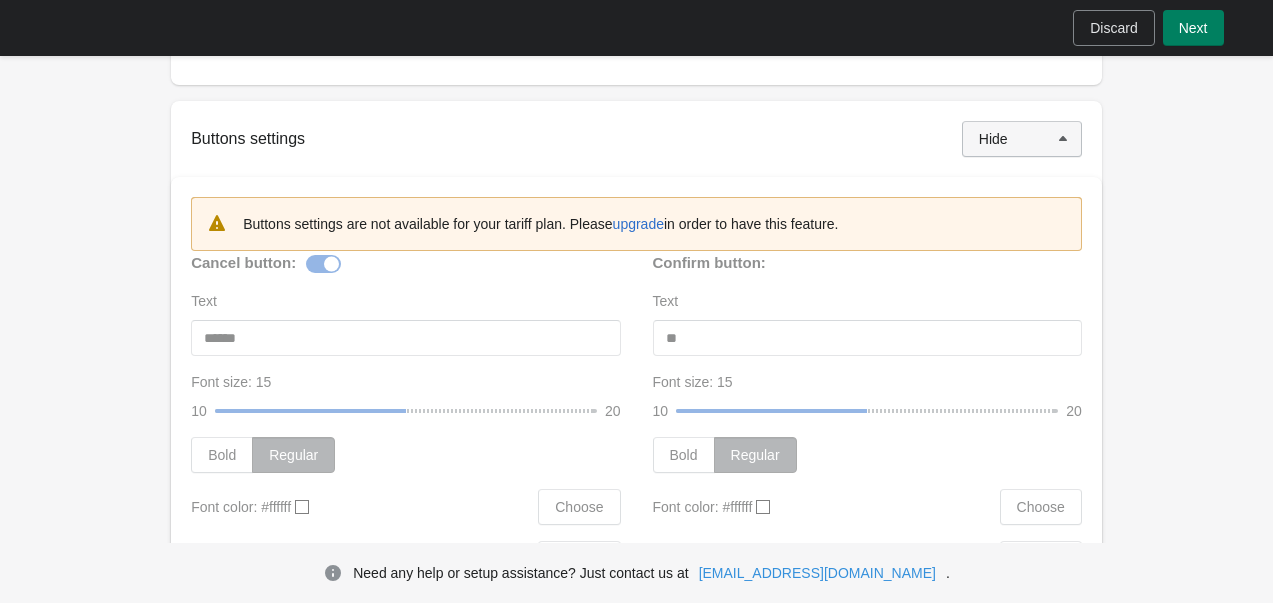 scroll, scrollTop: 700, scrollLeft: 0, axis: vertical 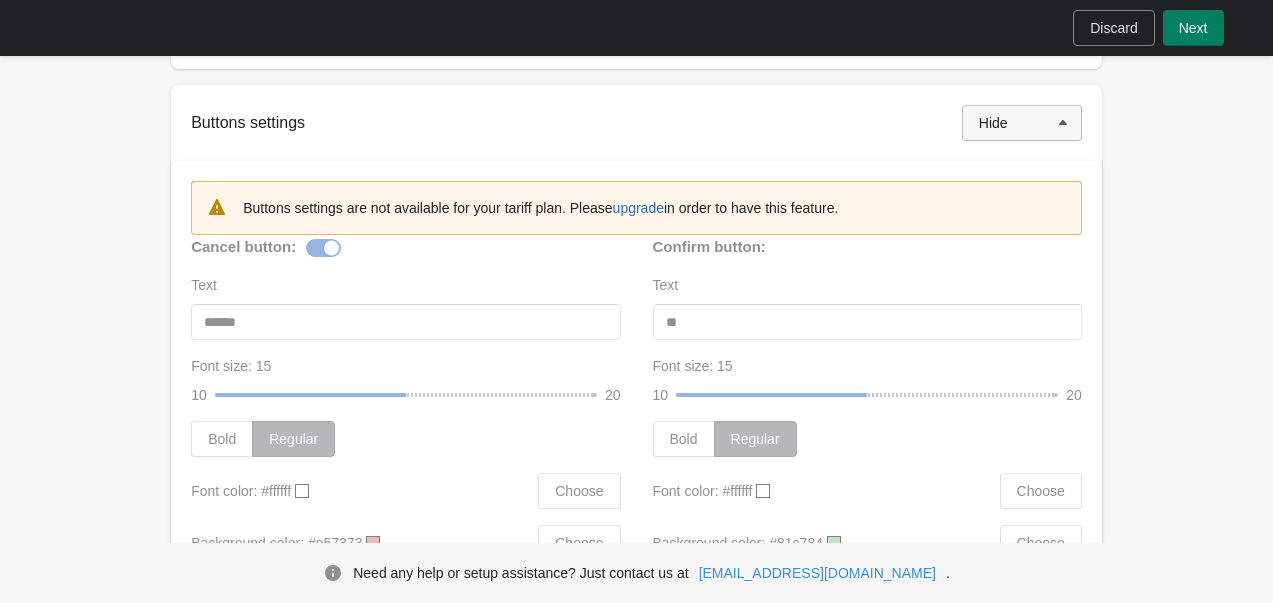 click 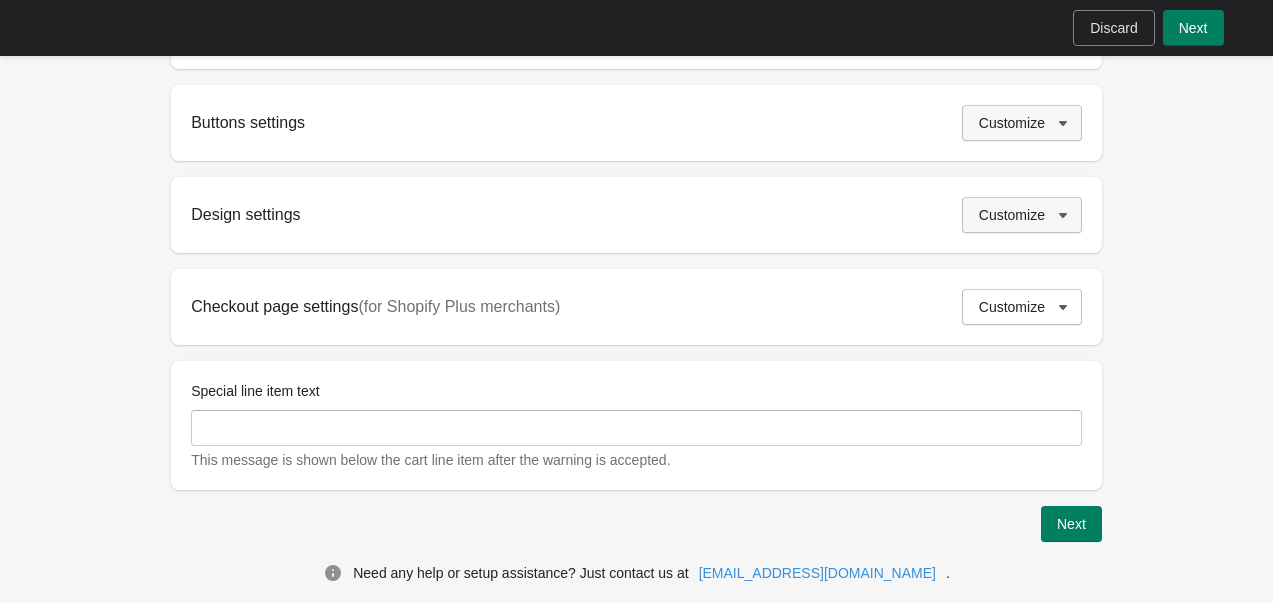 click on "Customize" at bounding box center (1022, 215) 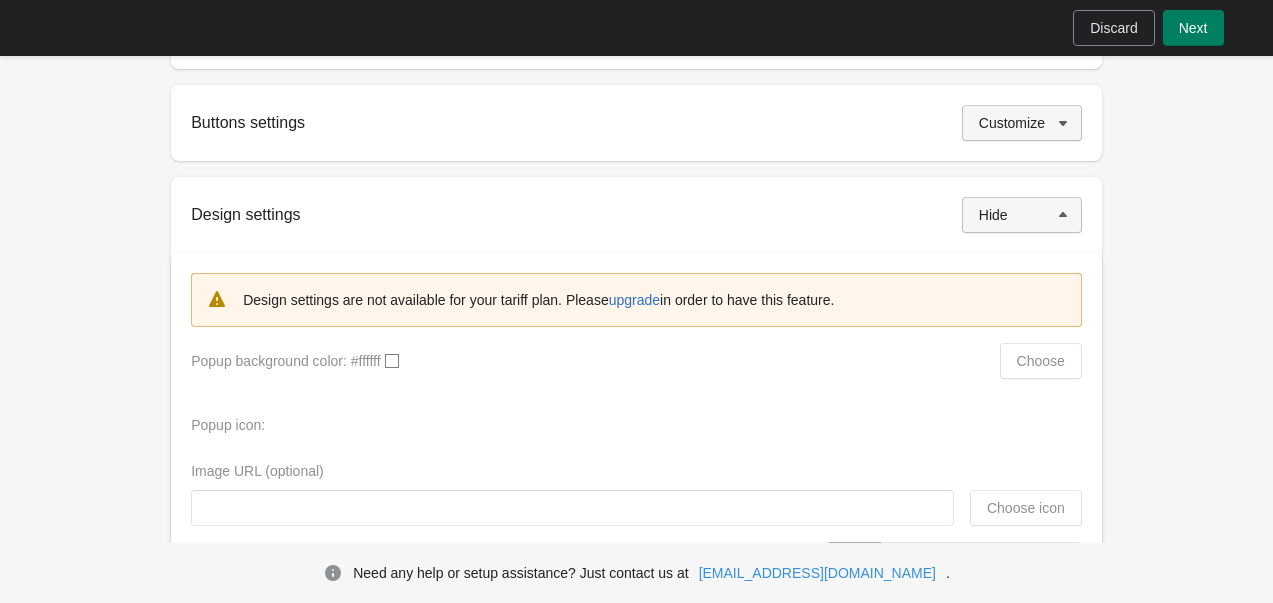 click on "Hide" at bounding box center [1022, 215] 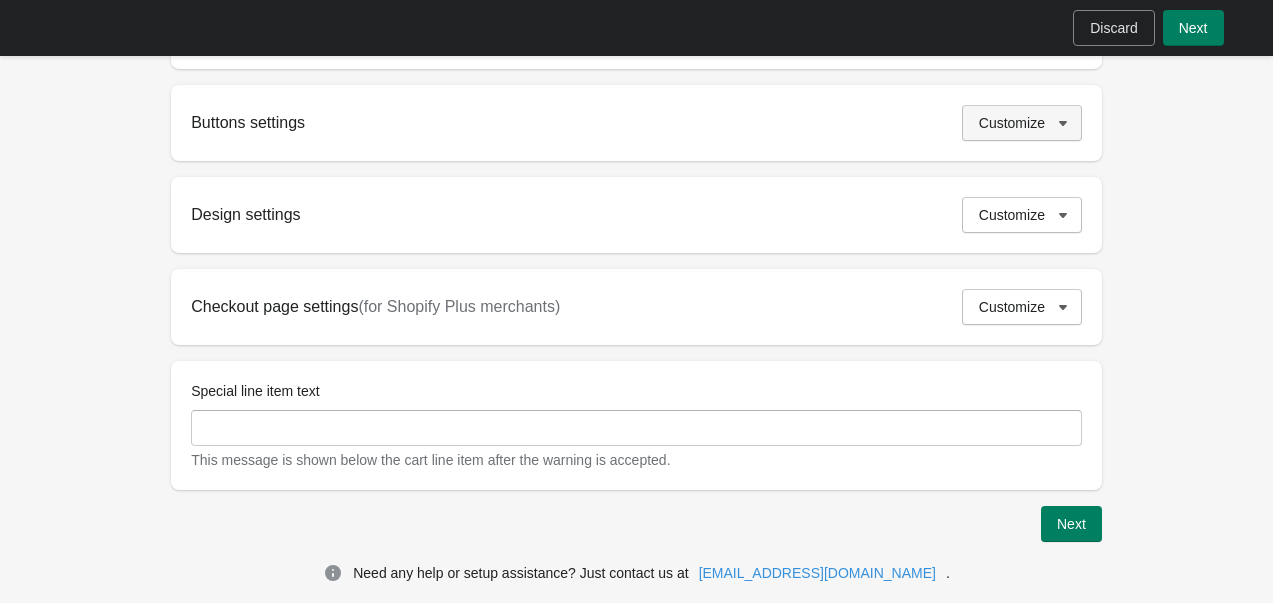scroll, scrollTop: 744, scrollLeft: 0, axis: vertical 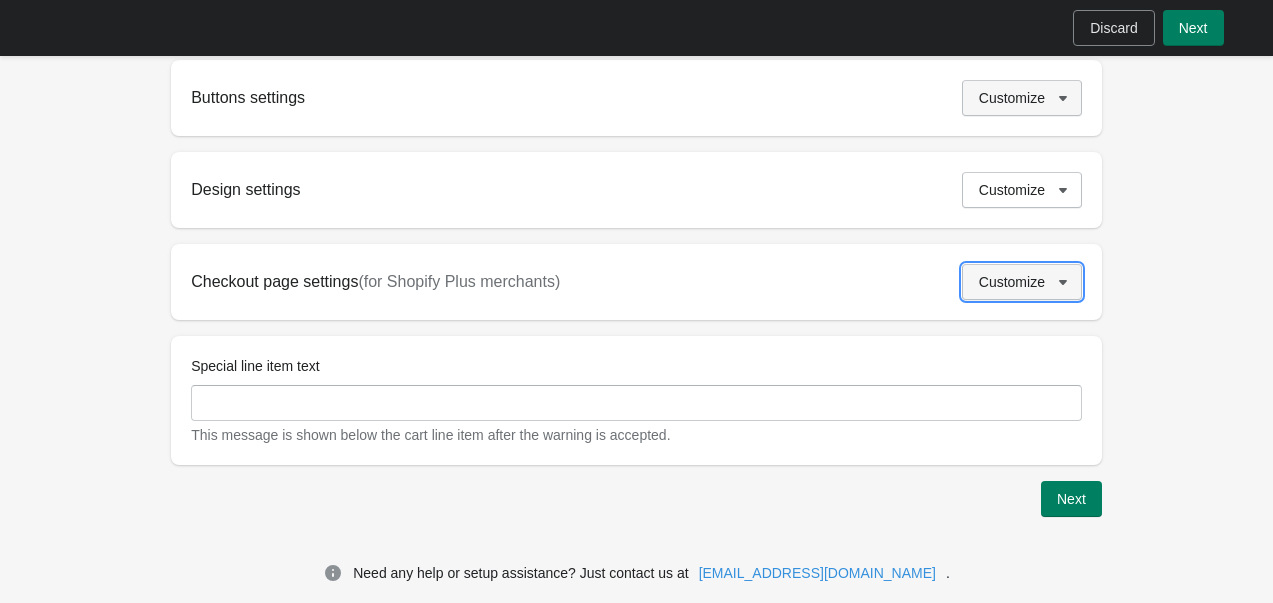 click on "Customize" at bounding box center [1022, 282] 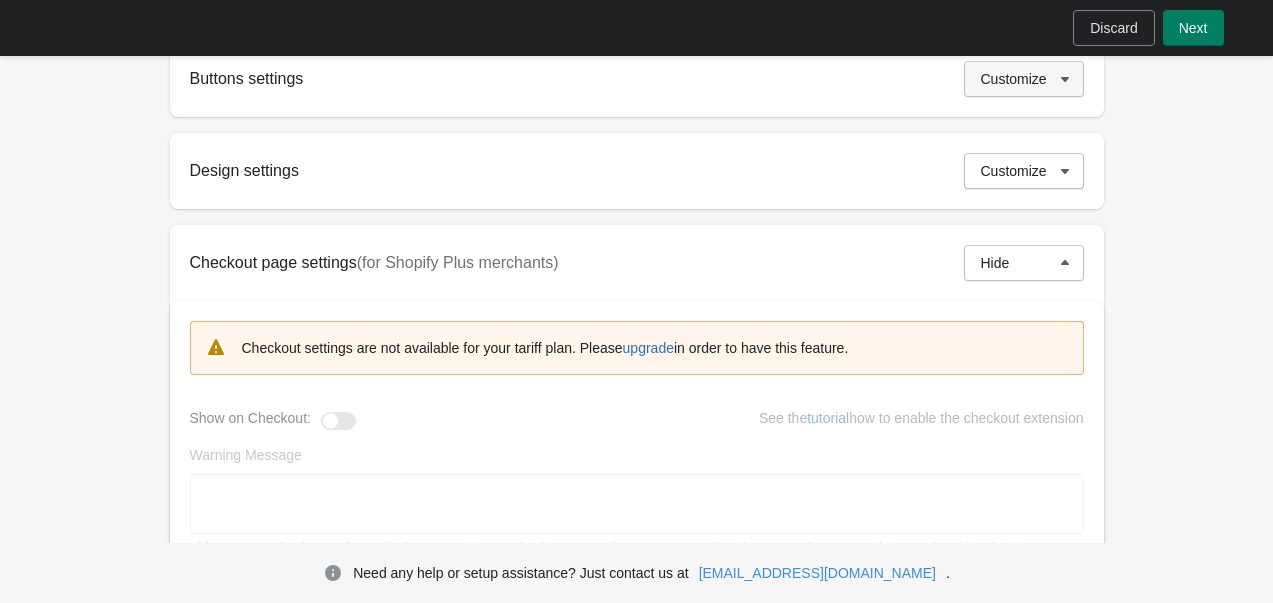 click on "**********" at bounding box center (637, 598) 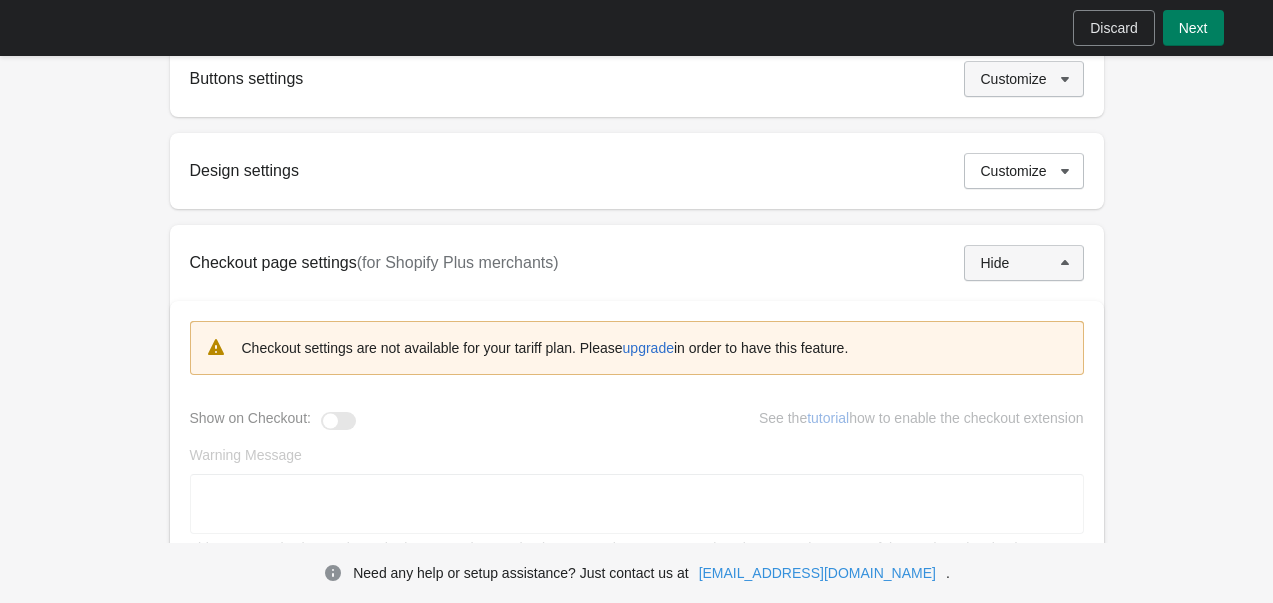 click 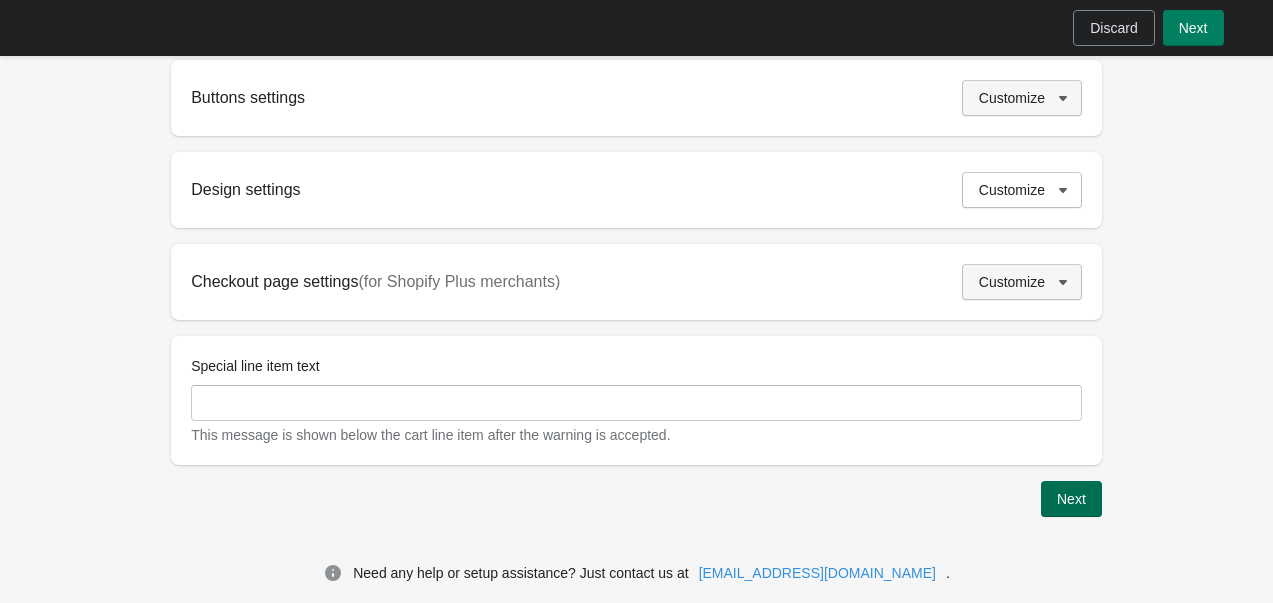 click on "Next" at bounding box center [1071, 499] 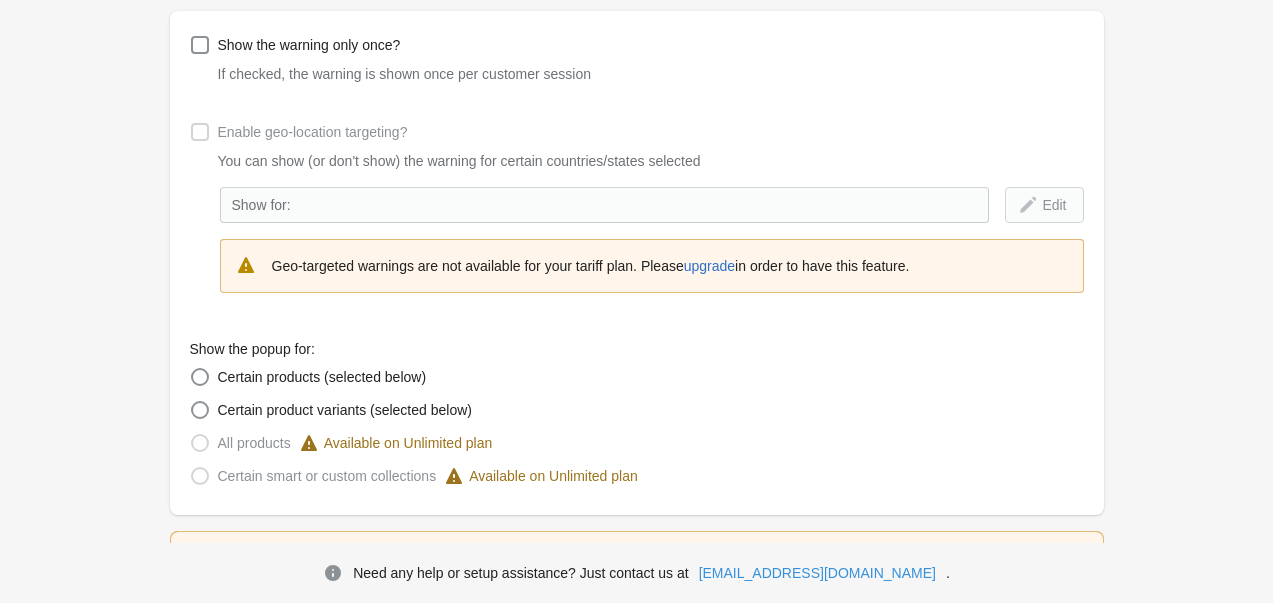 scroll, scrollTop: 206, scrollLeft: 0, axis: vertical 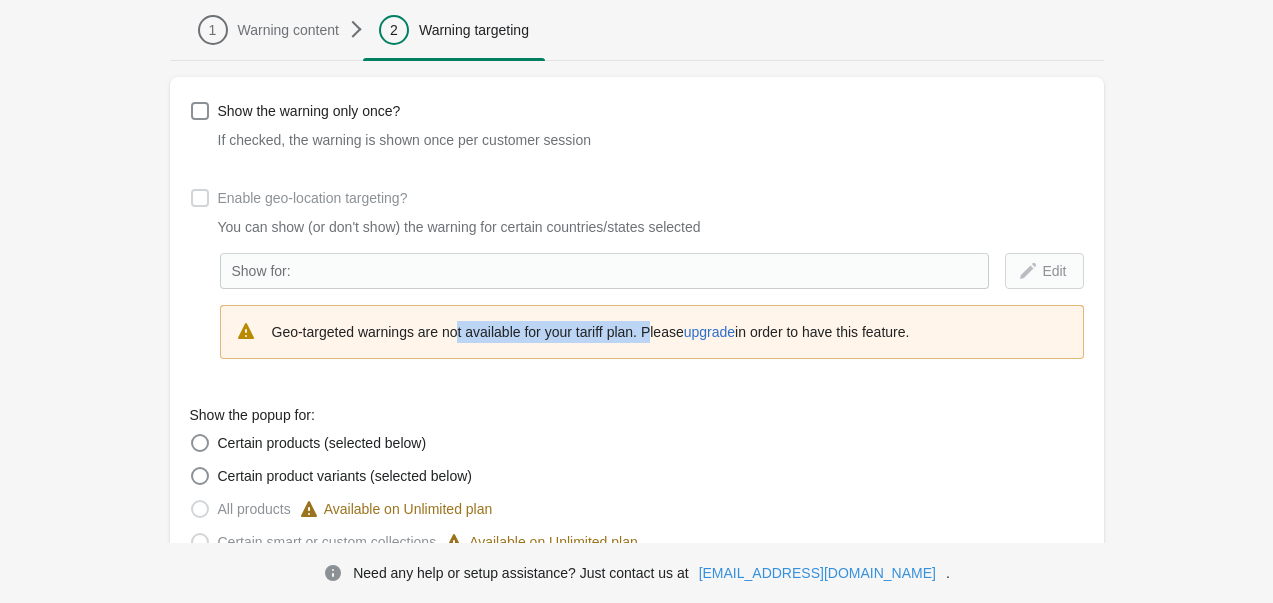 drag, startPoint x: 456, startPoint y: 331, endPoint x: 864, endPoint y: 358, distance: 408.8924 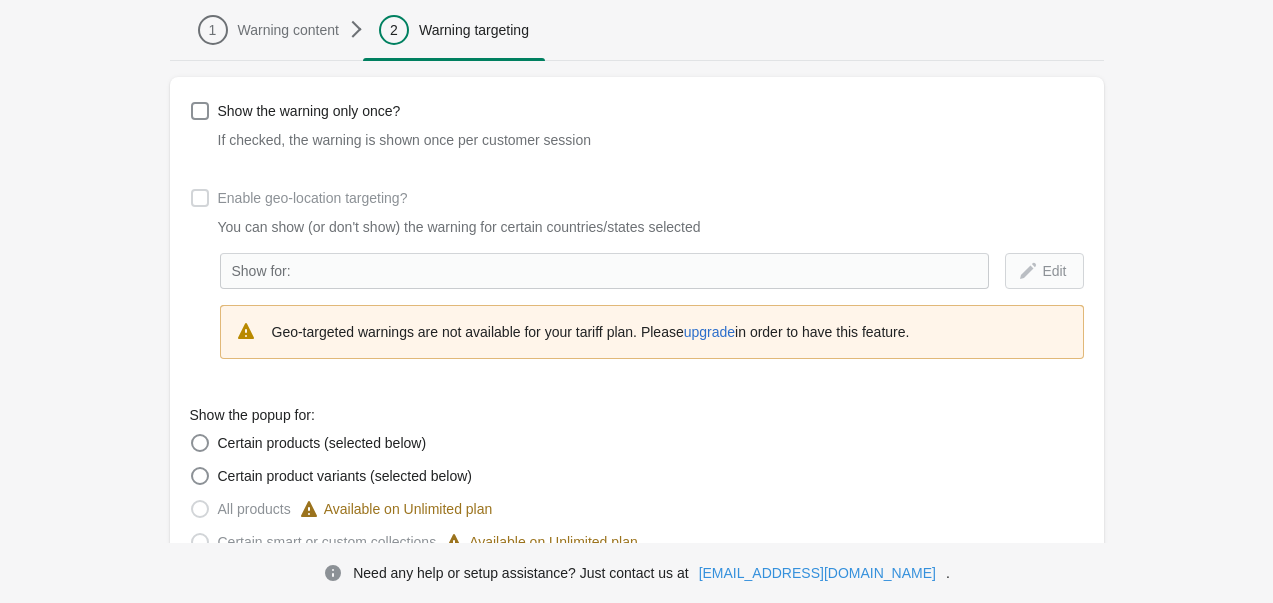 click on "Geo-targeted warnings are not available for your tariff plan. Please  upgrade  in order to have this feature." at bounding box center [670, 332] 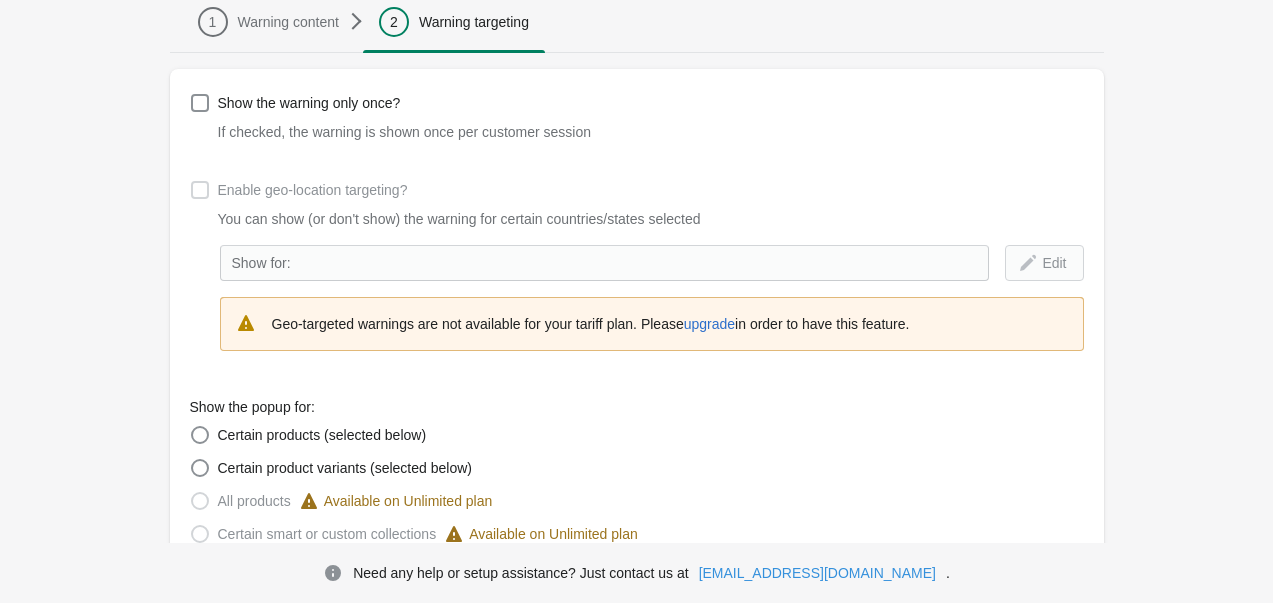 scroll, scrollTop: 614, scrollLeft: 0, axis: vertical 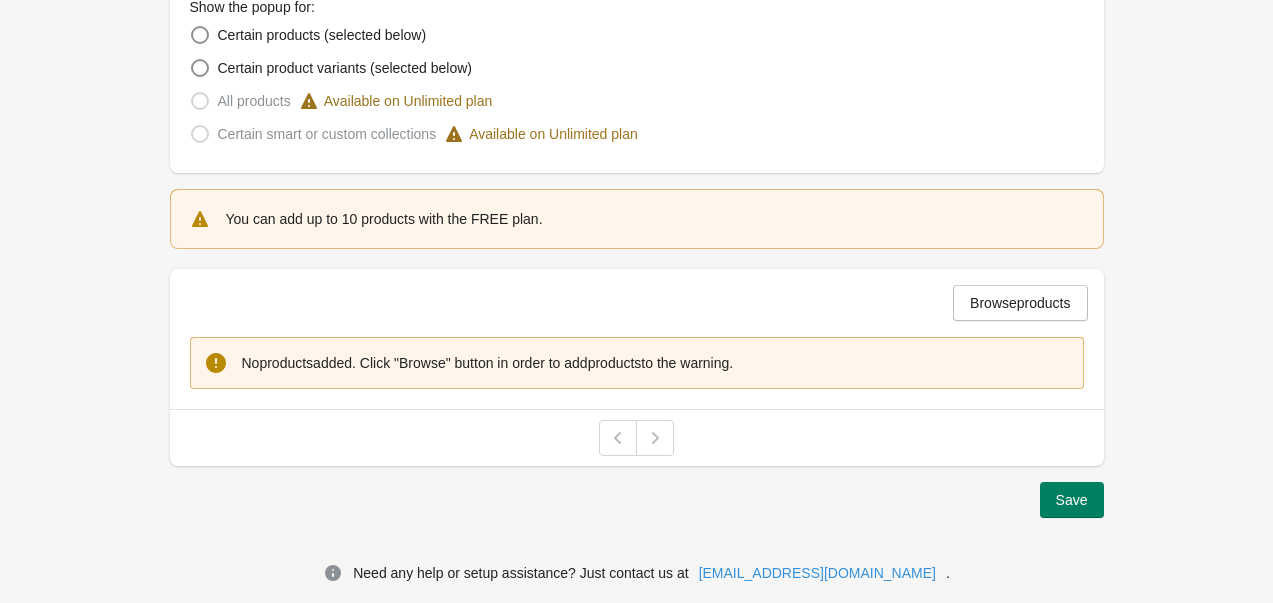 click at bounding box center (618, 438) 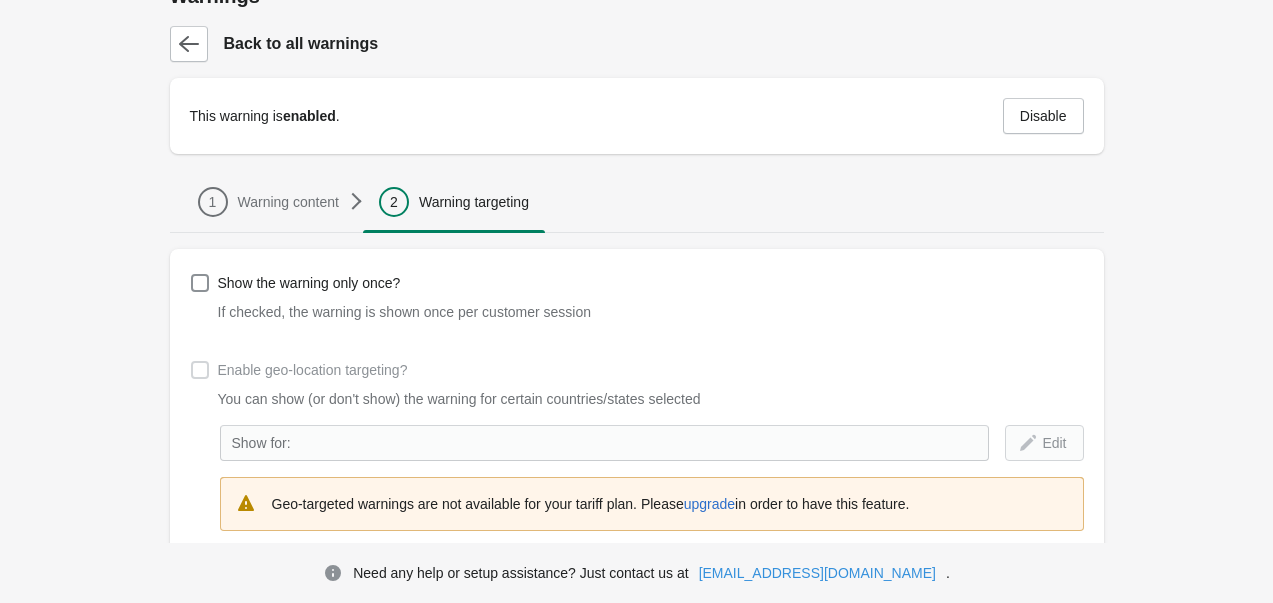 scroll, scrollTop: 0, scrollLeft: 0, axis: both 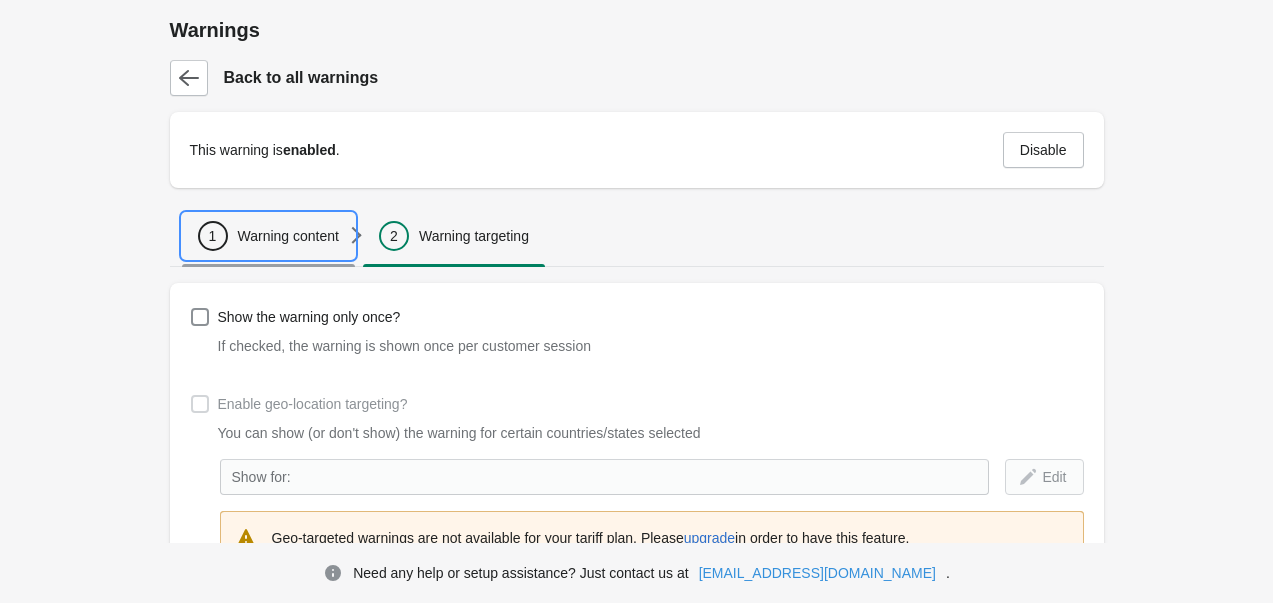 click on "Warning content" at bounding box center [288, 236] 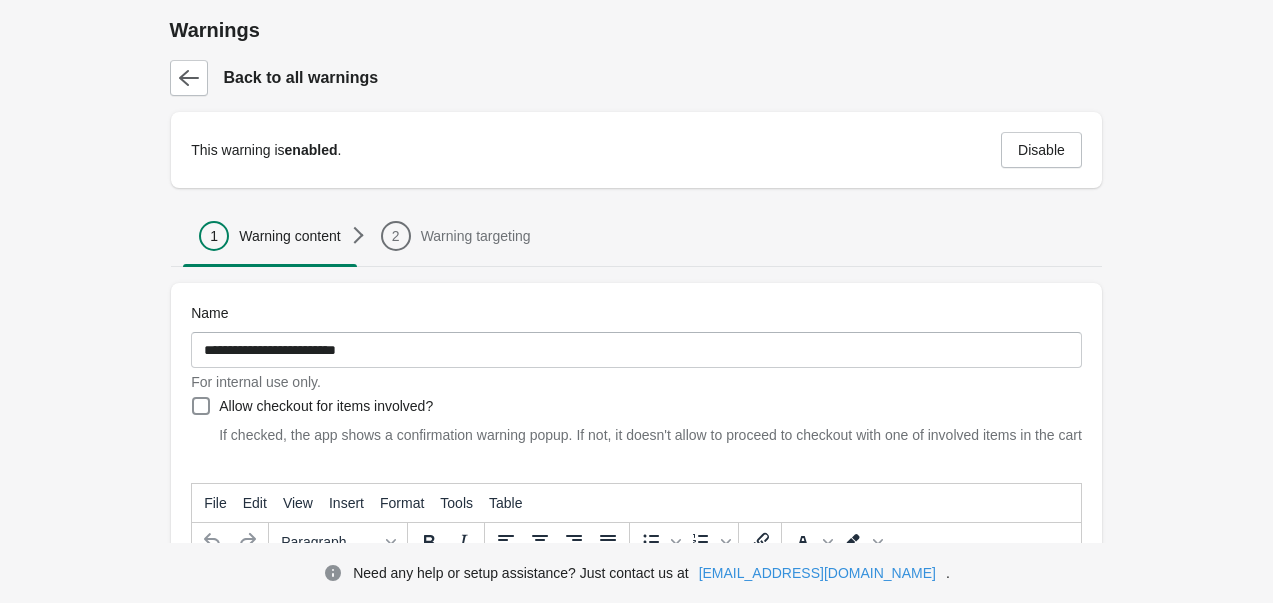 scroll, scrollTop: 0, scrollLeft: 0, axis: both 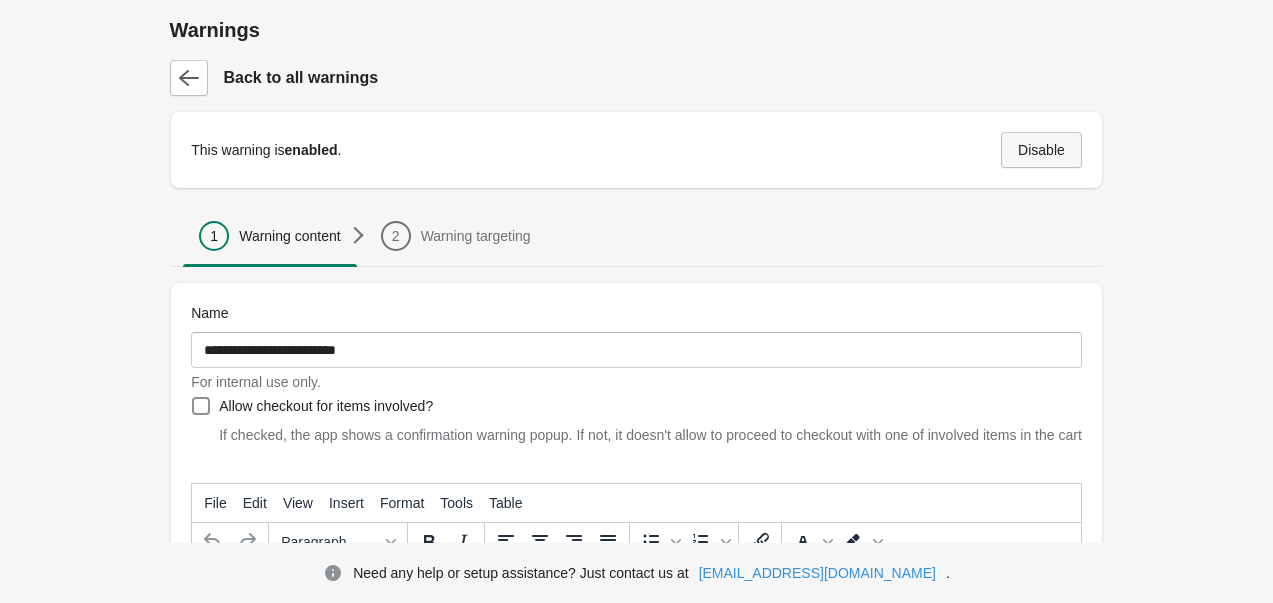 click on "Disable" at bounding box center (1041, 150) 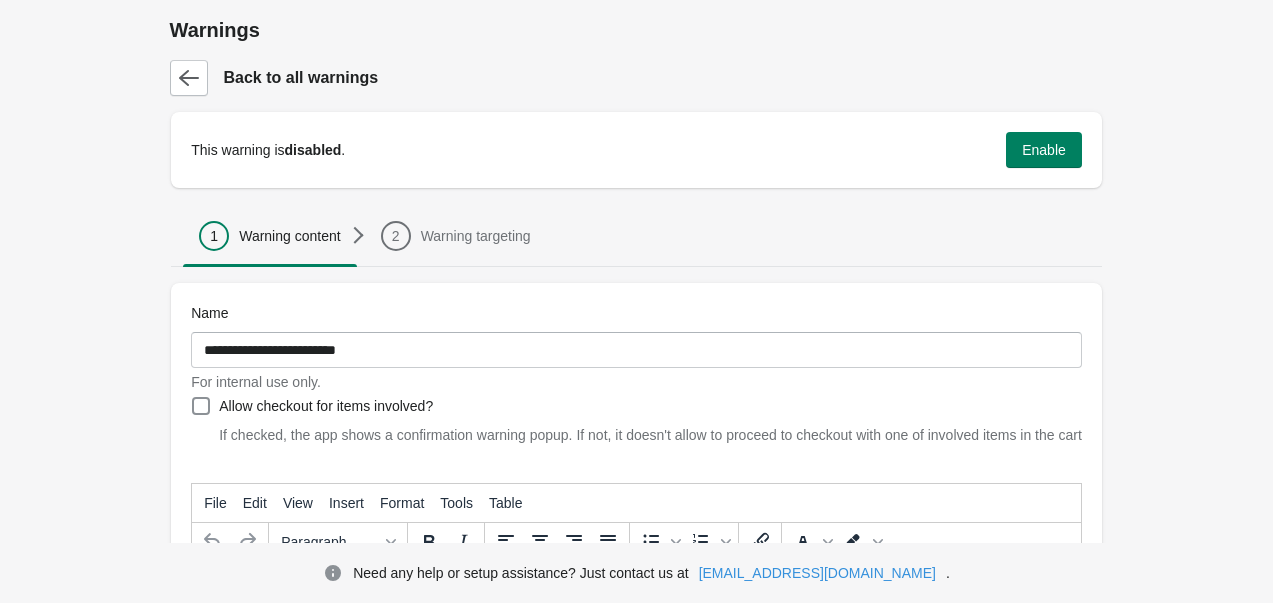 click on "**********" at bounding box center [636, 629] 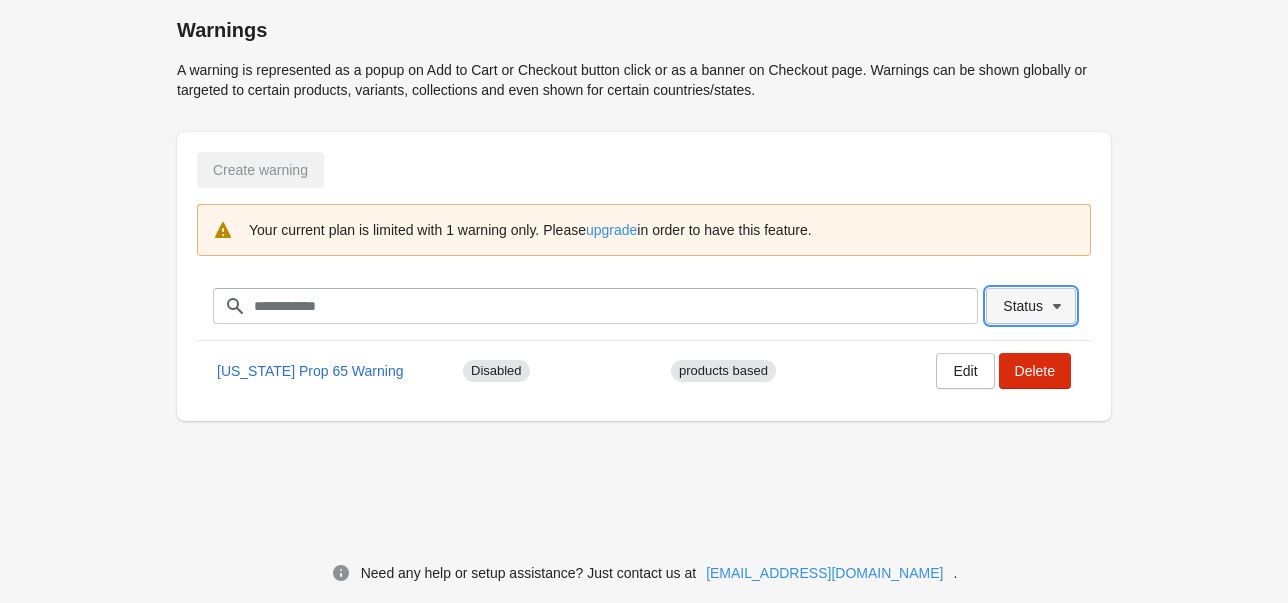 click 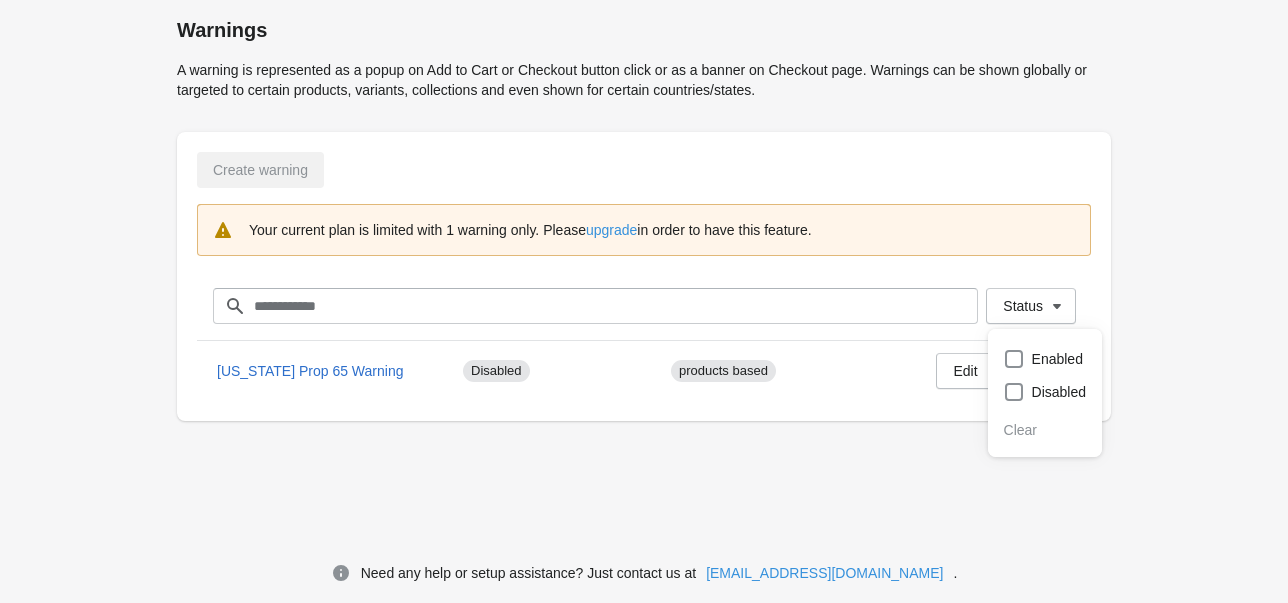 click on "Warnings A warning is represented as a popup on Add to Cart or Checkout button click or as a banner on Checkout page. Warnings can be shown globally or targeted to certain products, variants, collections and even shown for certain countries/states. Create warning Your current plan is limited with 1 warning only. Please  upgrade  in order to have this feature. Status Filter items Clear Status California Prop 65 Warning Disabled products based Edit Delete Need any help or setup assistance? Just contact us at  help@elastic-soft.com ." at bounding box center (644, 266) 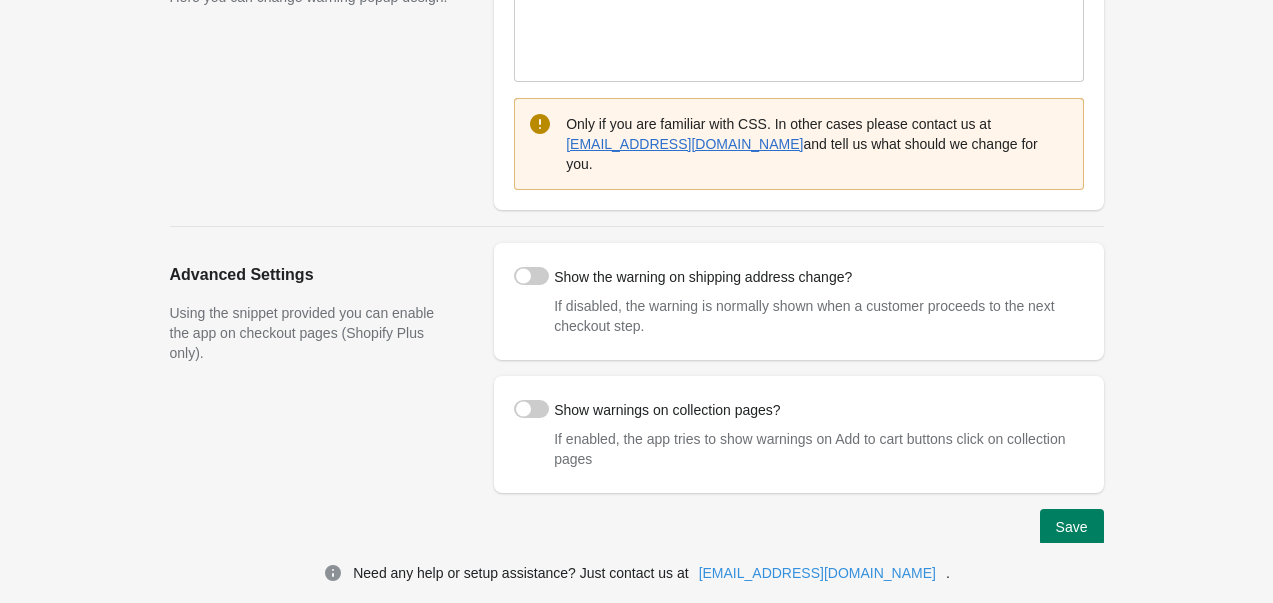scroll, scrollTop: 394, scrollLeft: 0, axis: vertical 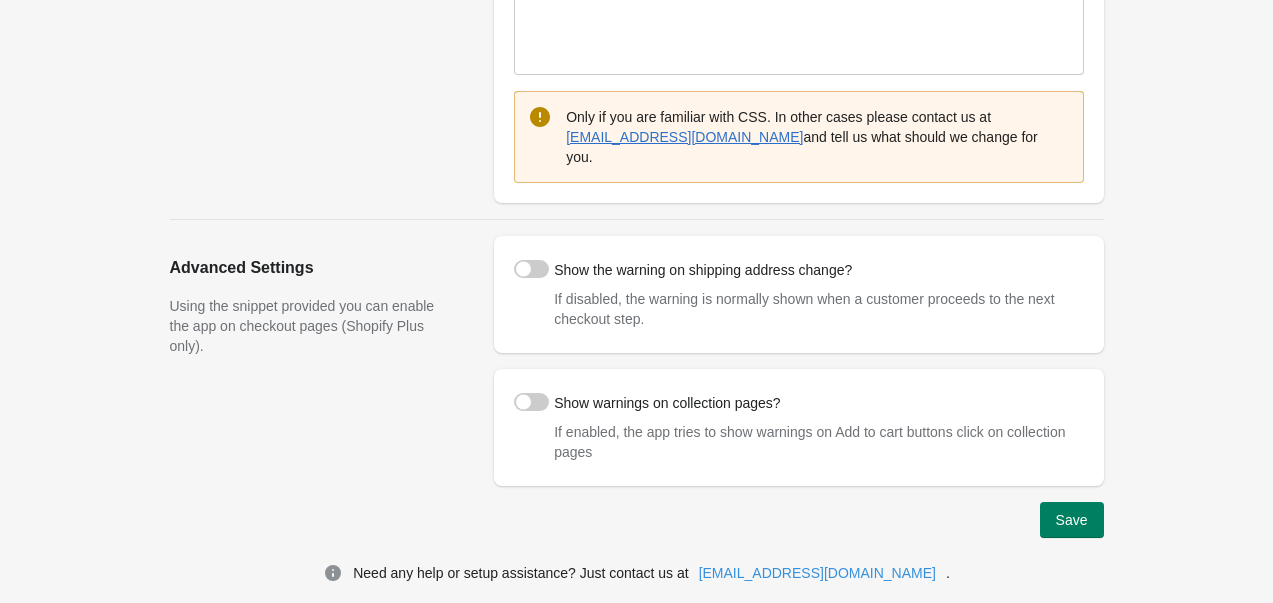 click at bounding box center (531, 269) 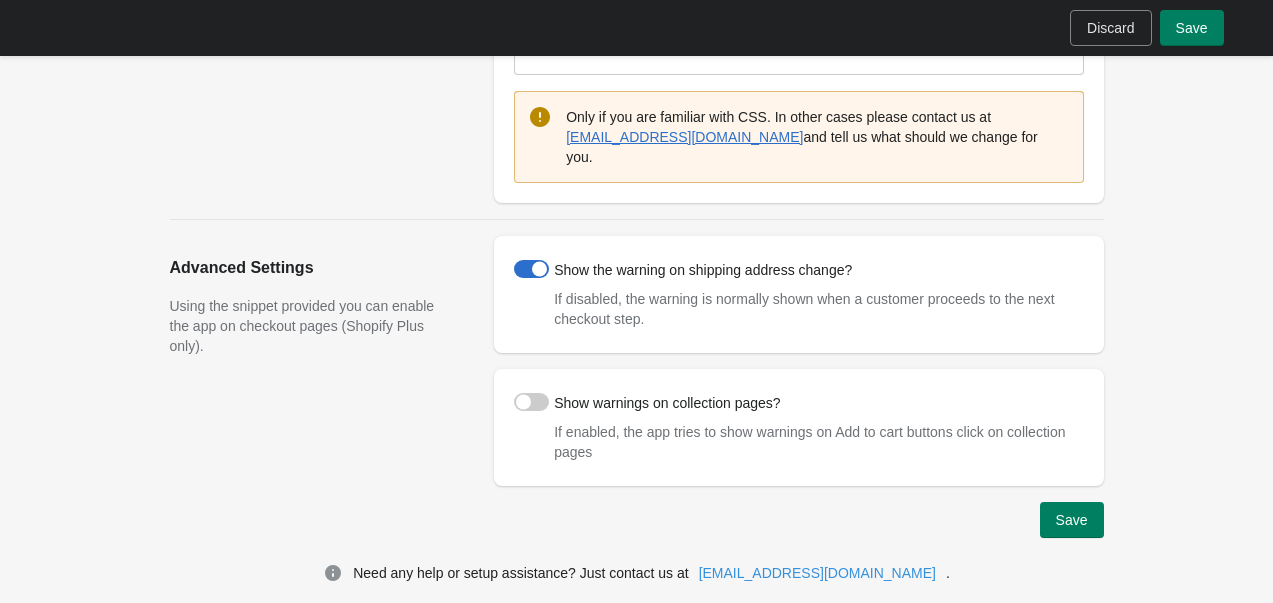 click at bounding box center (531, 269) 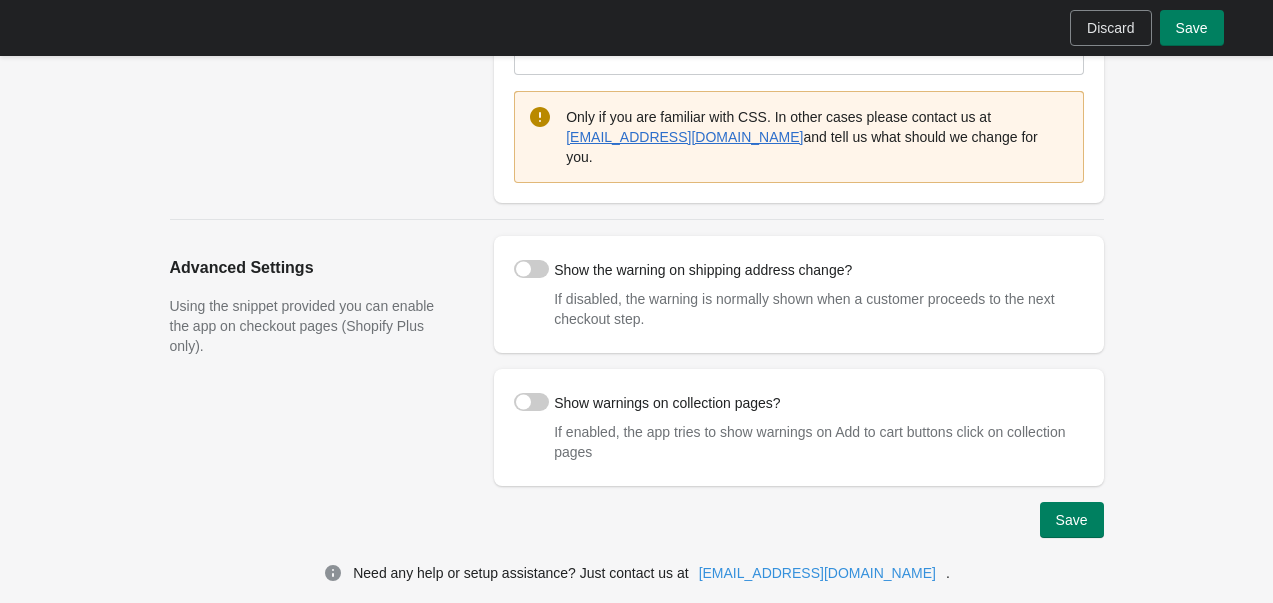 click at bounding box center (531, 269) 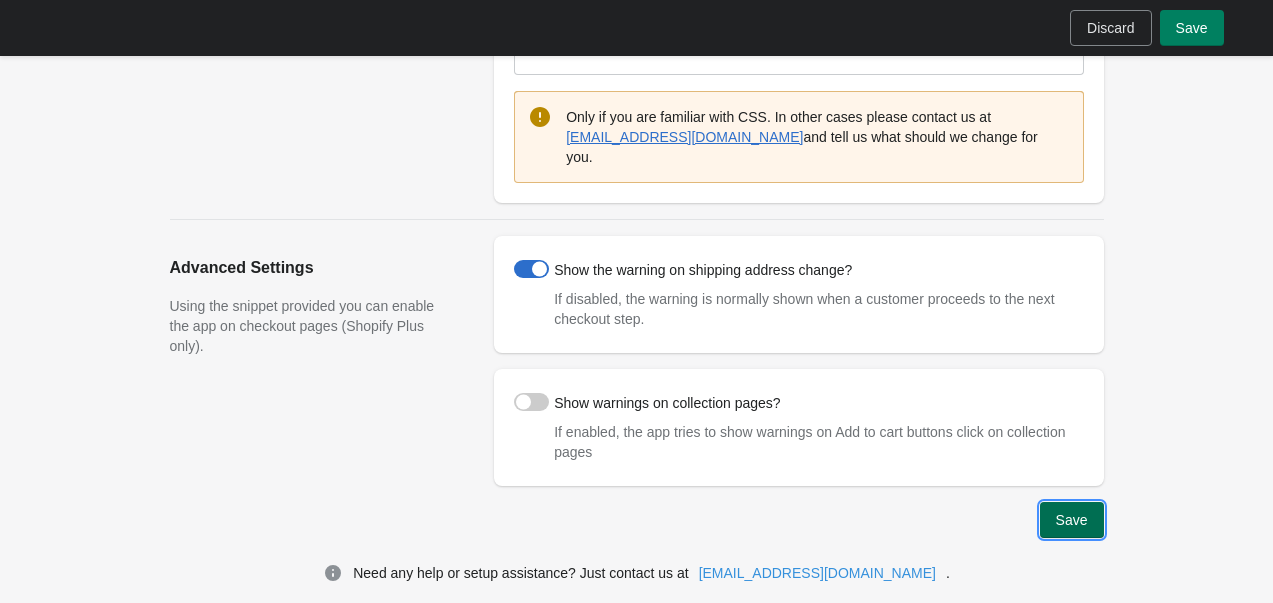 click on "Save" at bounding box center [1072, 520] 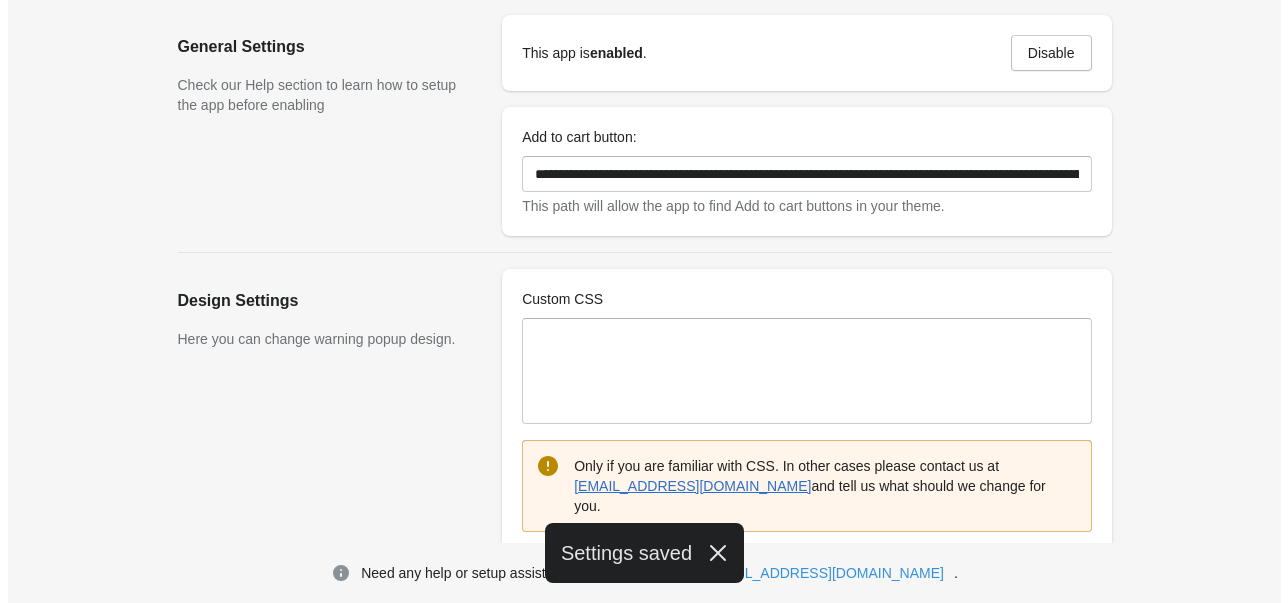 scroll, scrollTop: 0, scrollLeft: 0, axis: both 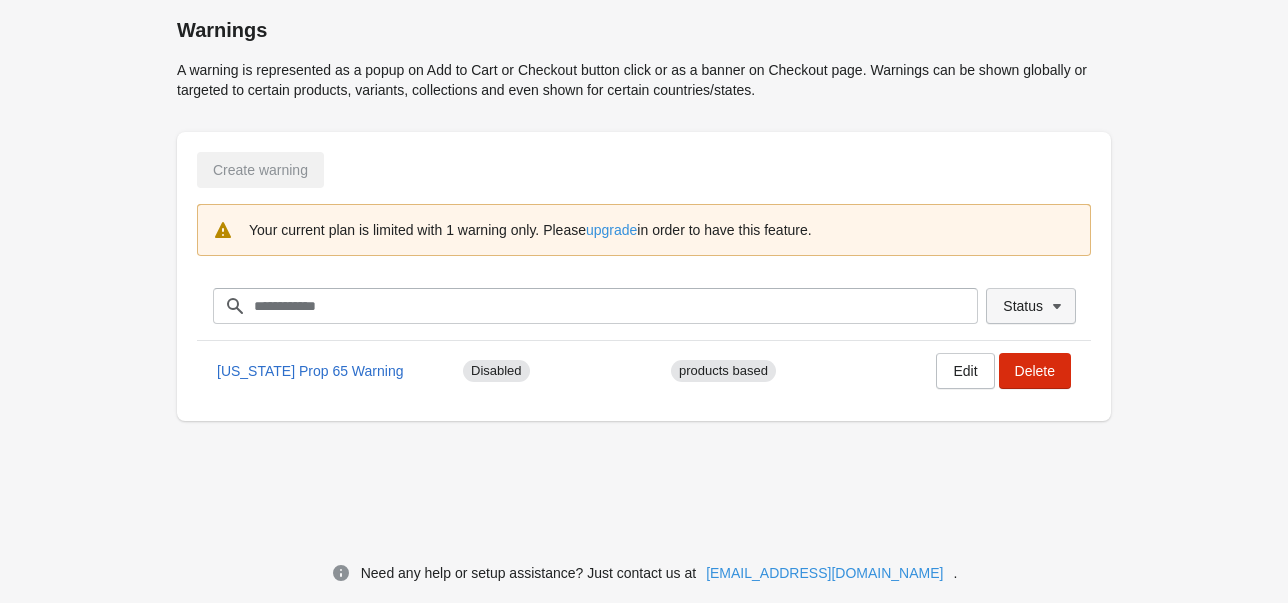 click 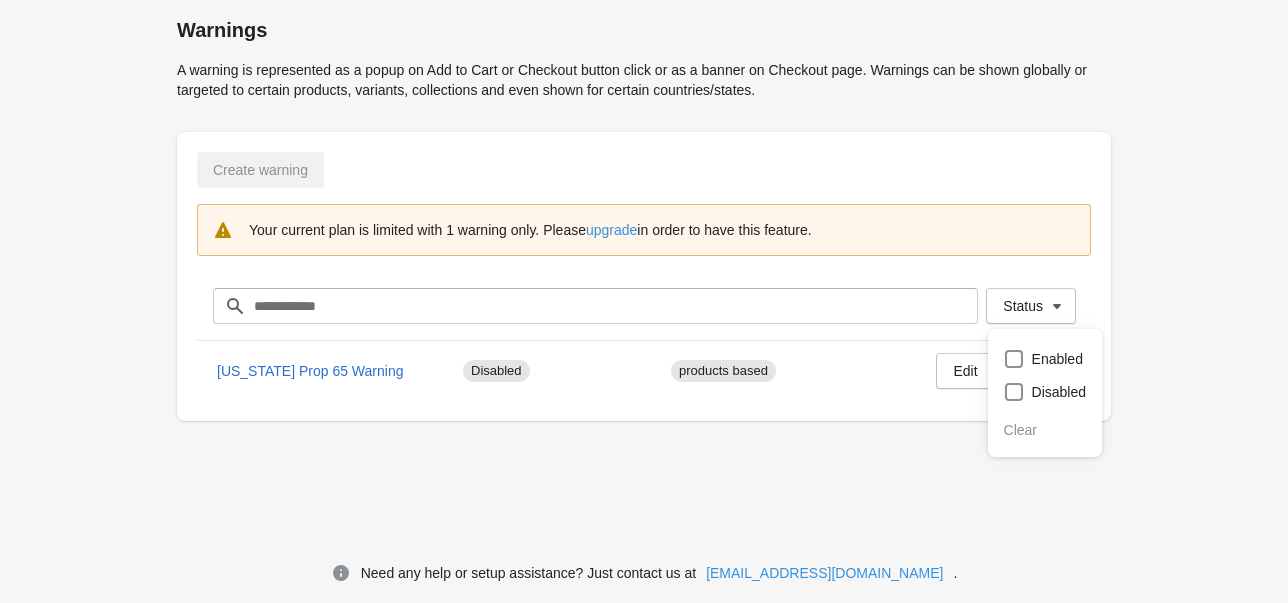 click on "Warnings A warning is represented as a popup on Add to Cart or Checkout button click or as a banner on Checkout page. Warnings can be shown globally or targeted to certain products, variants, collections and even shown for certain countries/states. Create warning Your current plan is limited with 1 warning only. Please  upgrade  in order to have this feature. Status Filter items Clear Status California Prop 65 Warning Disabled products based Edit Delete Need any help or setup assistance? Just contact us at  help@elastic-soft.com ." at bounding box center [644, 266] 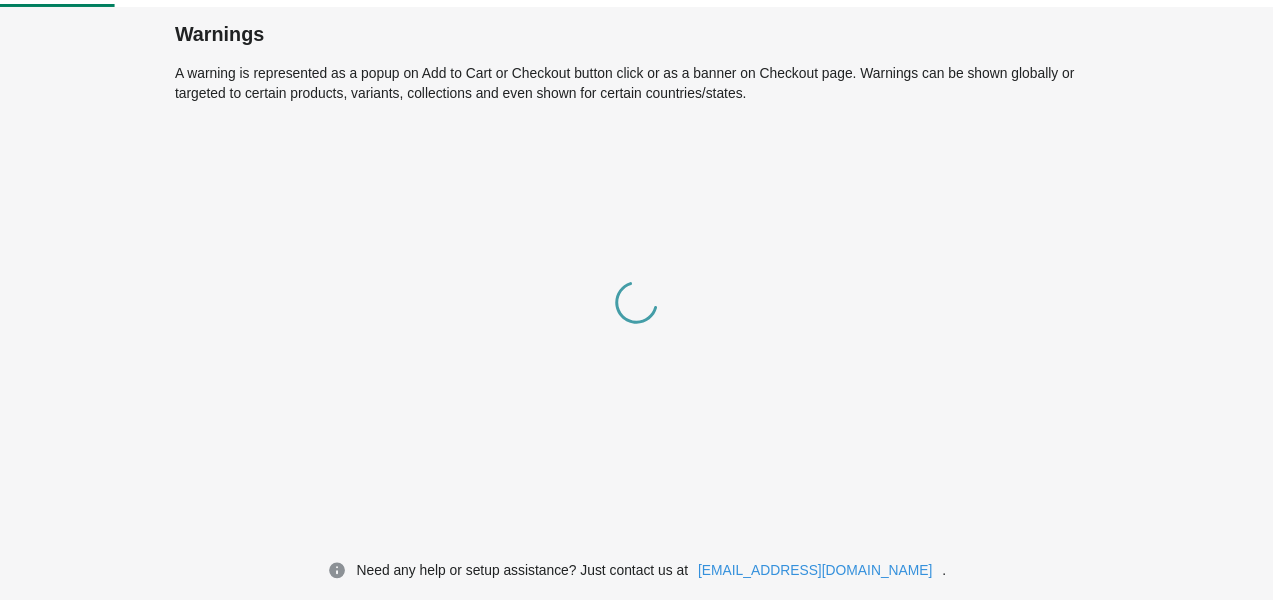 scroll, scrollTop: 0, scrollLeft: 0, axis: both 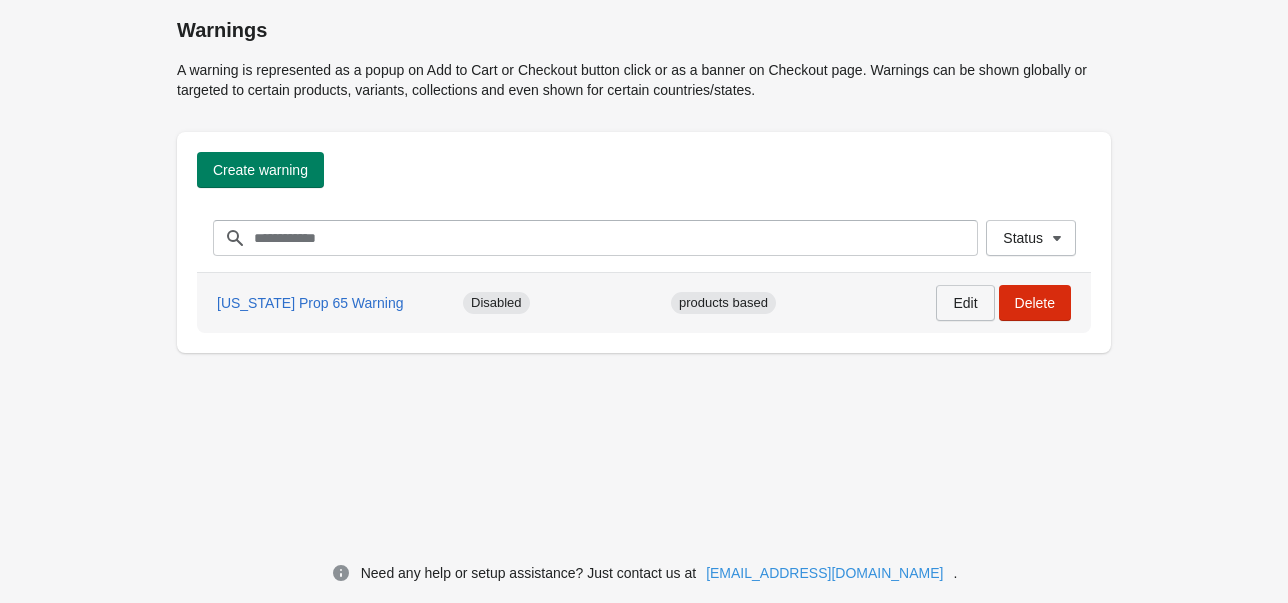click on "Edit" at bounding box center (965, 303) 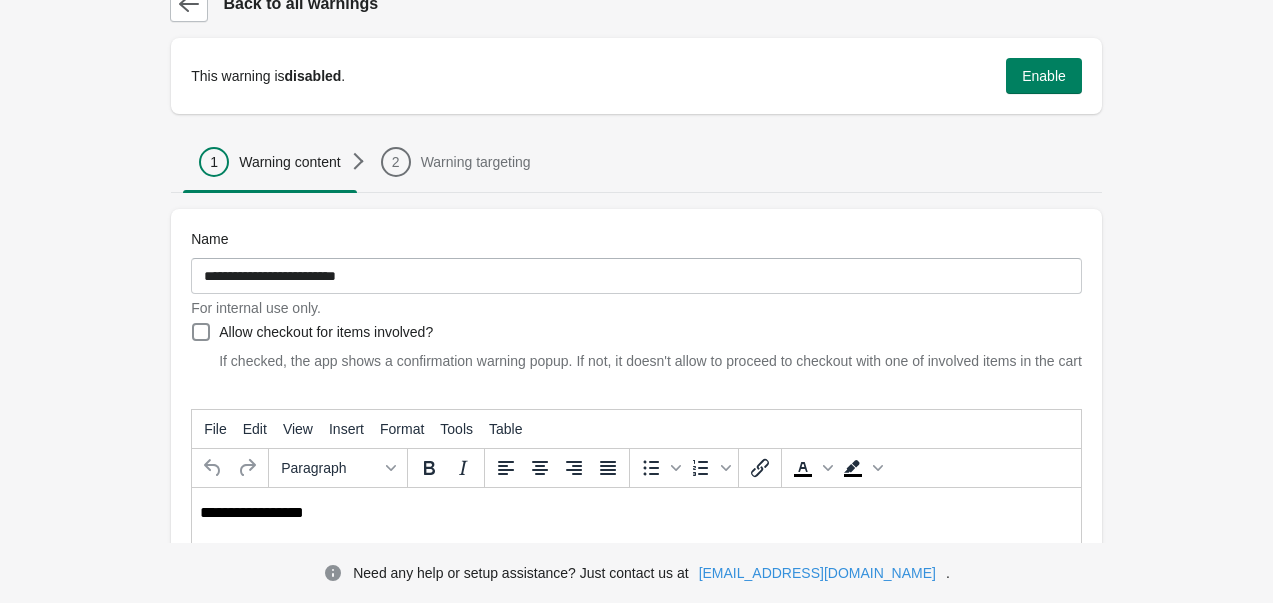 scroll, scrollTop: 100, scrollLeft: 0, axis: vertical 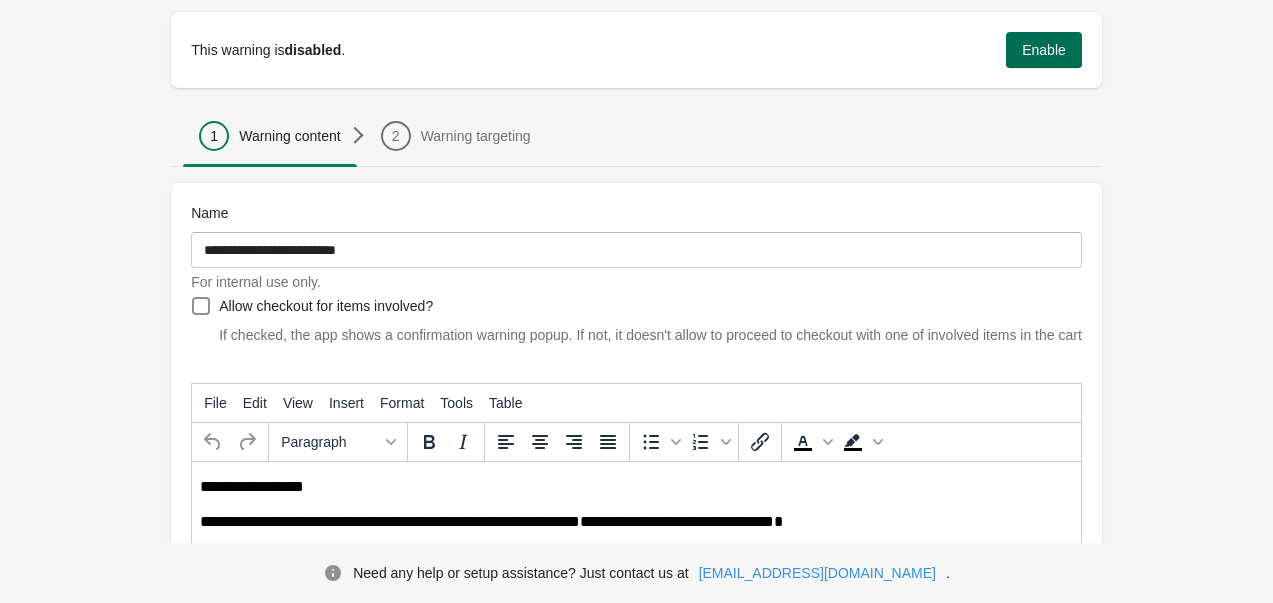 click on "Enable" at bounding box center [1044, 50] 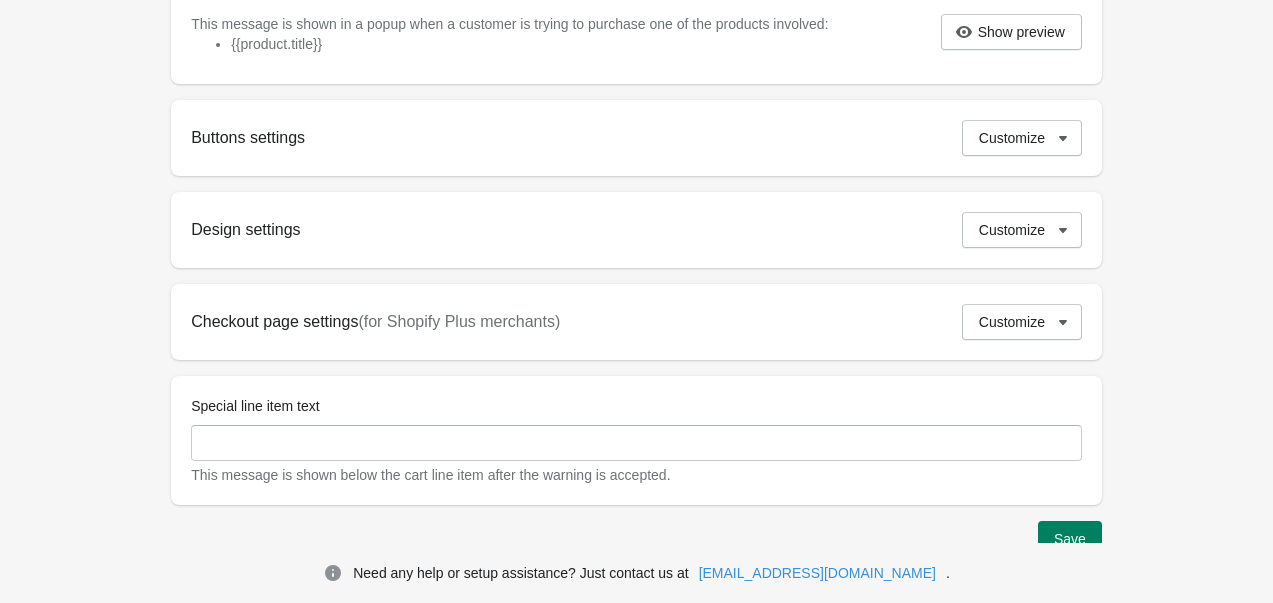 scroll, scrollTop: 700, scrollLeft: 0, axis: vertical 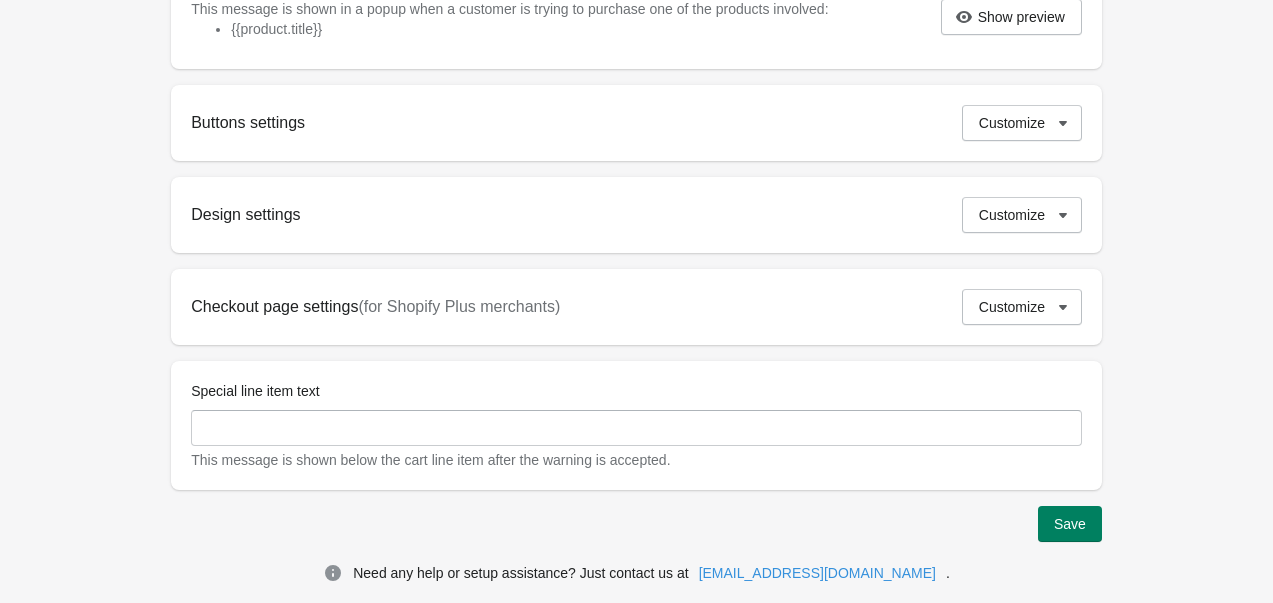 click on "Buttons settings   Customize" at bounding box center [636, 123] 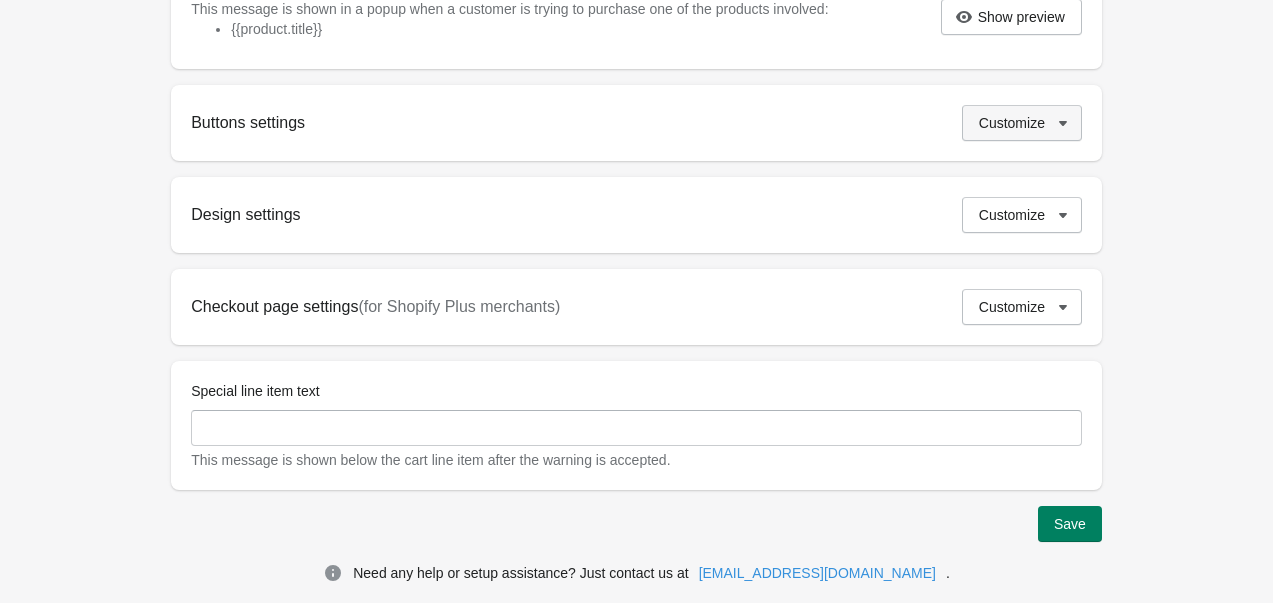 click 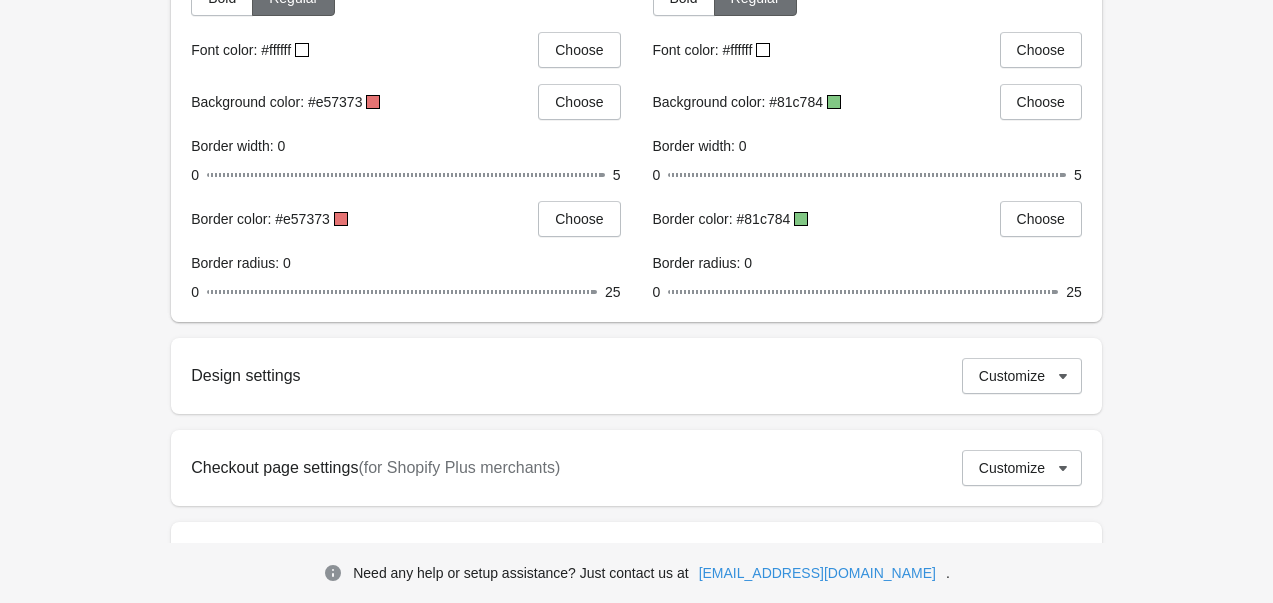 scroll, scrollTop: 1100, scrollLeft: 0, axis: vertical 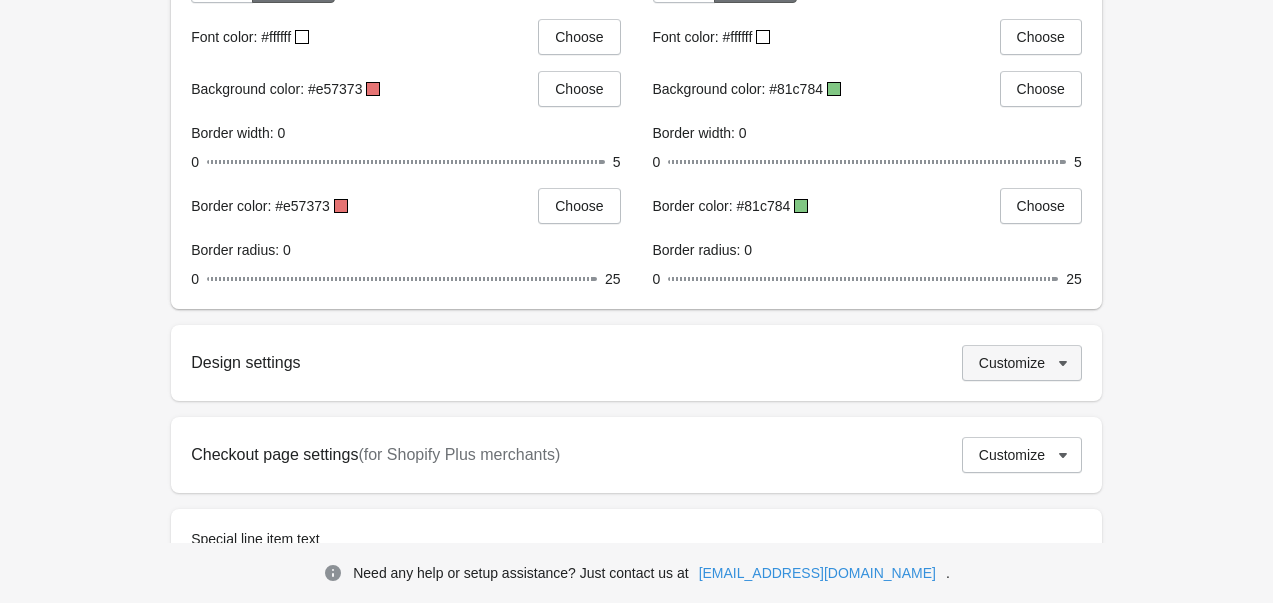 click on "Customize" at bounding box center [1012, 363] 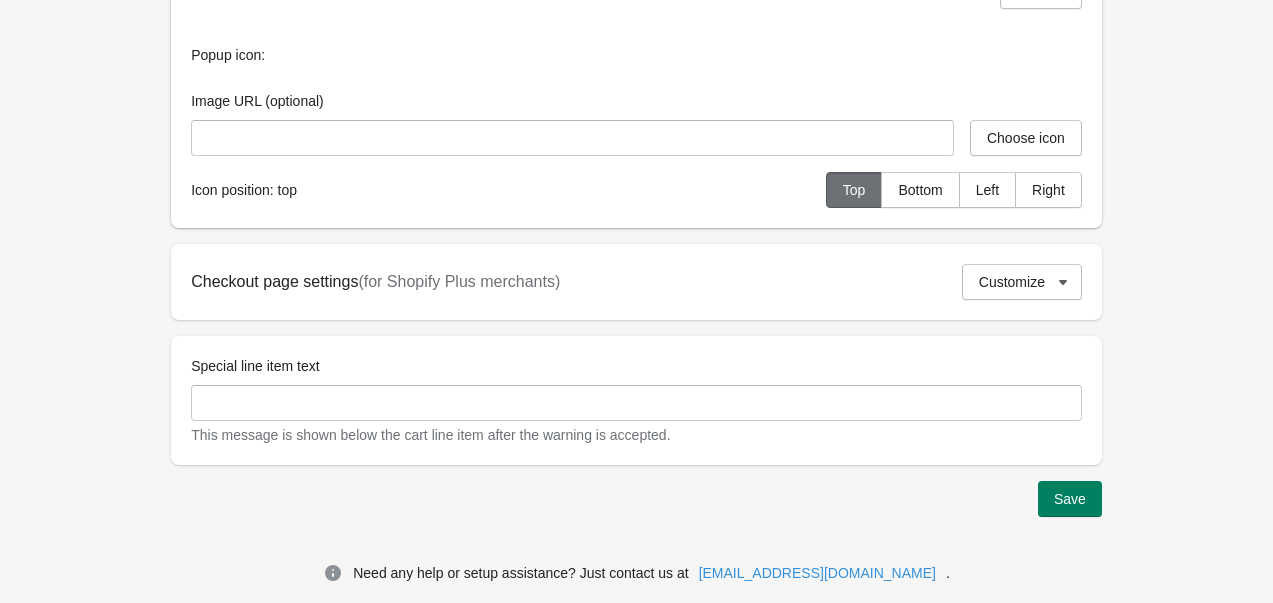 scroll, scrollTop: 1583, scrollLeft: 0, axis: vertical 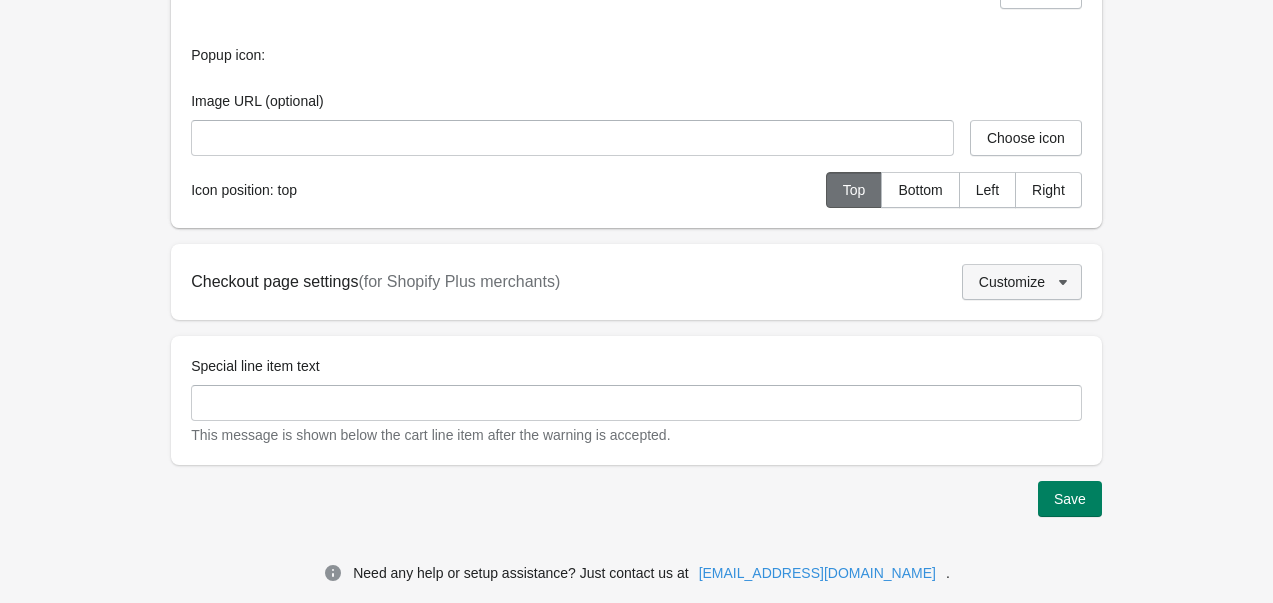 click on "Customize" at bounding box center (1012, 282) 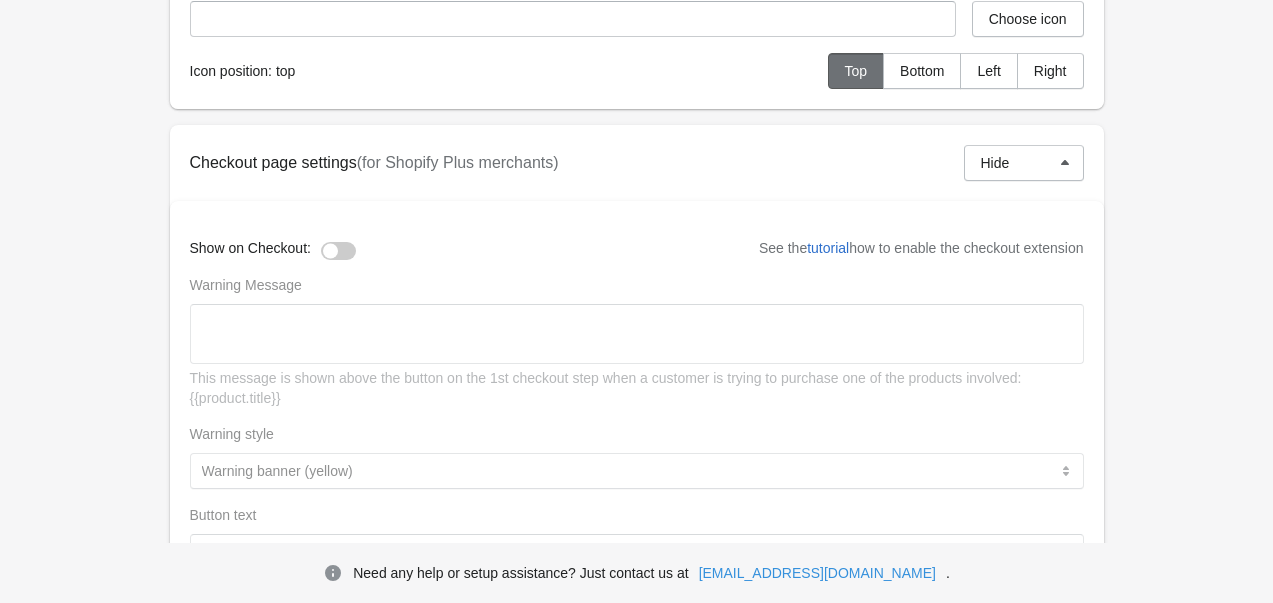 scroll, scrollTop: 1783, scrollLeft: 0, axis: vertical 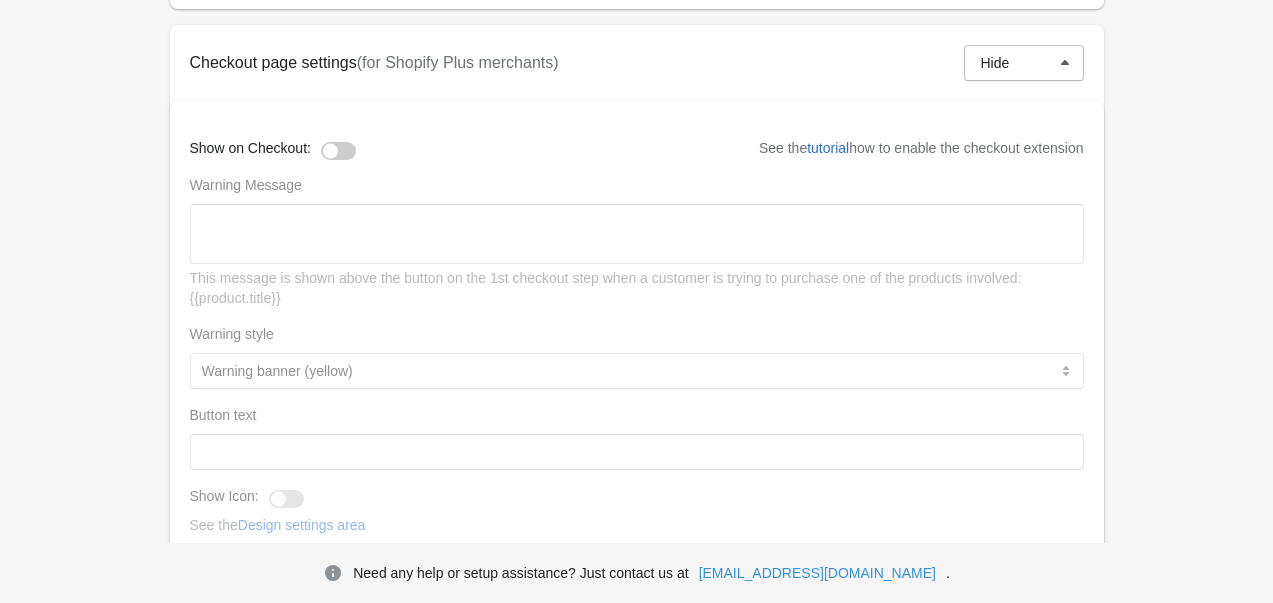 click at bounding box center [338, 151] 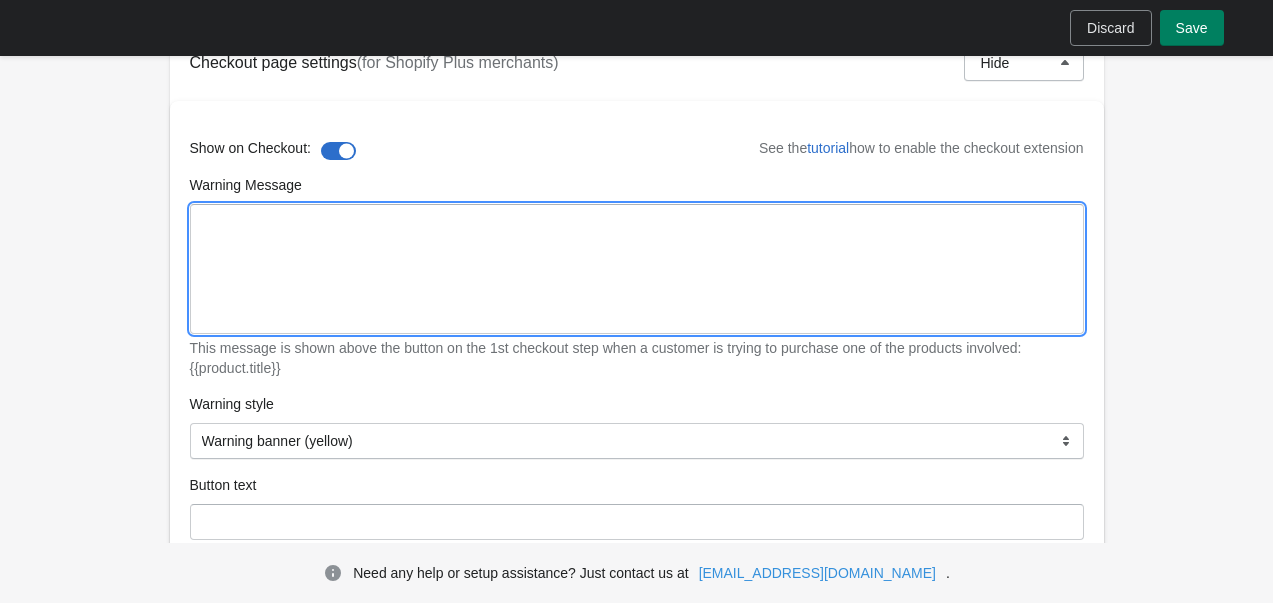 click on "Warning Message" at bounding box center (637, 269) 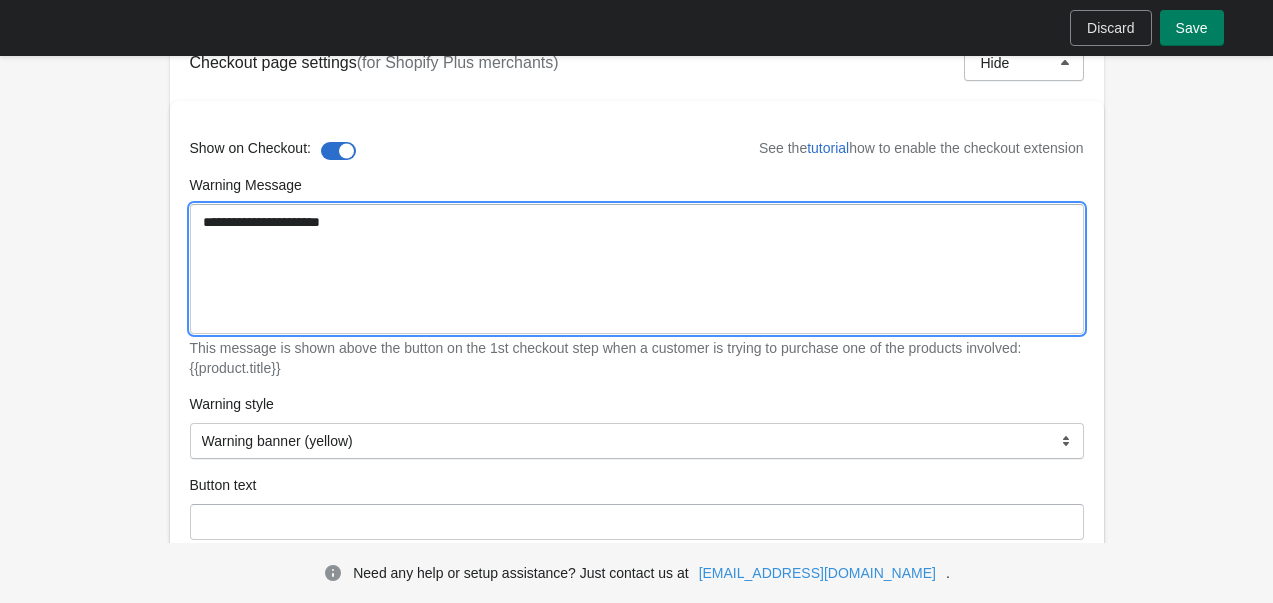 drag, startPoint x: 420, startPoint y: 248, endPoint x: 168, endPoint y: 244, distance: 252.03174 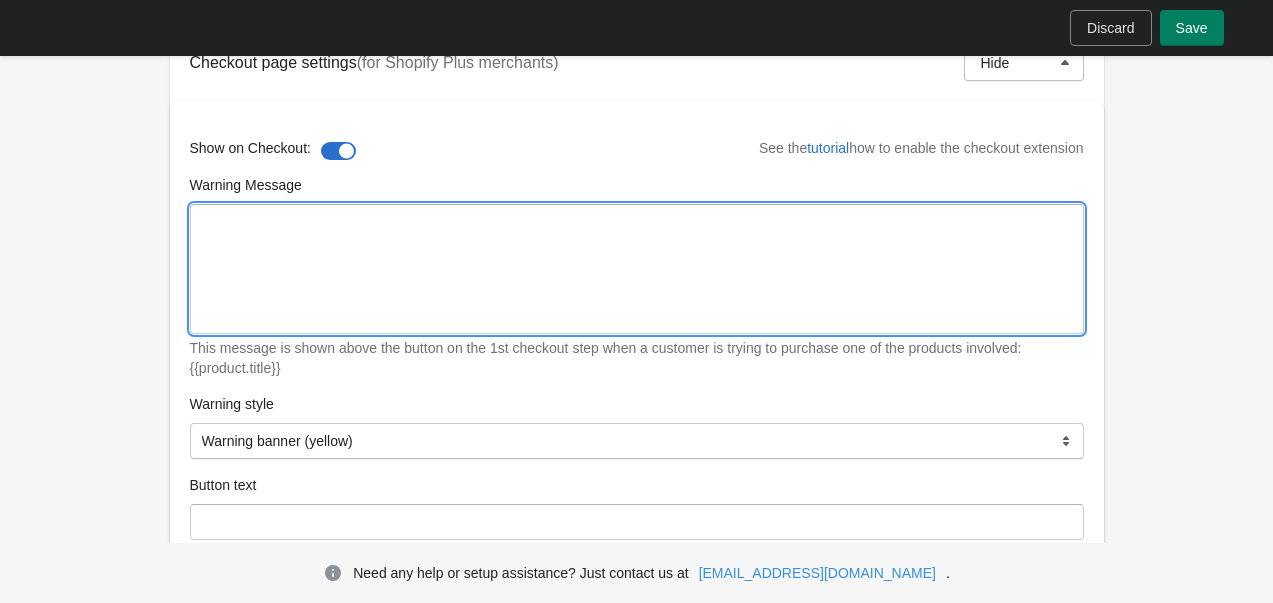 type on "*" 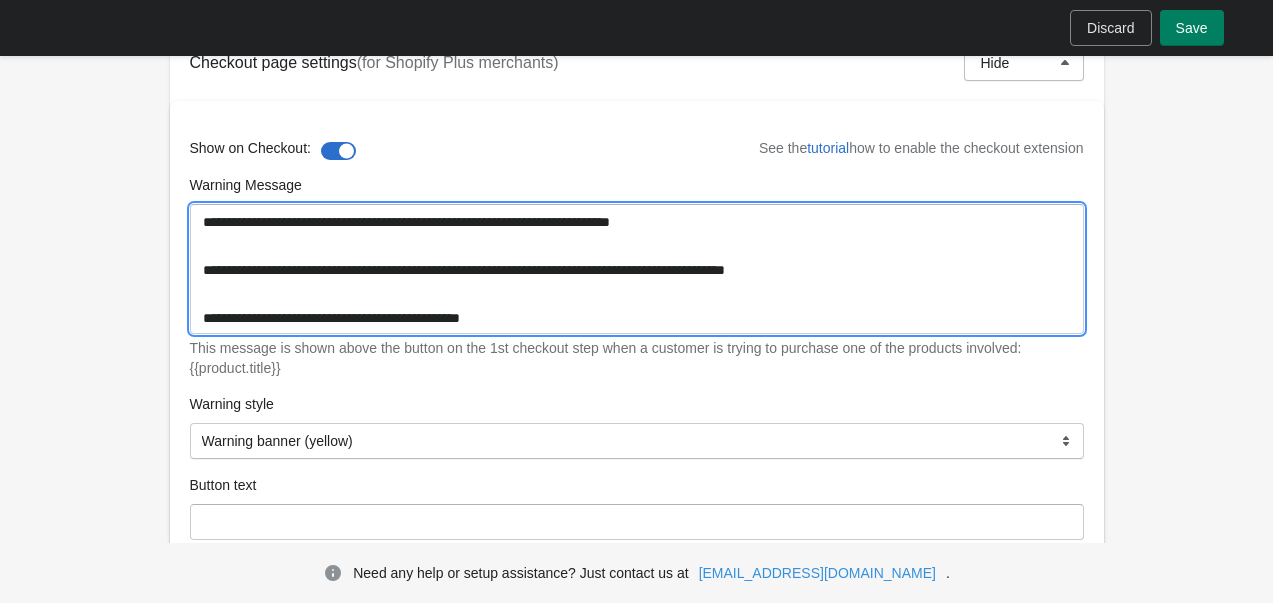click on "**********" at bounding box center [637, 269] 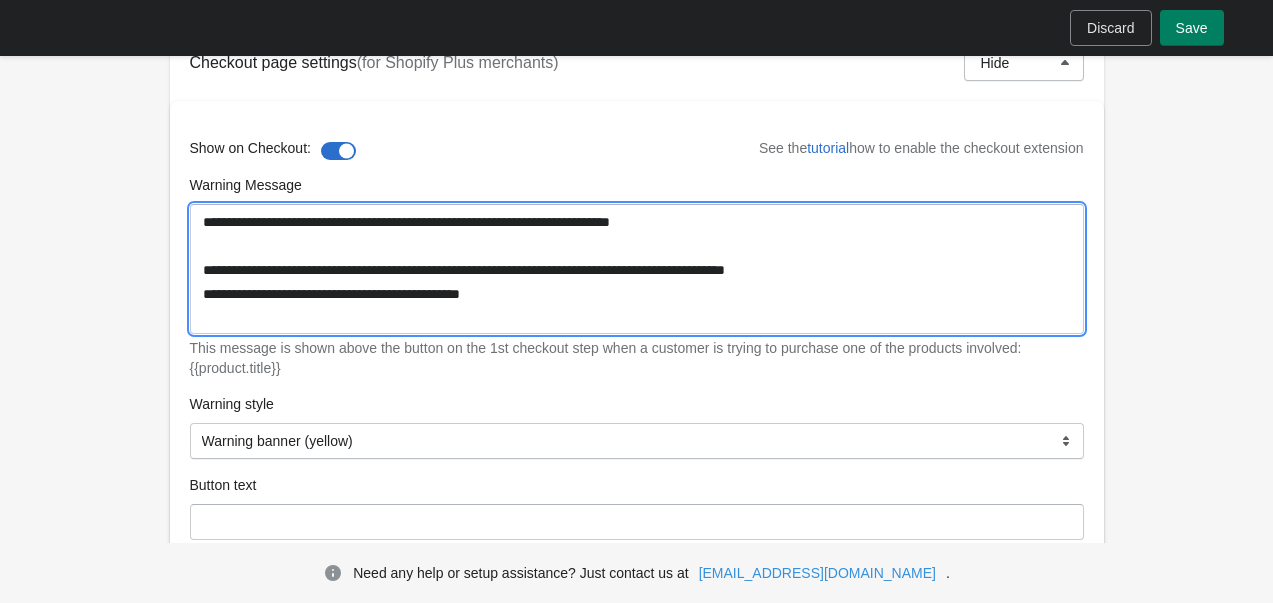click on "**********" at bounding box center [637, 269] 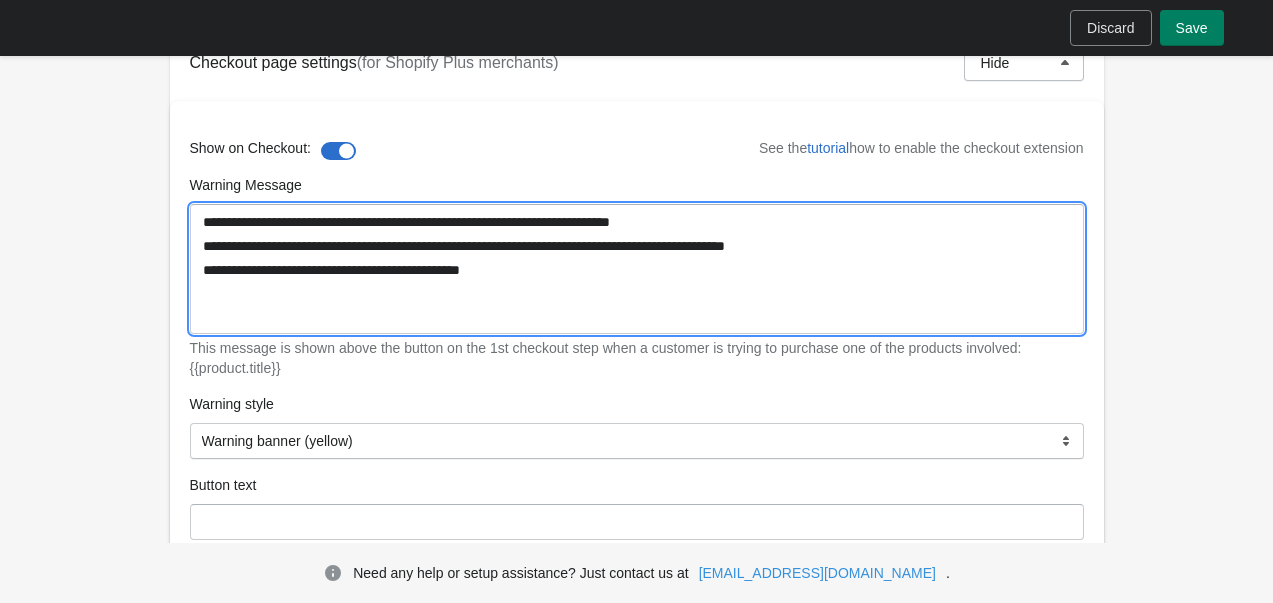 drag, startPoint x: 737, startPoint y: 245, endPoint x: 702, endPoint y: 247, distance: 35.057095 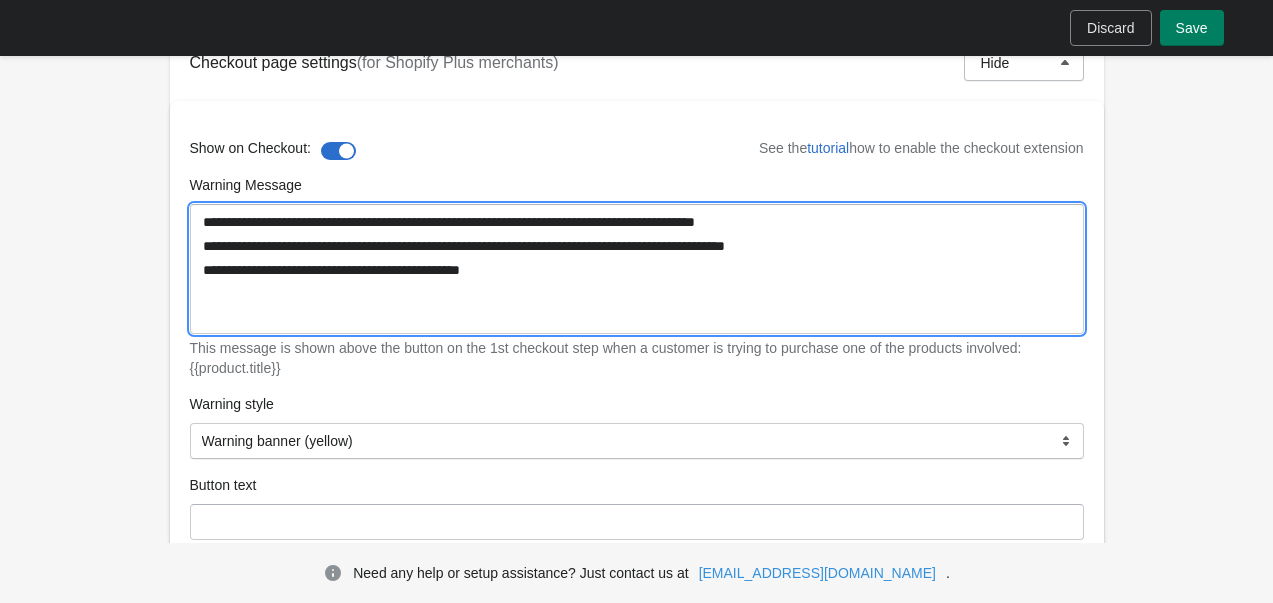 click on "**********" at bounding box center [637, 269] 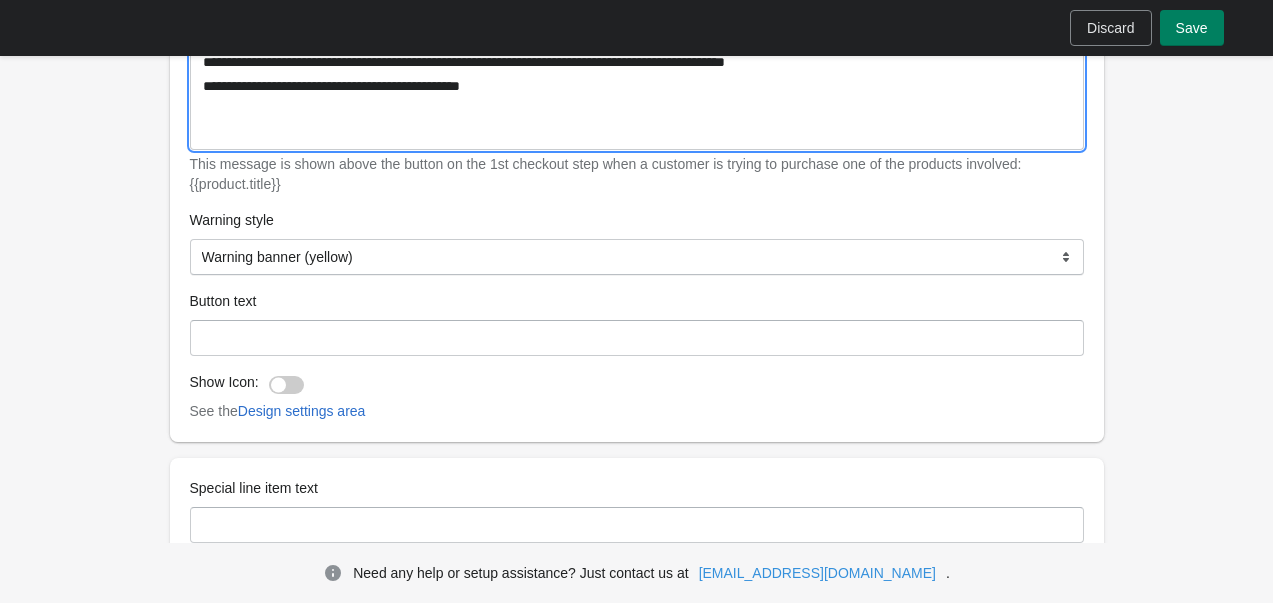scroll, scrollTop: 1983, scrollLeft: 0, axis: vertical 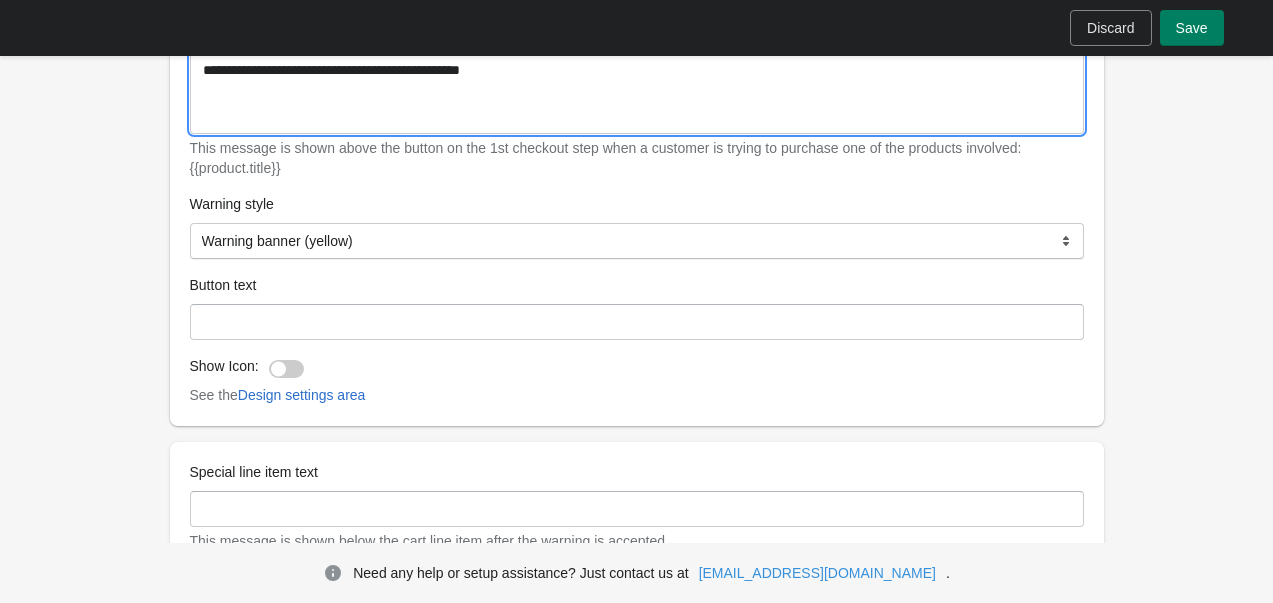 type on "**********" 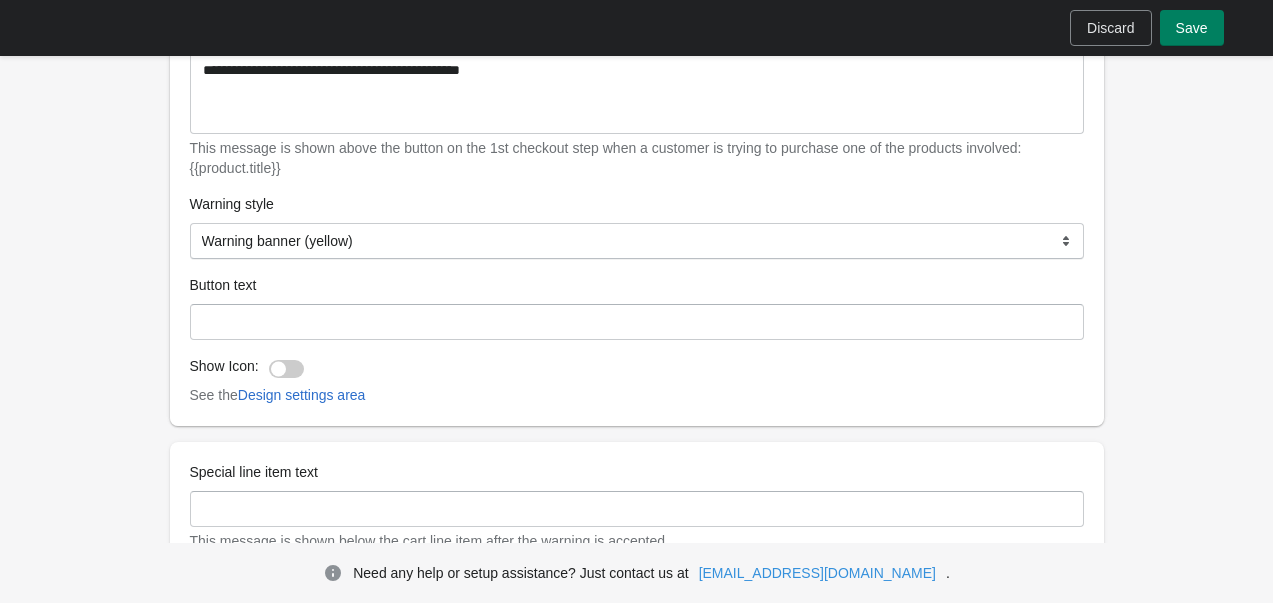 click at bounding box center (286, 369) 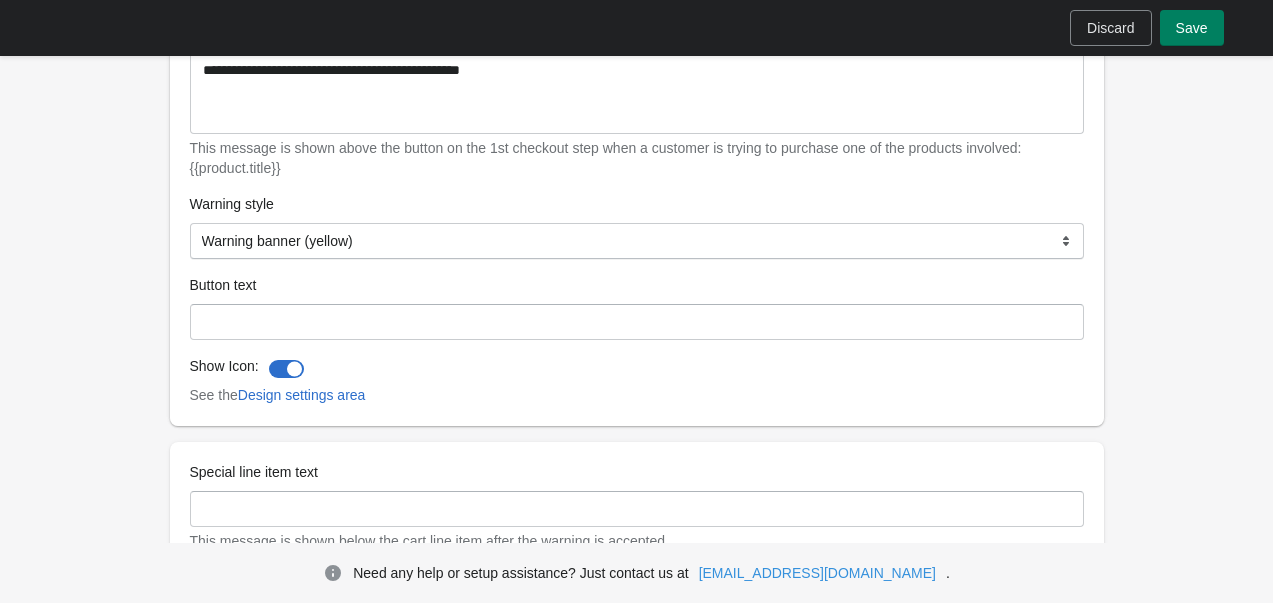 click at bounding box center [286, 369] 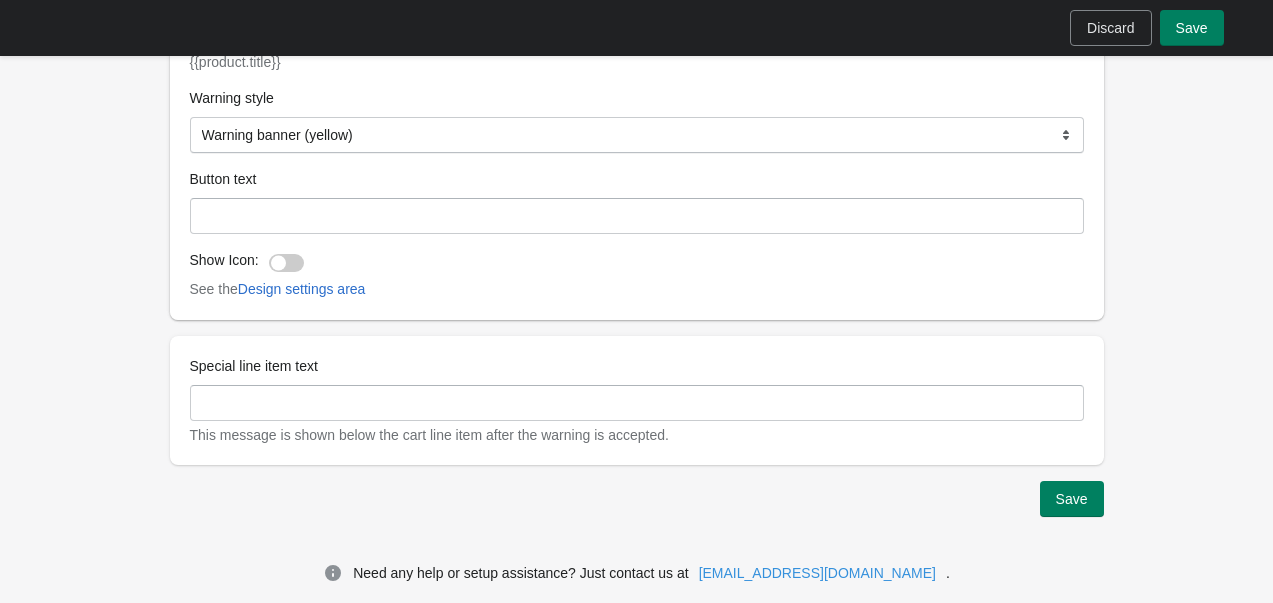 scroll, scrollTop: 2108, scrollLeft: 0, axis: vertical 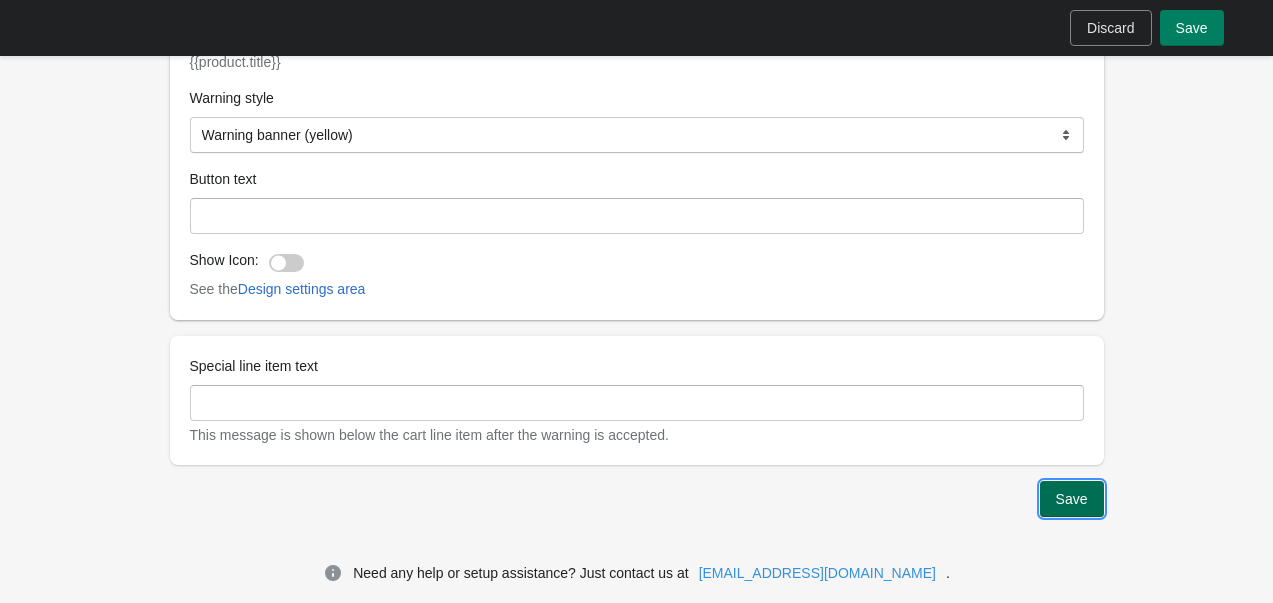 click on "Save" at bounding box center (1072, 499) 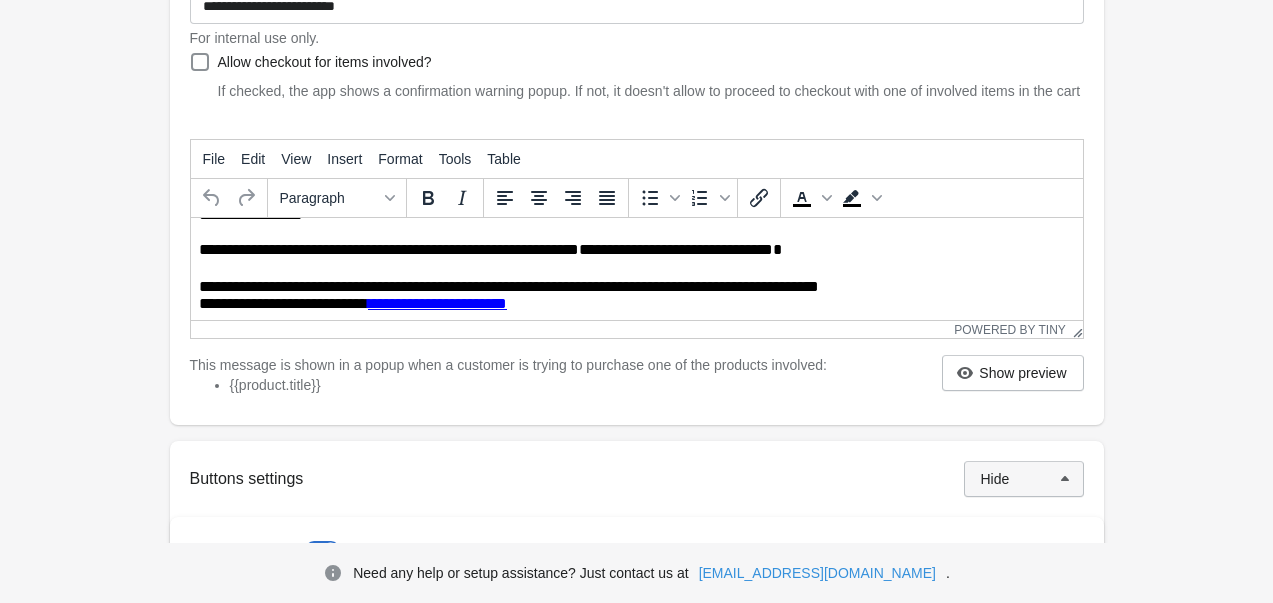 scroll, scrollTop: 308, scrollLeft: 0, axis: vertical 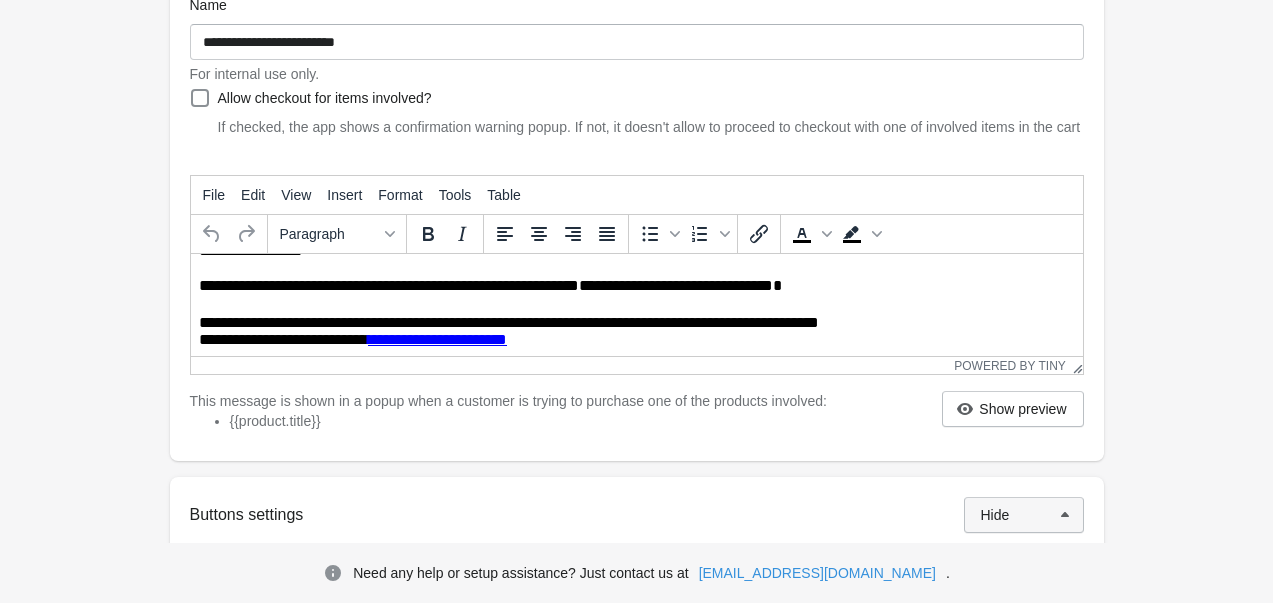 click on "**********" at bounding box center [636, 1003] 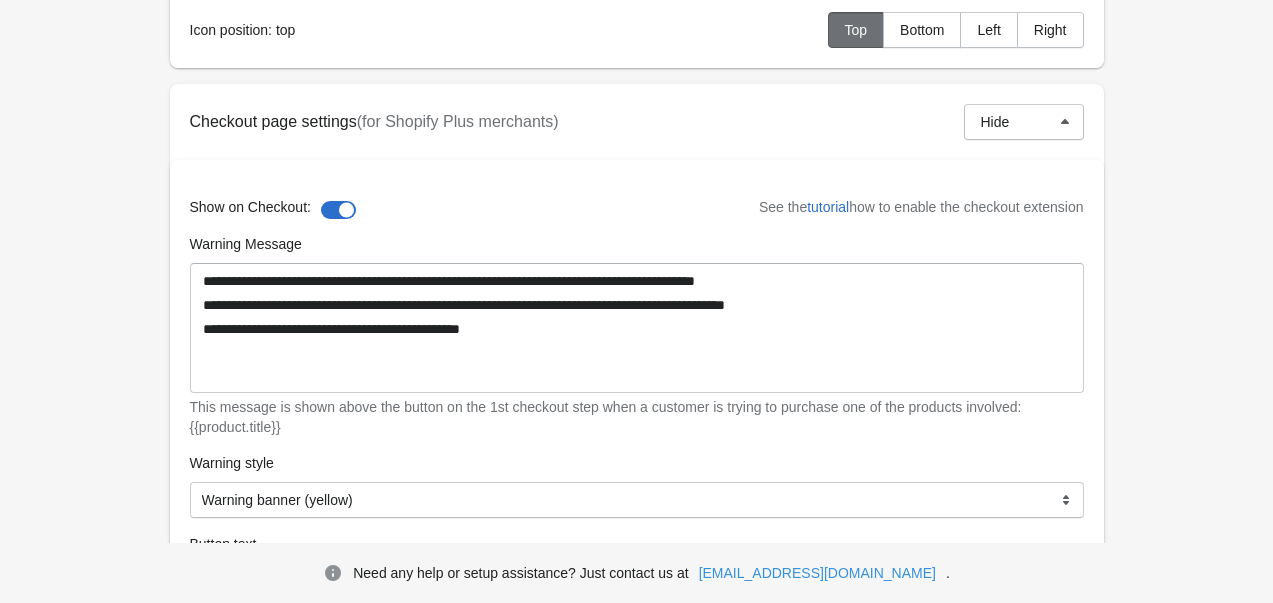 scroll, scrollTop: 1708, scrollLeft: 0, axis: vertical 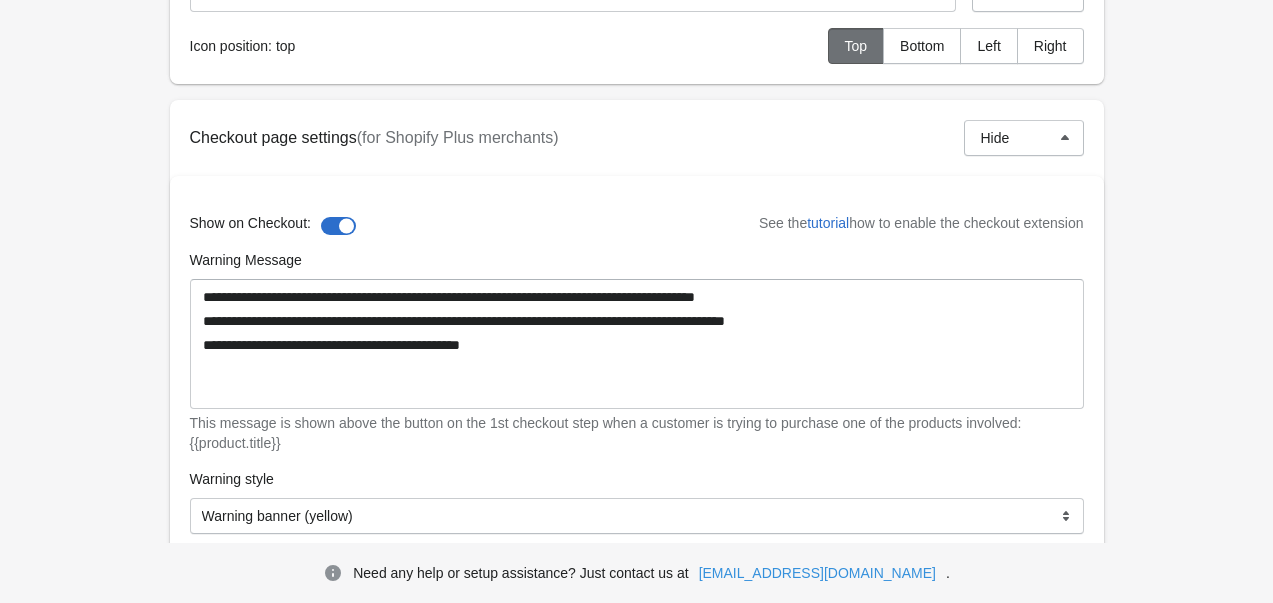 click on "**********" at bounding box center [636, -397] 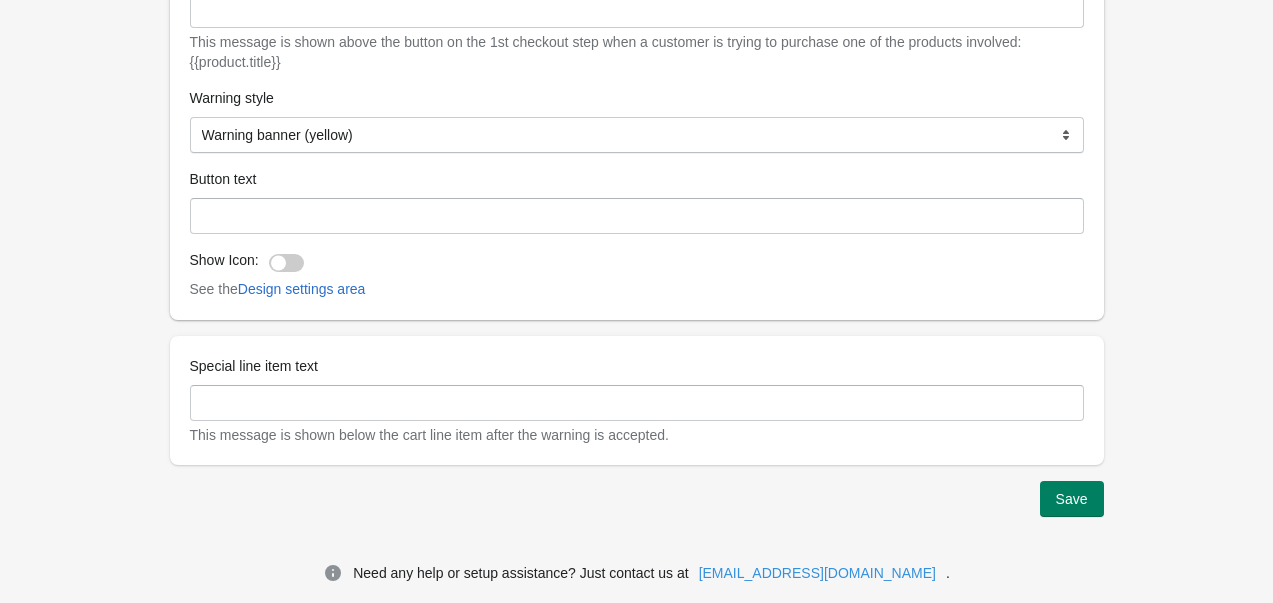 scroll, scrollTop: 2108, scrollLeft: 0, axis: vertical 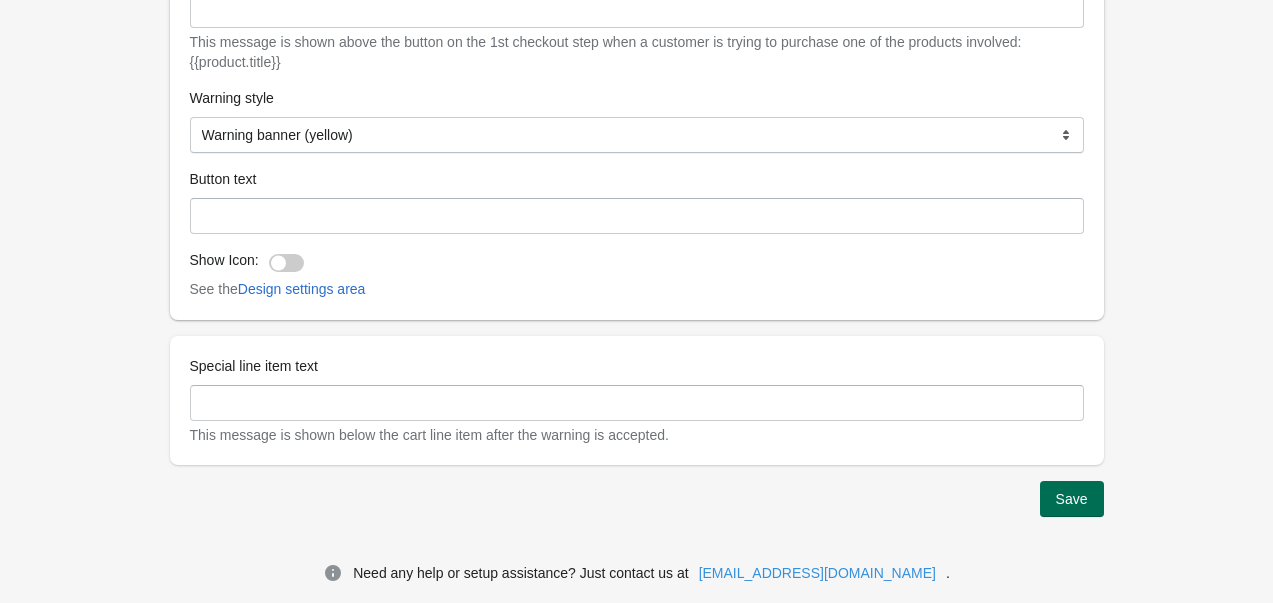 click on "Save" at bounding box center (1072, 499) 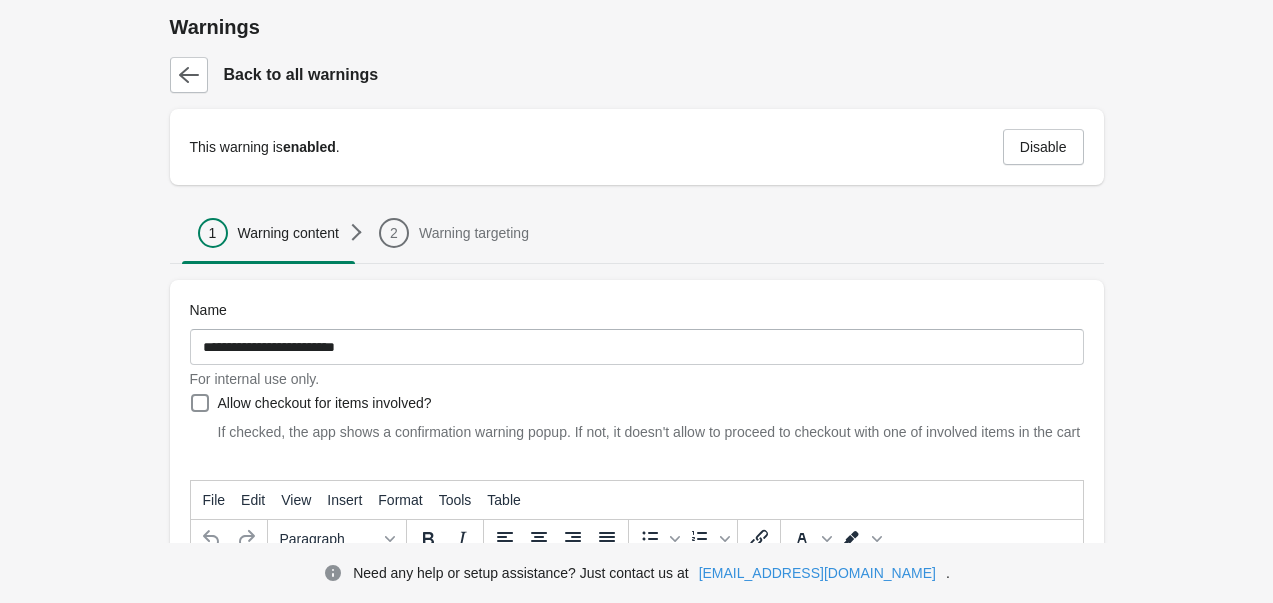 scroll, scrollTop: 0, scrollLeft: 0, axis: both 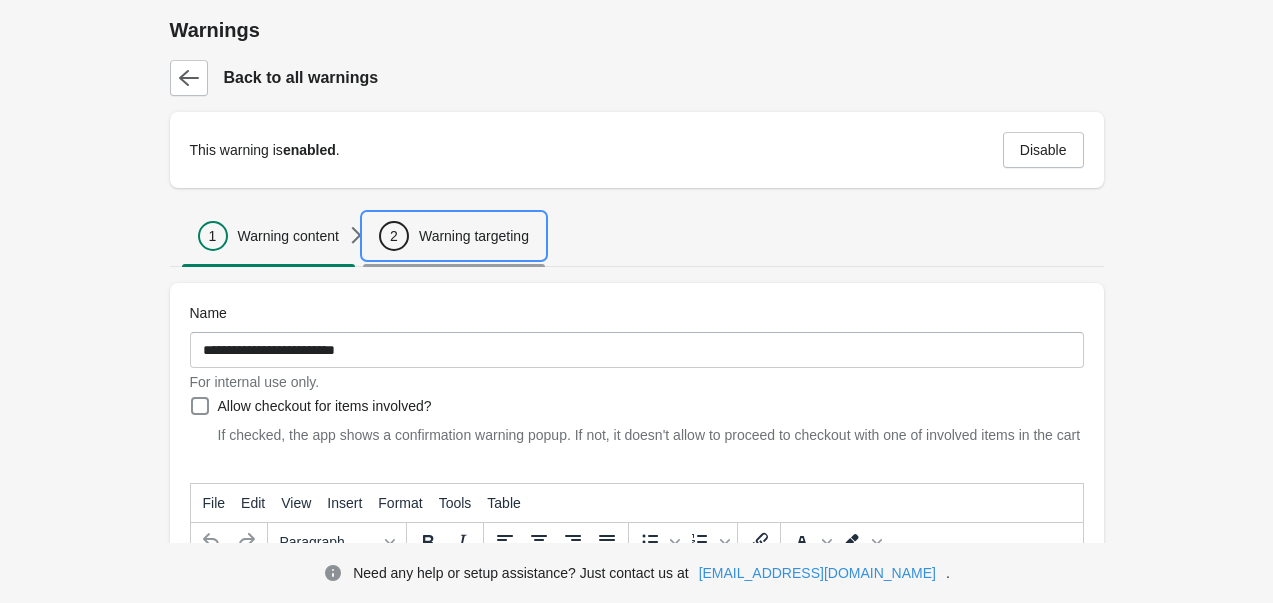 click on "Warning targeting" at bounding box center (474, 236) 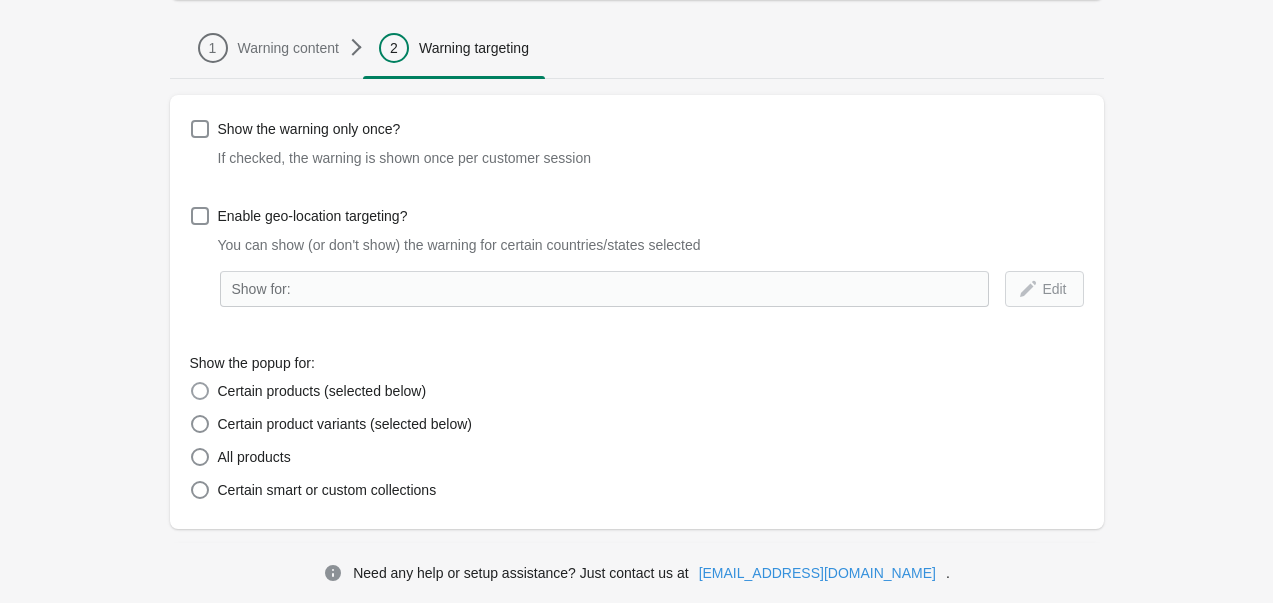 scroll, scrollTop: 200, scrollLeft: 0, axis: vertical 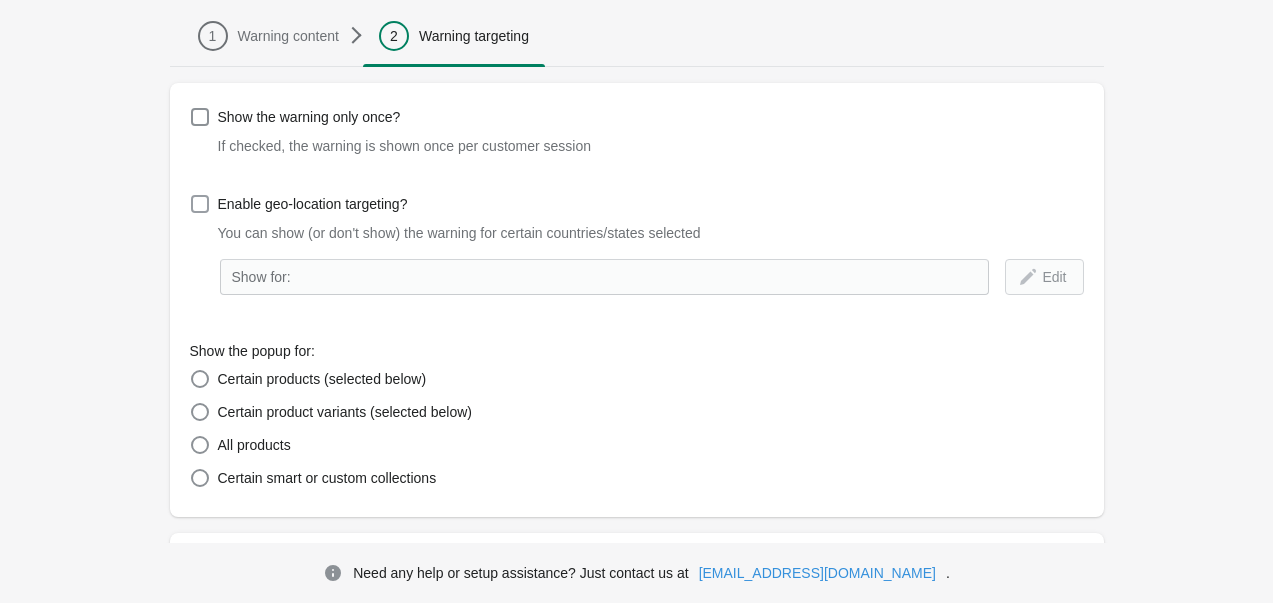click at bounding box center [200, 204] 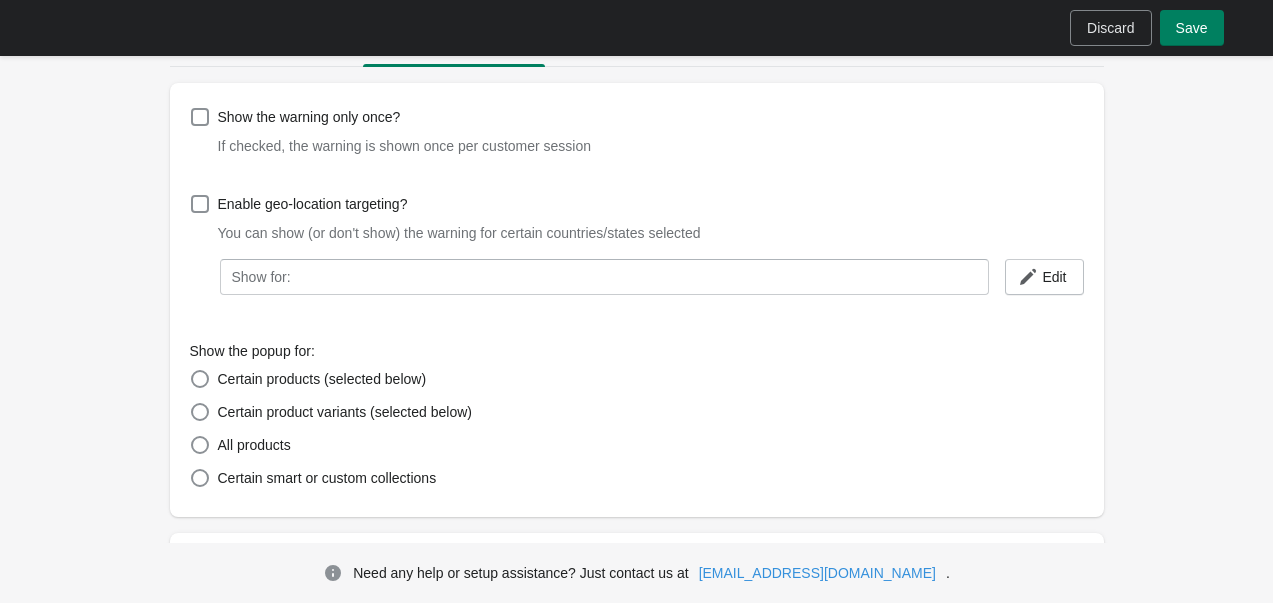 click on "Skip to content Discard Save Warnings Back to all warnings This warning is  enabled . Disable 1 Warning content 2 Warning targeting 1 Warning content 2 Warning targeting Show the warning only once? If checked, the warning is shown once per customer session Enable geo-location targeting? You can show (or don't show) the warning for certain countries/states selected Show for: Edit Show the popup for: Certain products (selected below) Certain product variants (selected below) All products Certain smart or custom collections Browse  products No  products  added. Click "Browse" button in order to add  products  to the warning. Save Need any help or setup assistance? Just contact us at  [EMAIL_ADDRESS][DOMAIN_NAME] ." at bounding box center [636, 334] 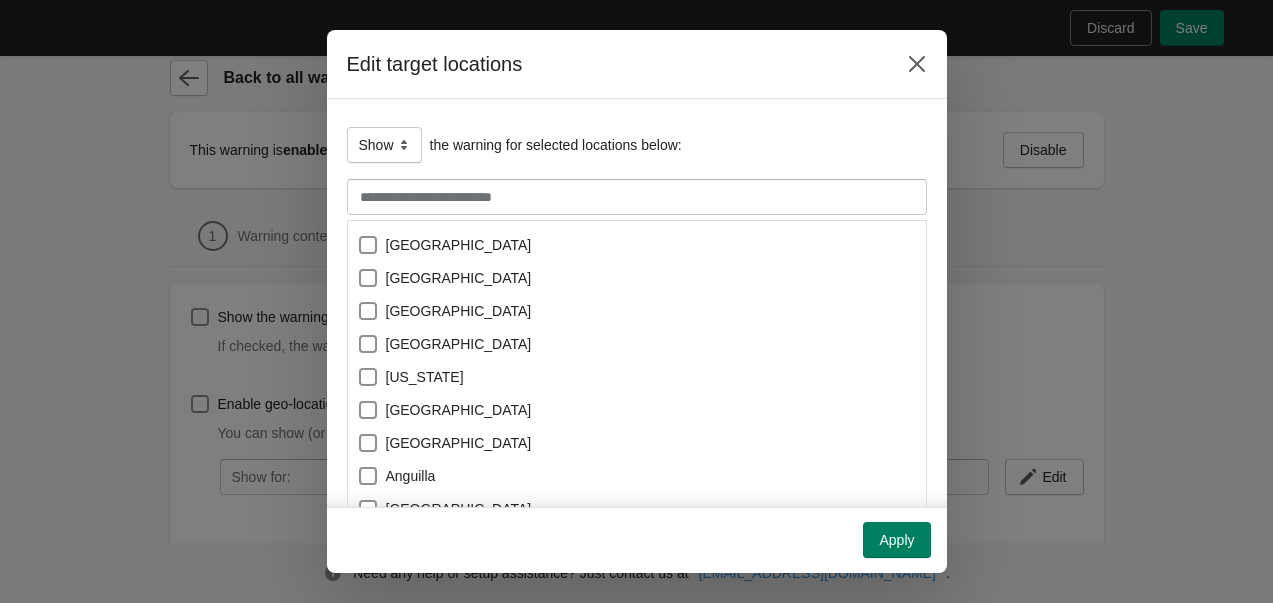 scroll, scrollTop: 200, scrollLeft: 0, axis: vertical 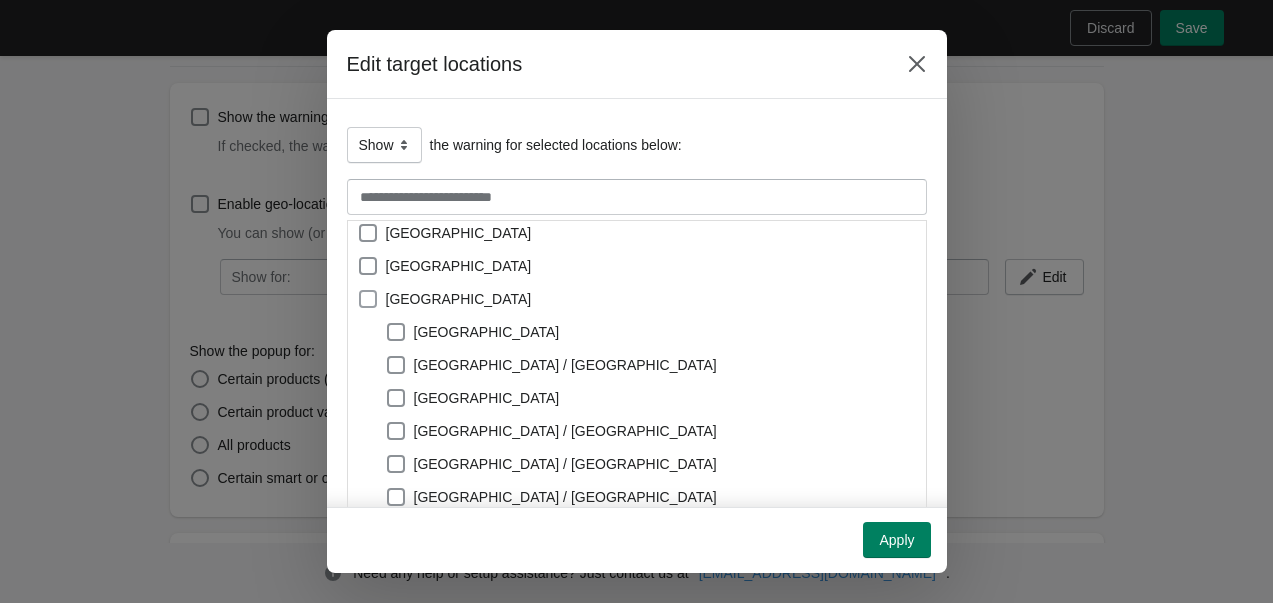 click at bounding box center (368, 299) 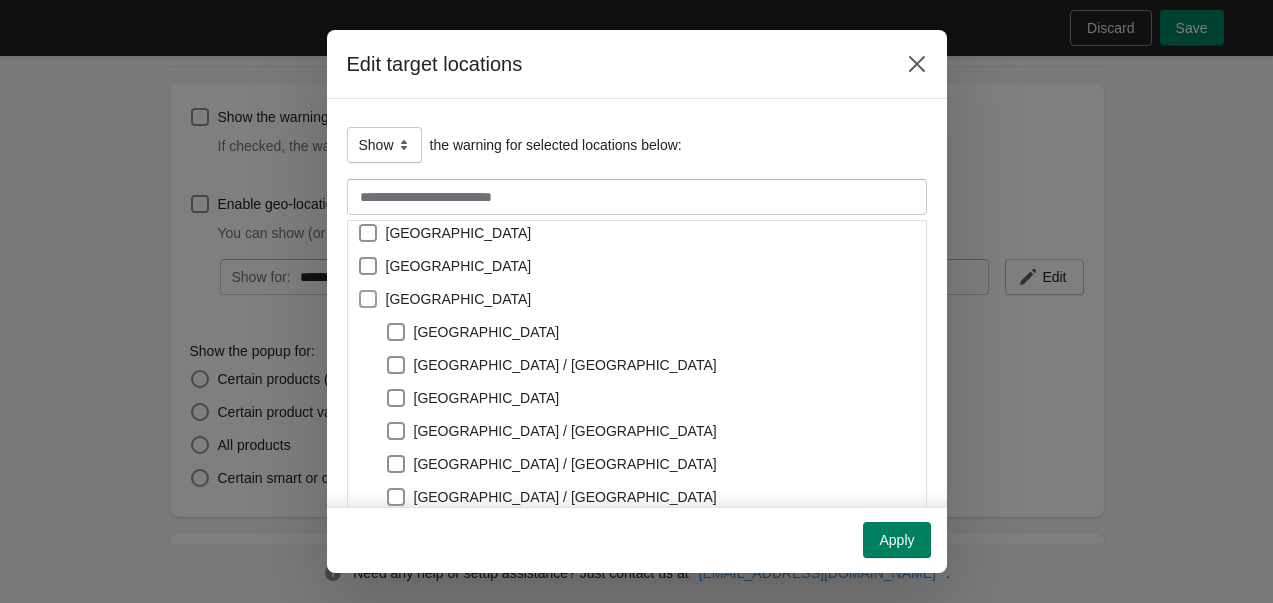 click at bounding box center [368, 299] 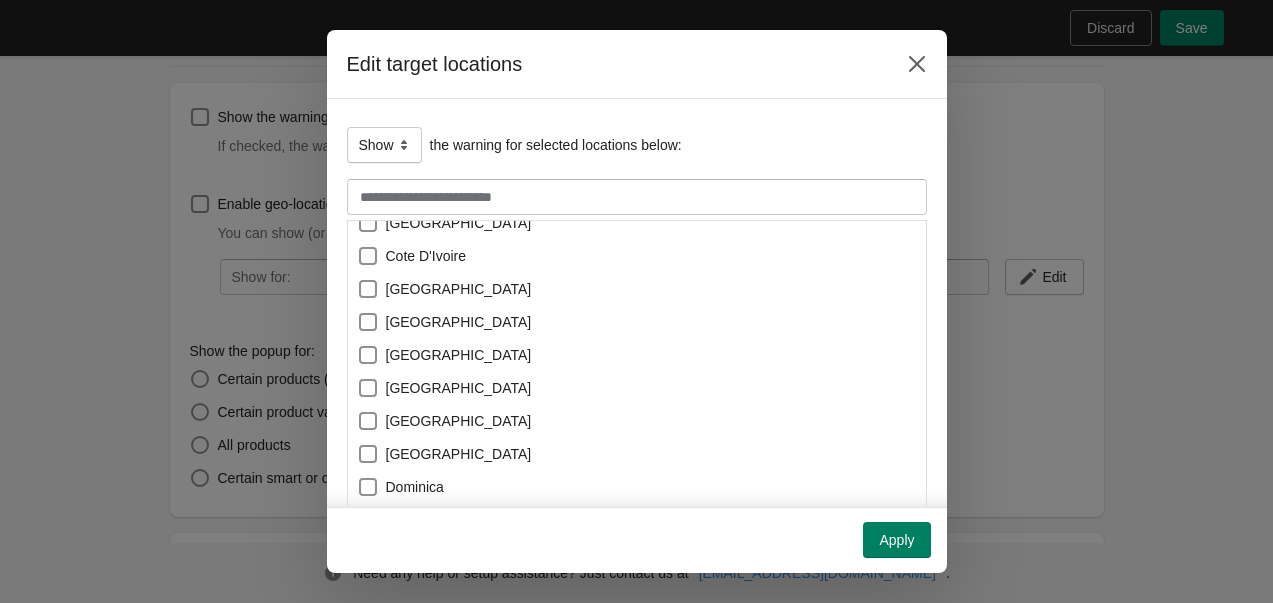 scroll, scrollTop: 2200, scrollLeft: 0, axis: vertical 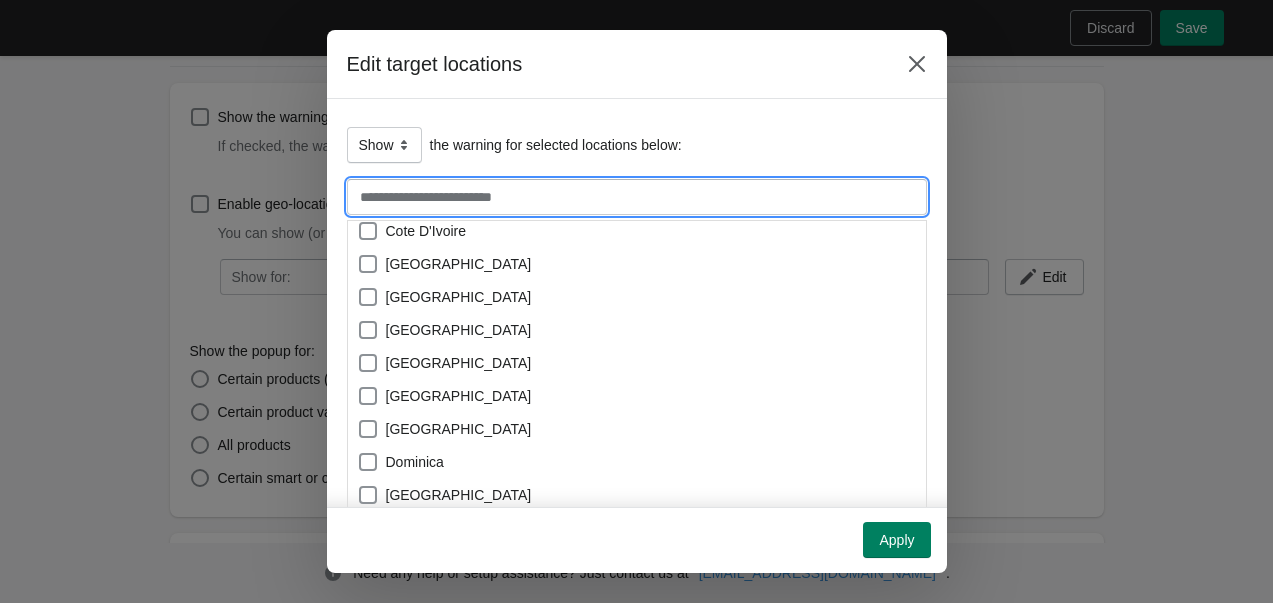click at bounding box center [637, 197] 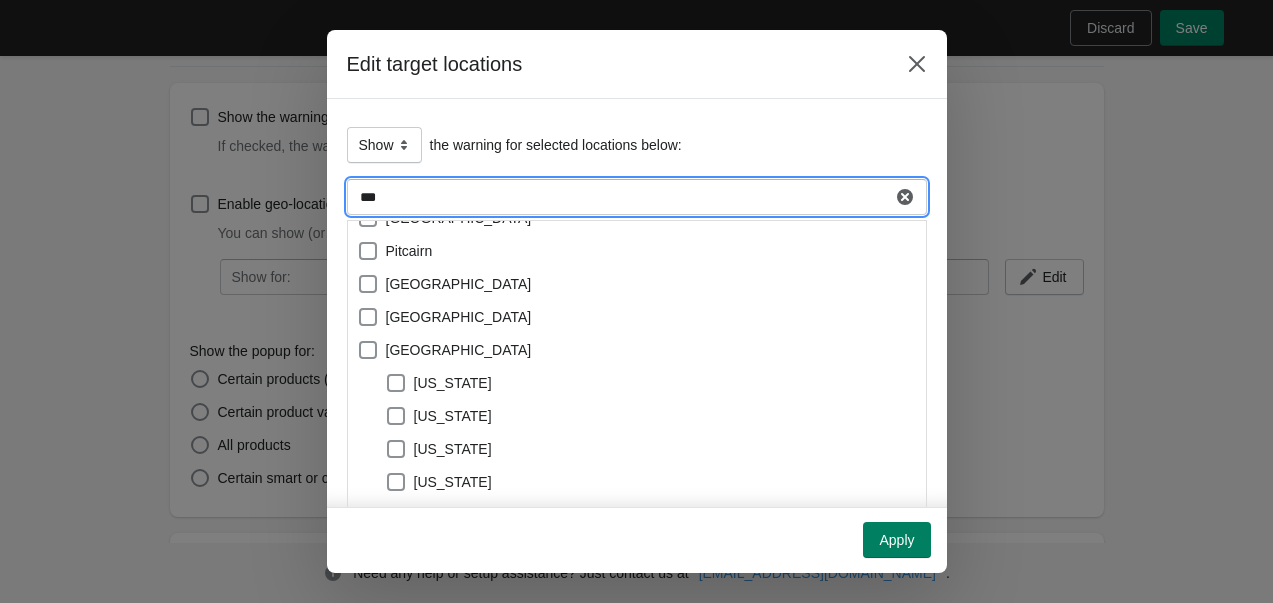 scroll, scrollTop: 0, scrollLeft: 0, axis: both 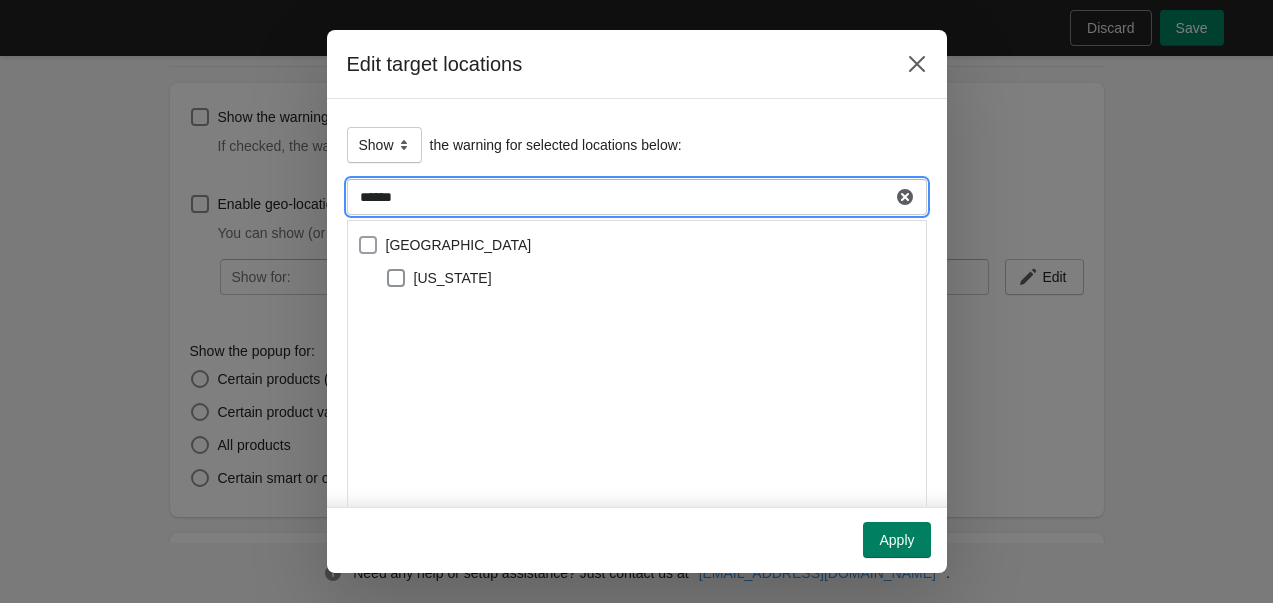 type on "******" 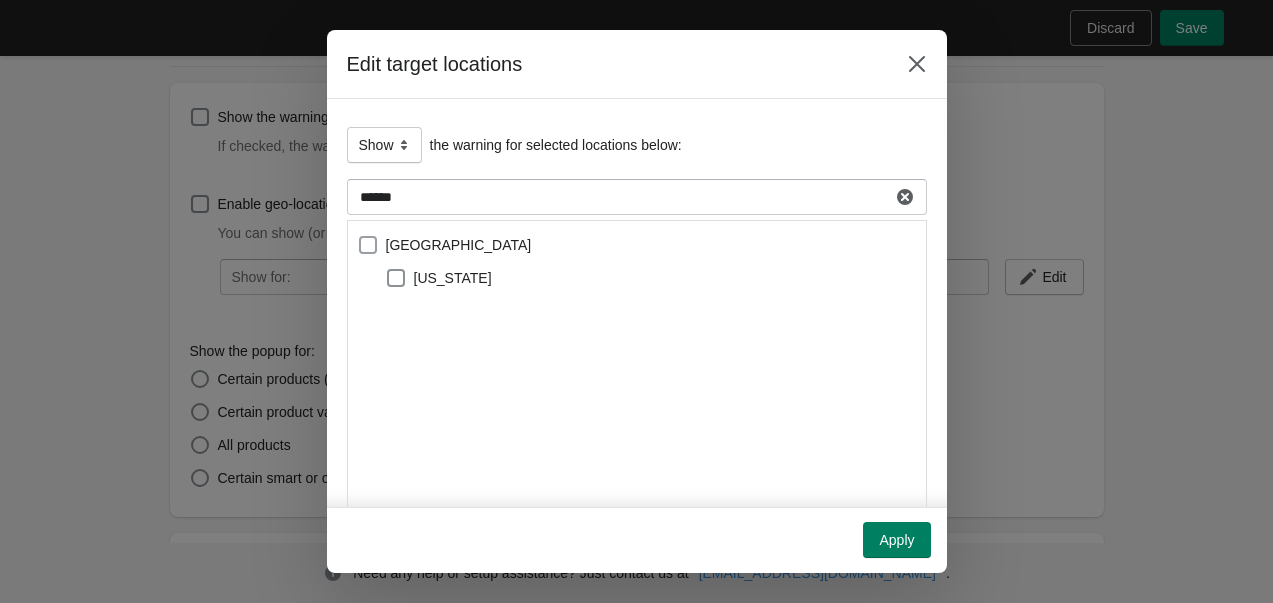 click at bounding box center (368, 245) 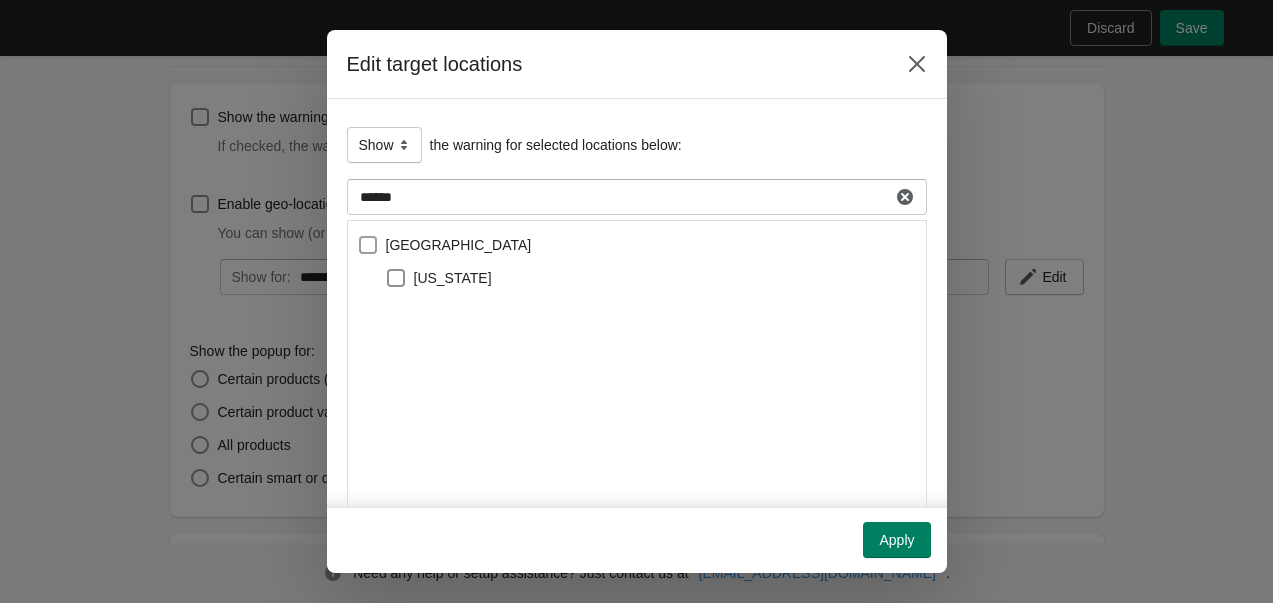 click at bounding box center [368, 245] 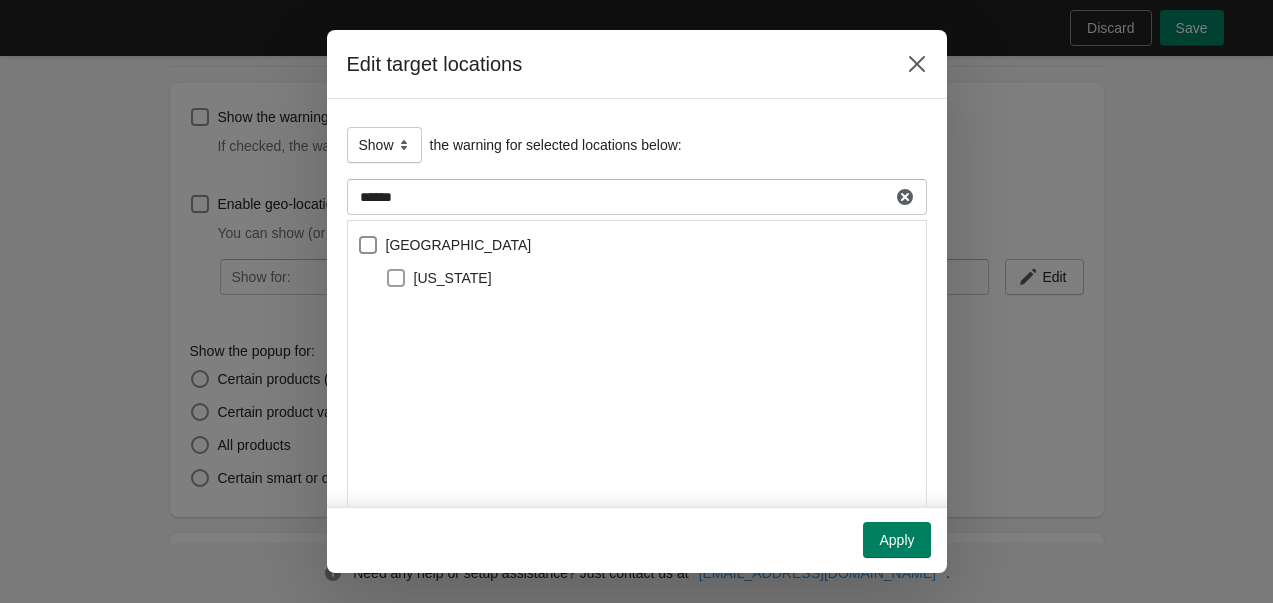 click at bounding box center (396, 278) 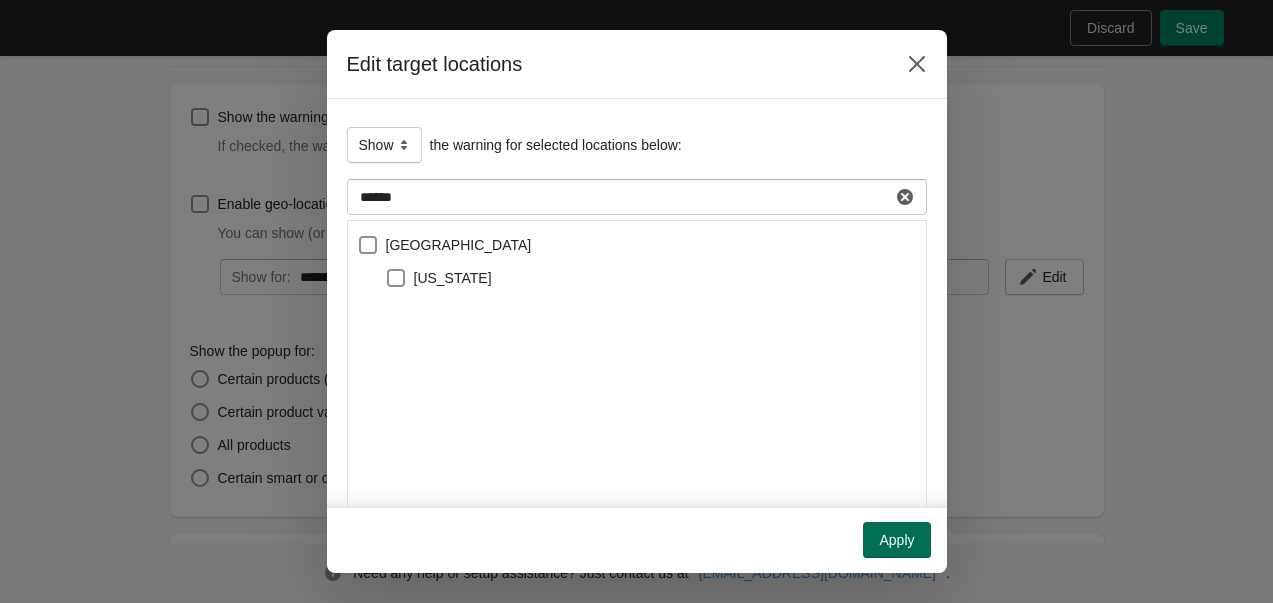 click on "Apply" at bounding box center (896, 540) 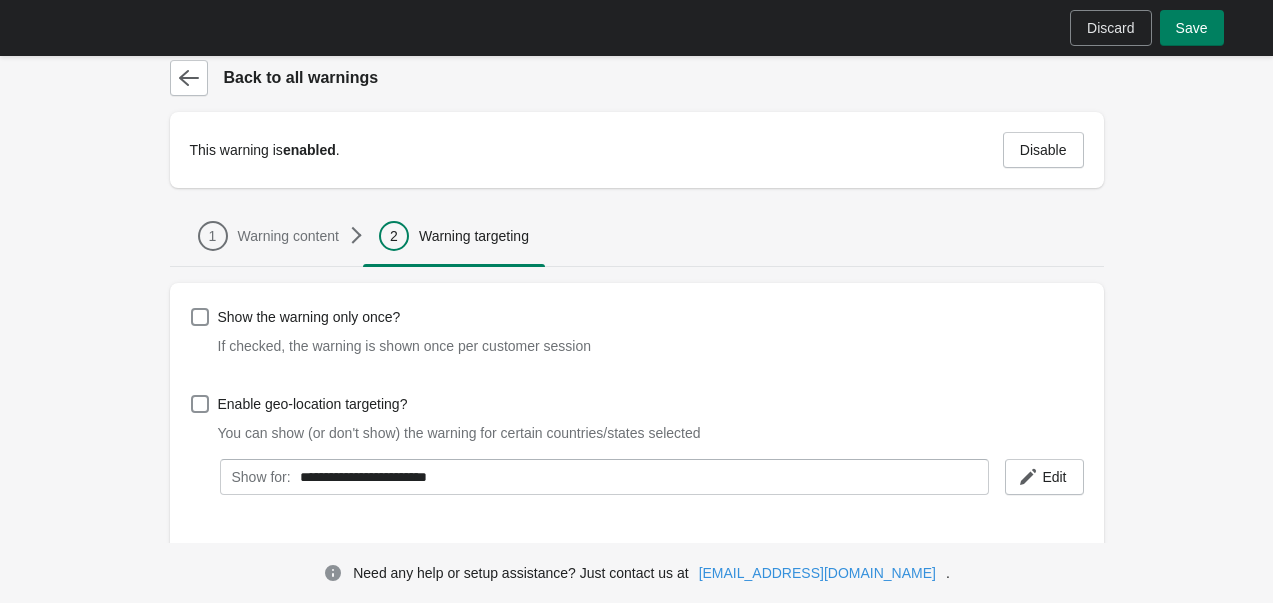 scroll, scrollTop: 200, scrollLeft: 0, axis: vertical 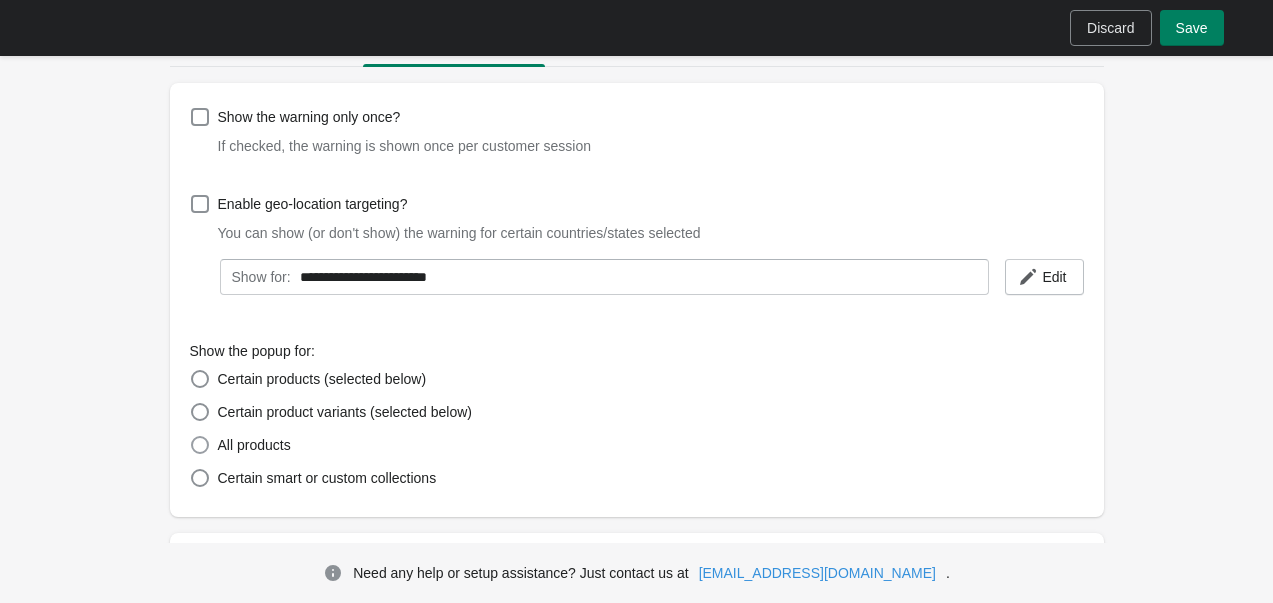click at bounding box center [200, 445] 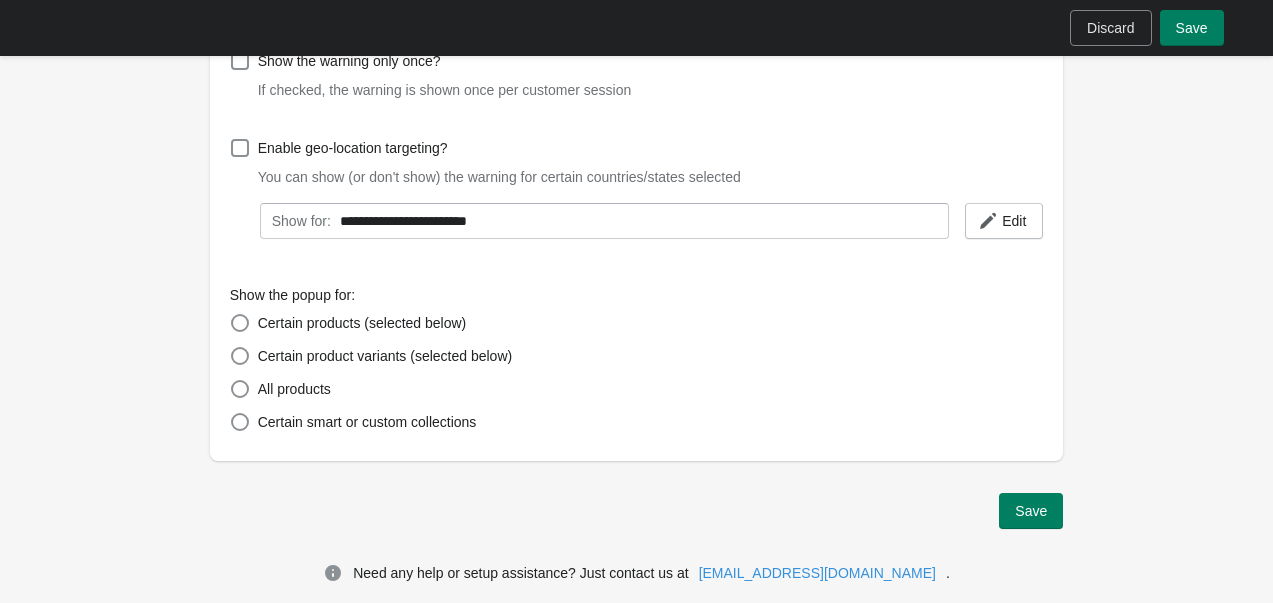 scroll, scrollTop: 267, scrollLeft: 0, axis: vertical 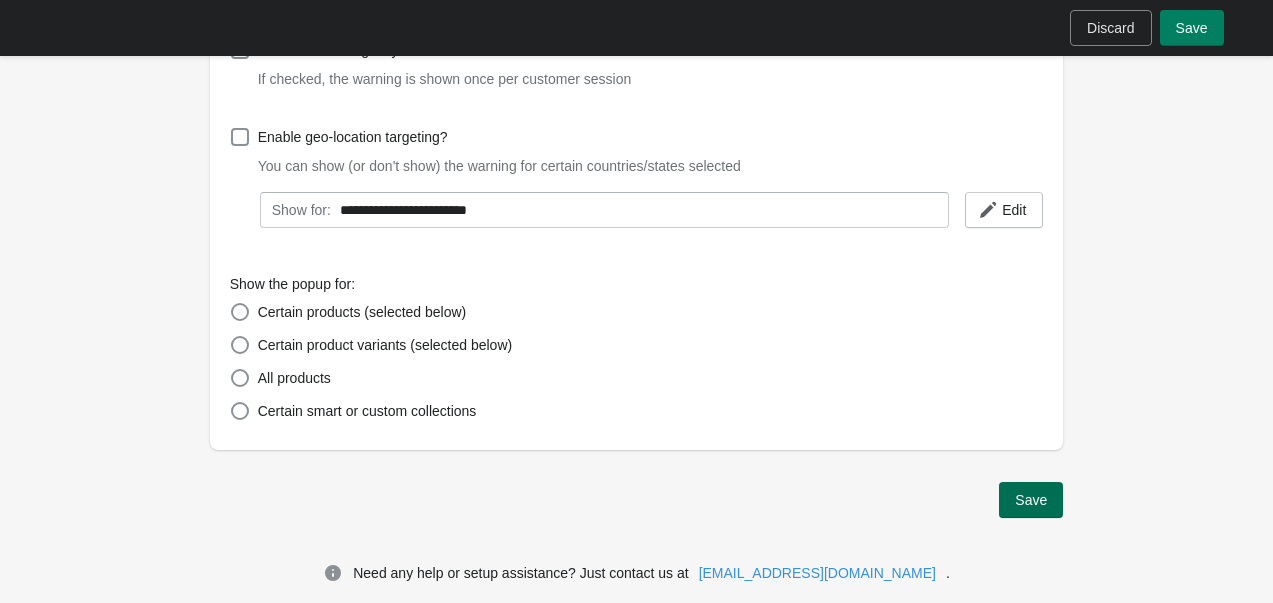click on "Save" at bounding box center (1031, 500) 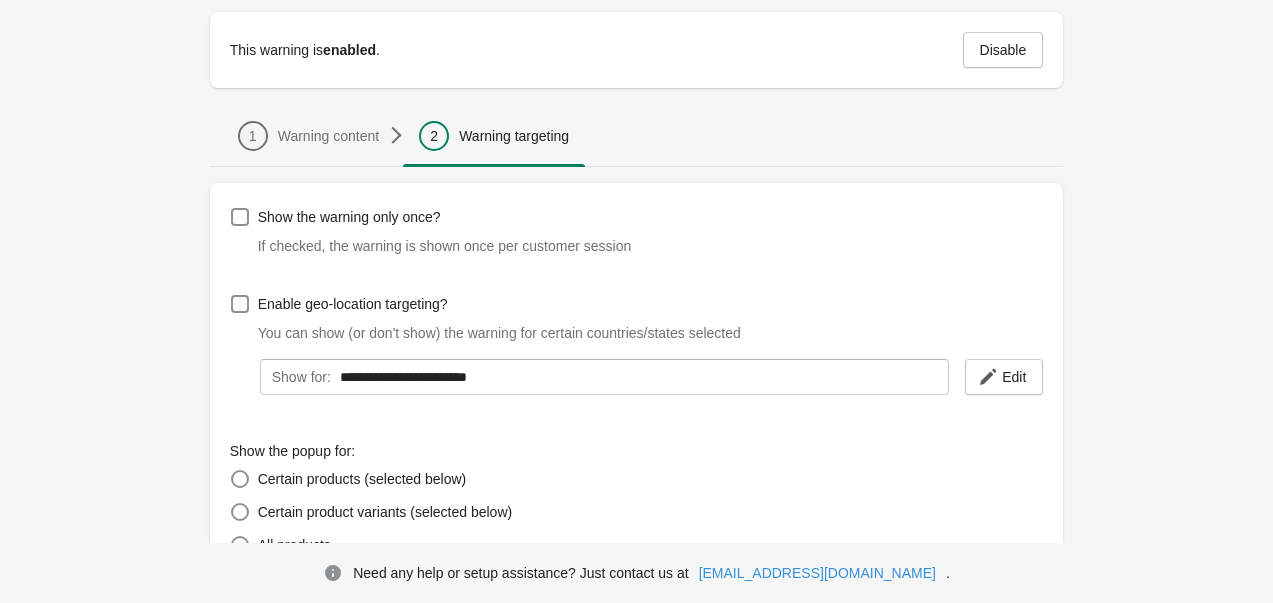 scroll, scrollTop: 267, scrollLeft: 0, axis: vertical 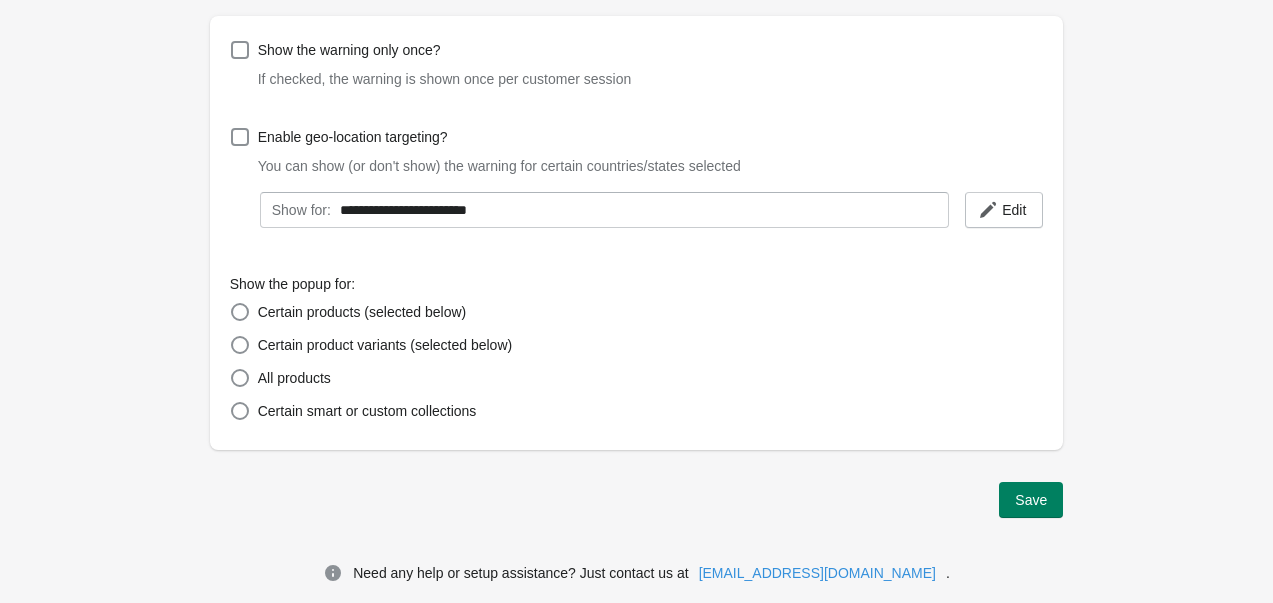 click on "**********" at bounding box center [636, 133] 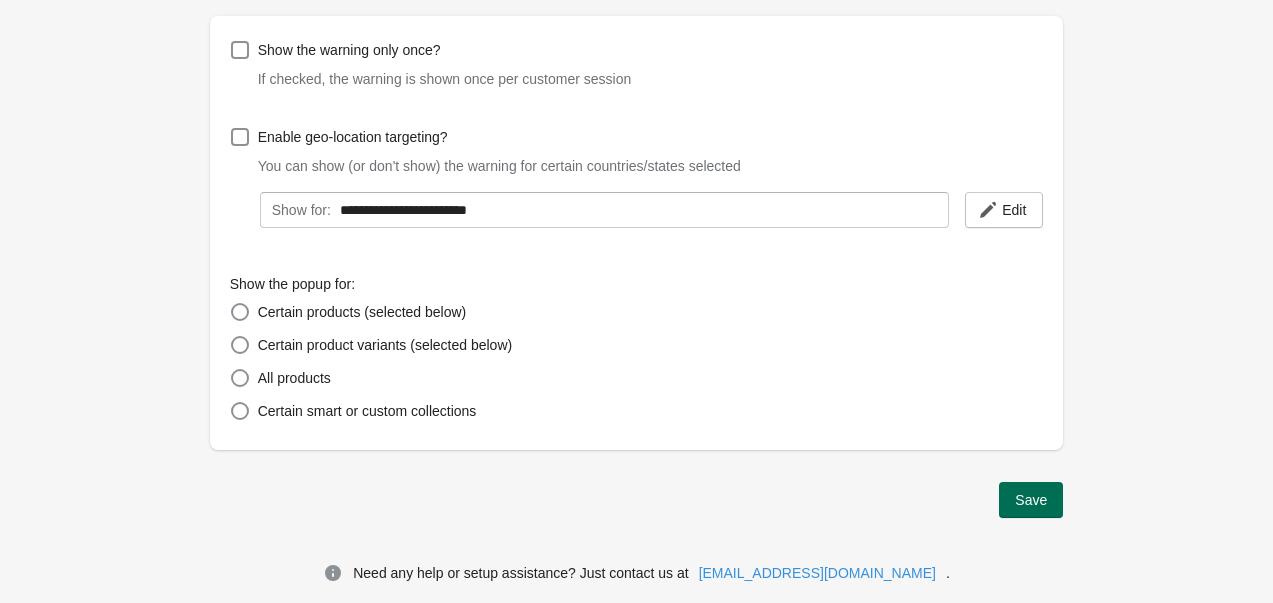 click on "Save" at bounding box center (1031, 500) 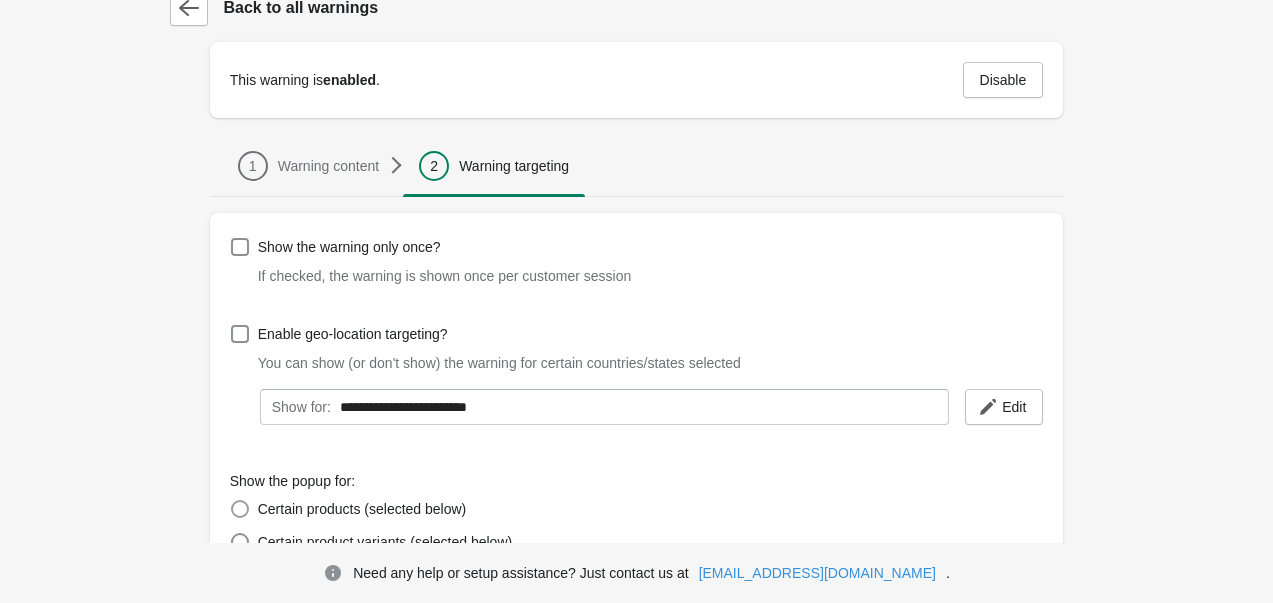scroll, scrollTop: 0, scrollLeft: 0, axis: both 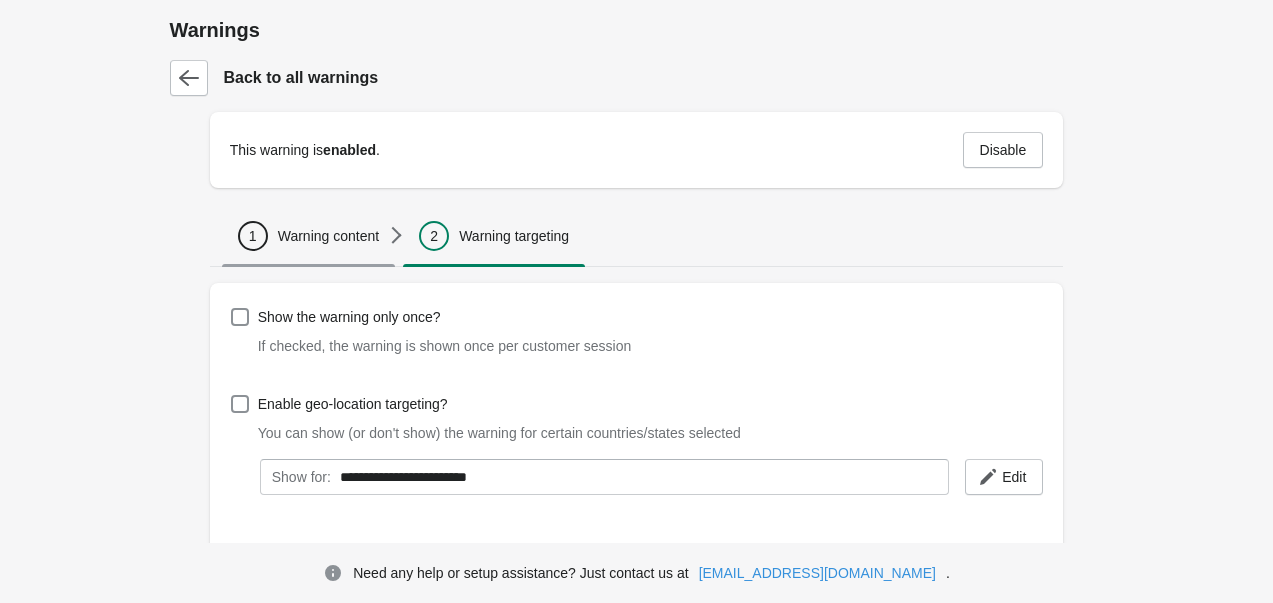 click on "Warning content" at bounding box center (328, 236) 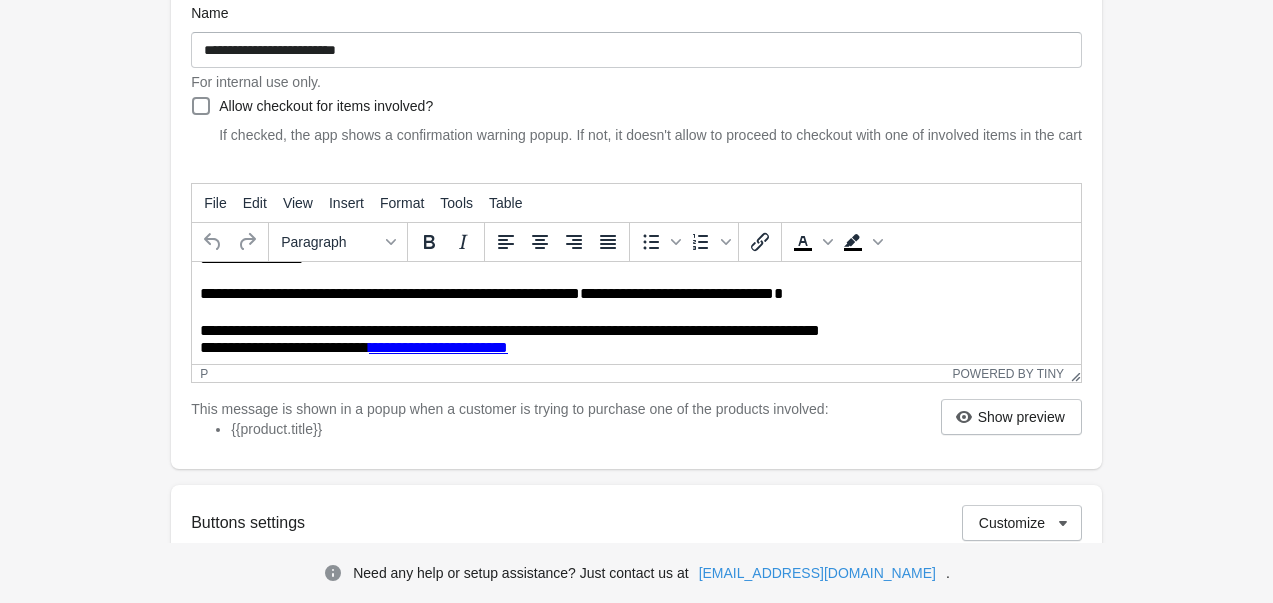 scroll, scrollTop: 0, scrollLeft: 0, axis: both 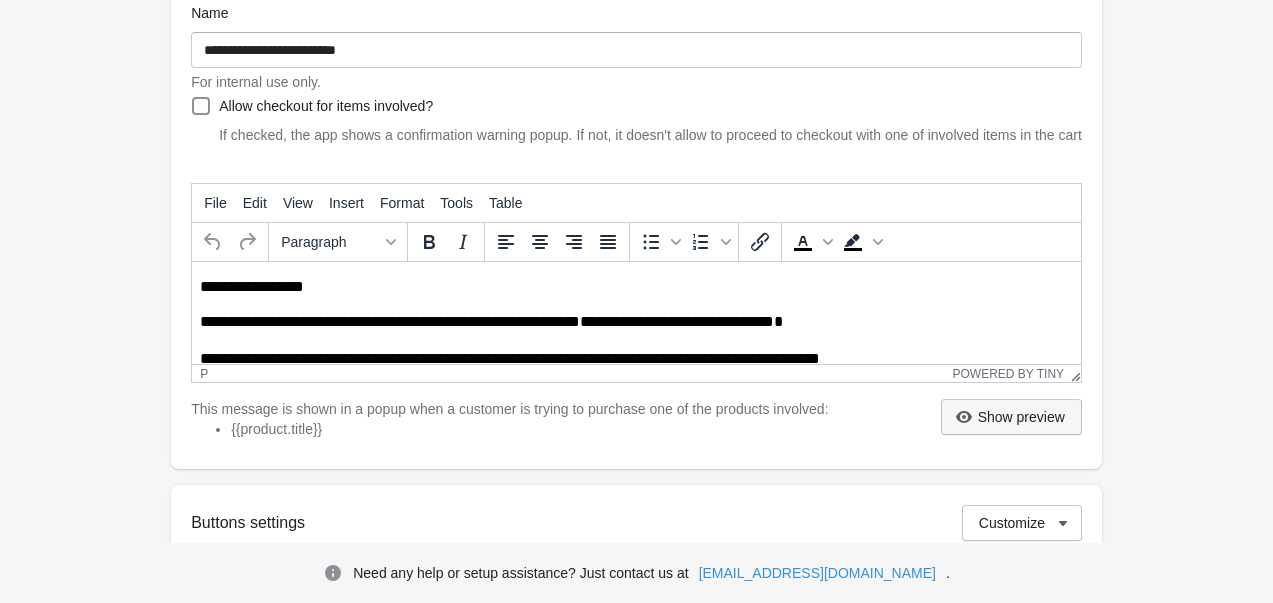 click on "Show preview" at bounding box center (1021, 417) 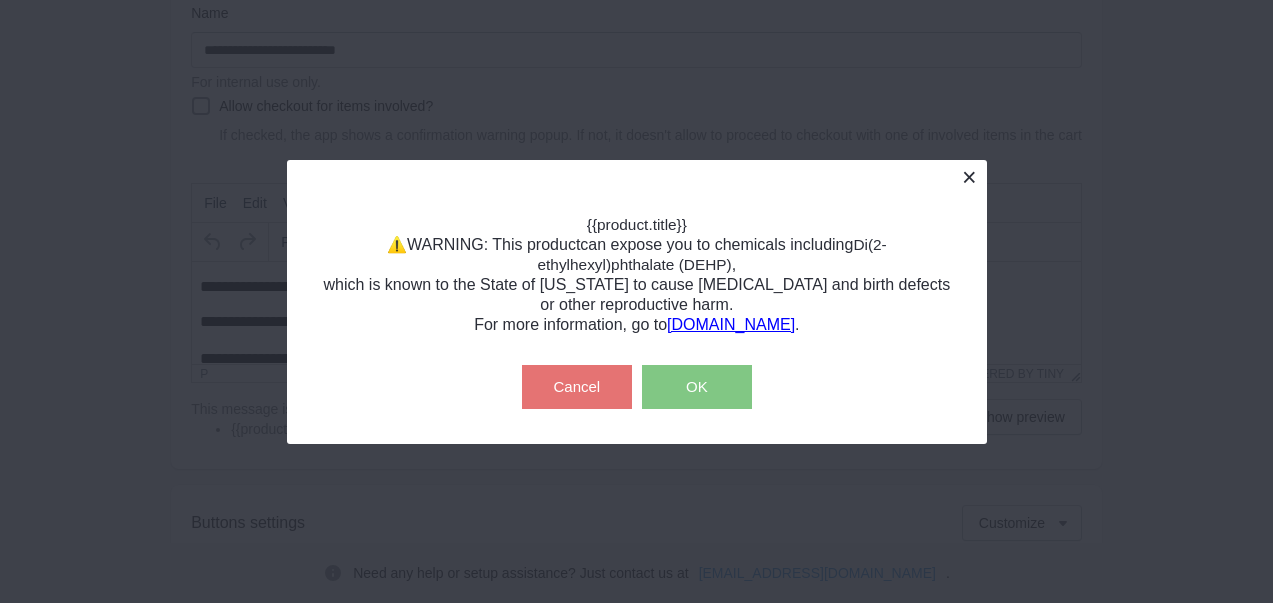 click at bounding box center (969, 177) 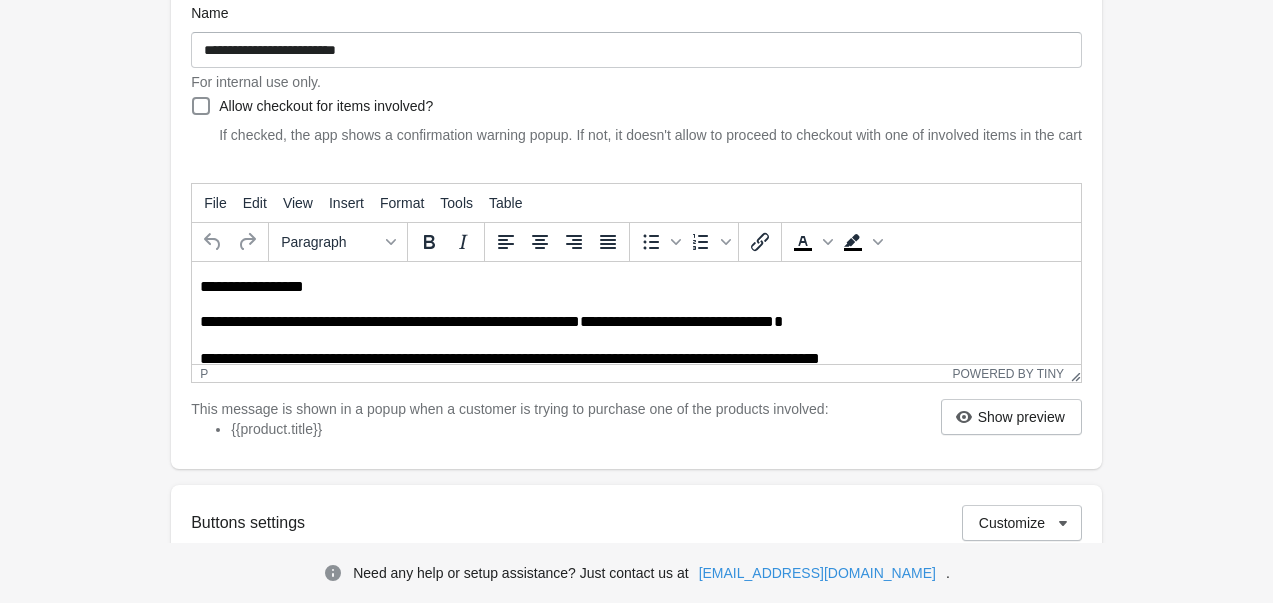 click on "**********" at bounding box center (630, 287) 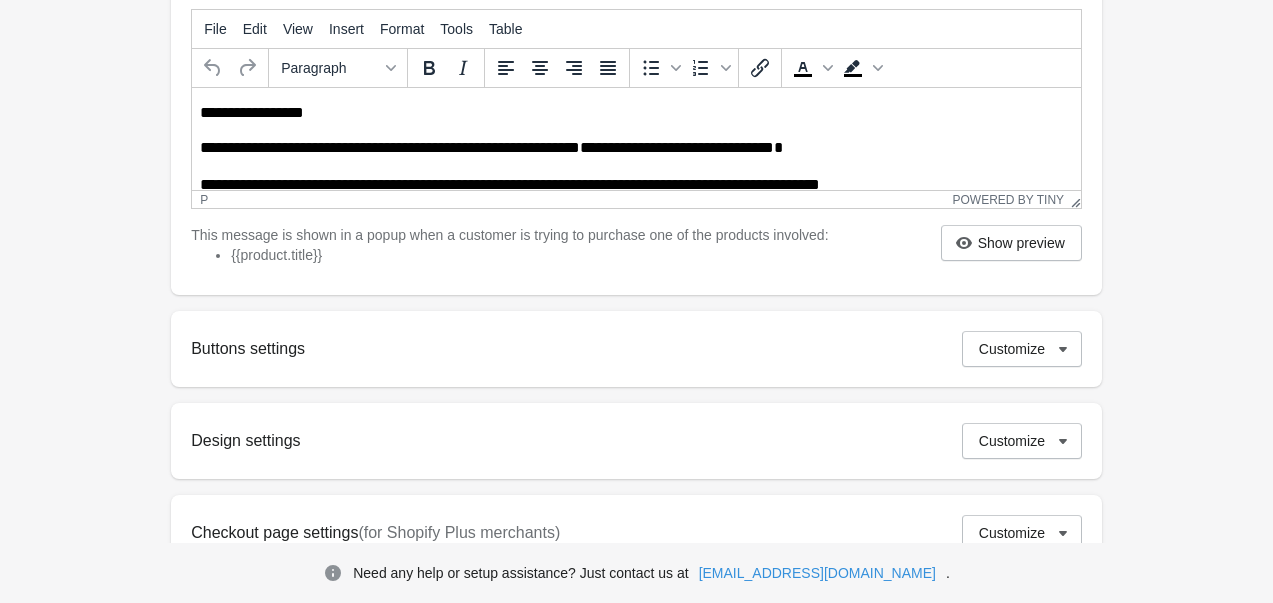 scroll, scrollTop: 600, scrollLeft: 0, axis: vertical 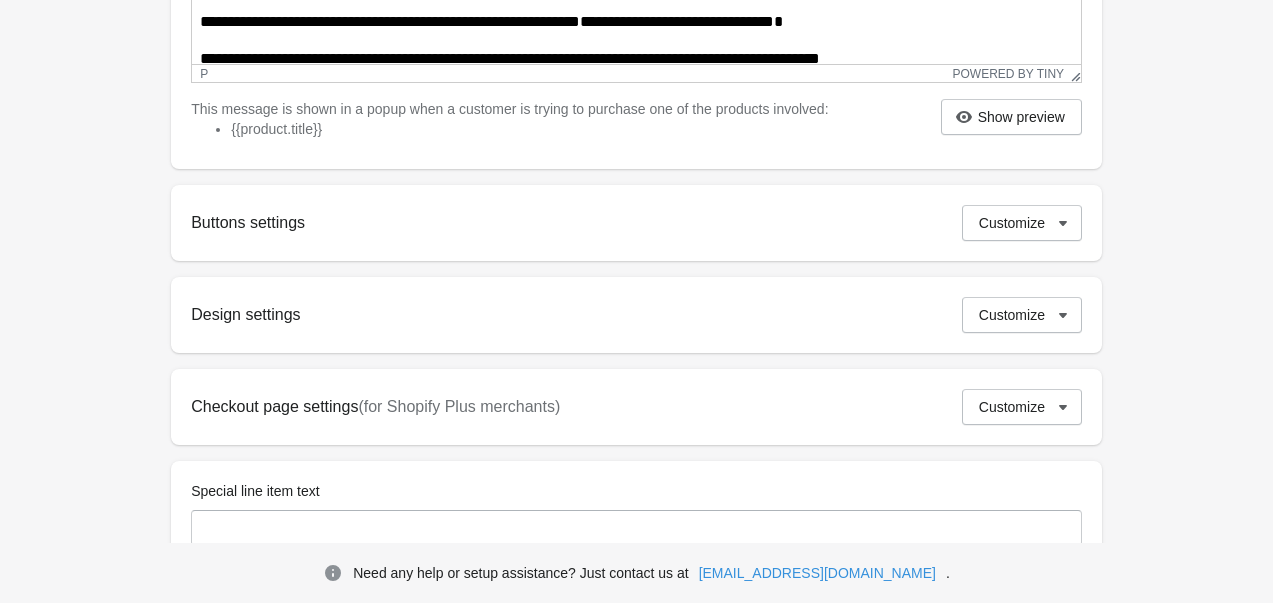 click on "Buttons settings   Customize" at bounding box center [636, 223] 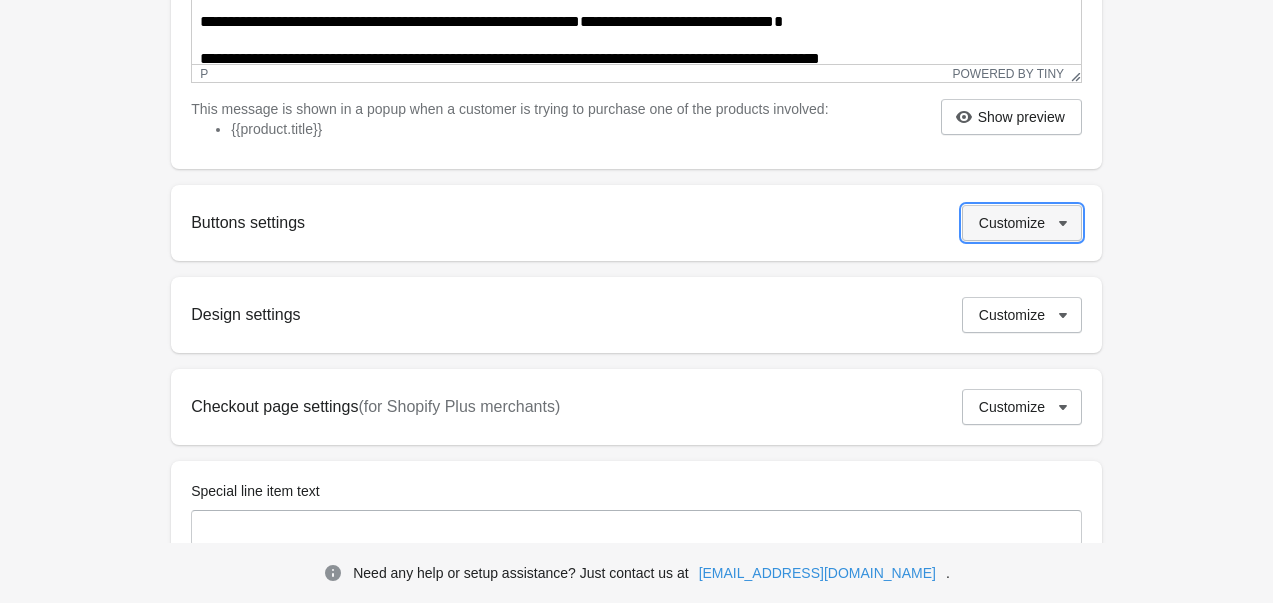 click 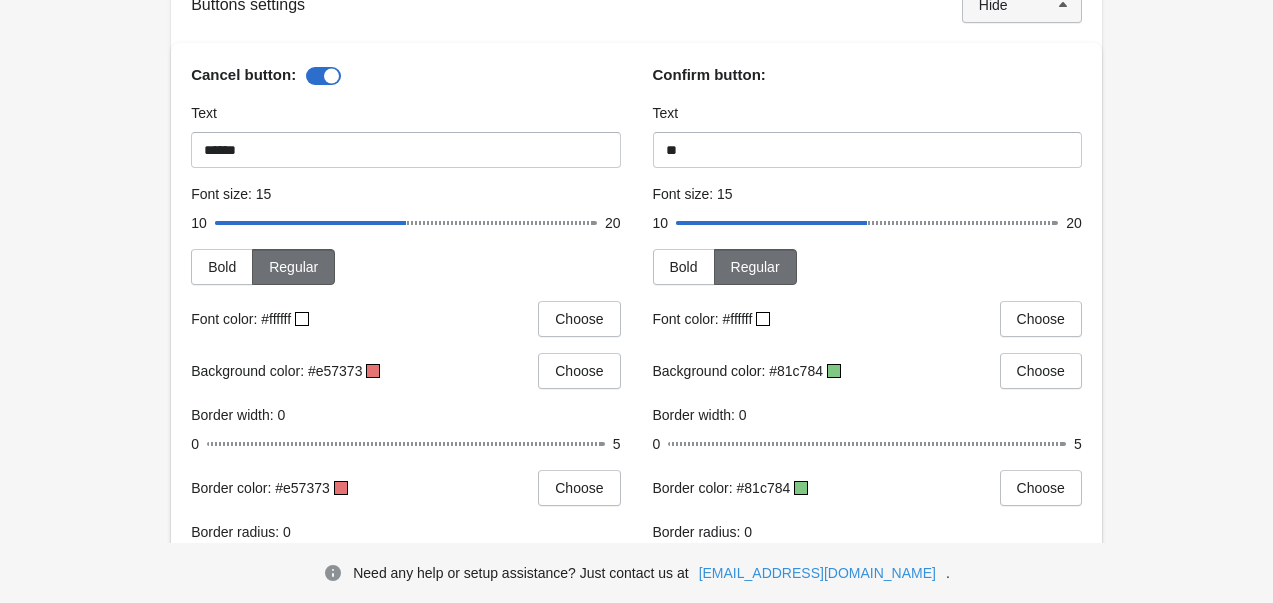 scroll, scrollTop: 792, scrollLeft: 0, axis: vertical 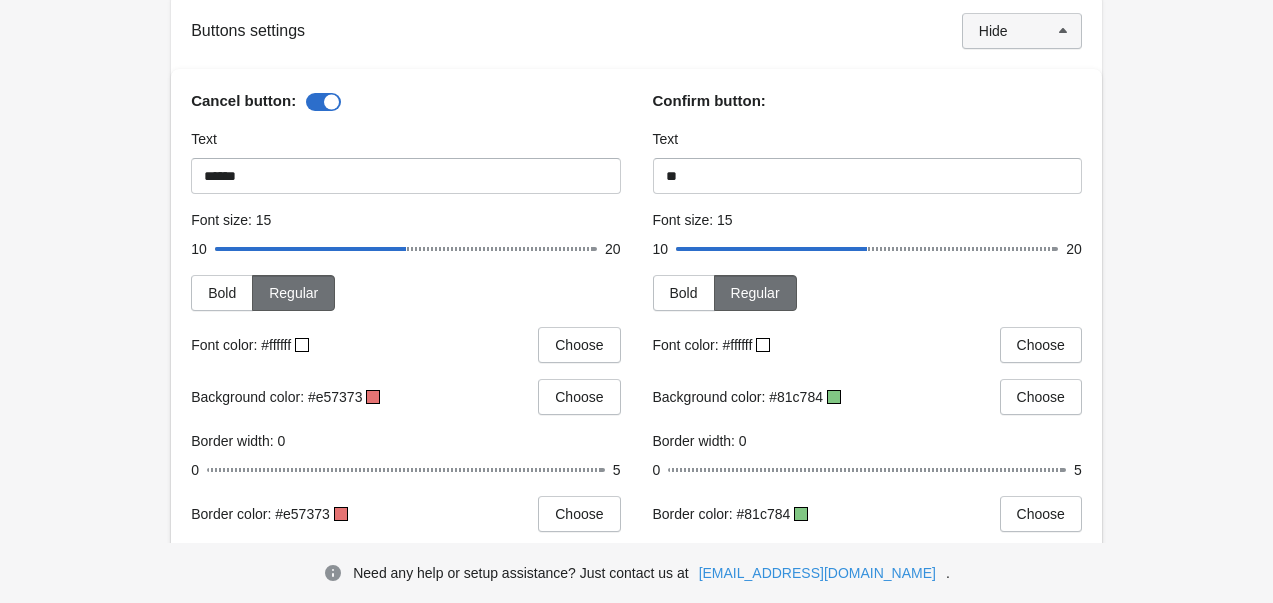 click on "Hide" at bounding box center (1022, 31) 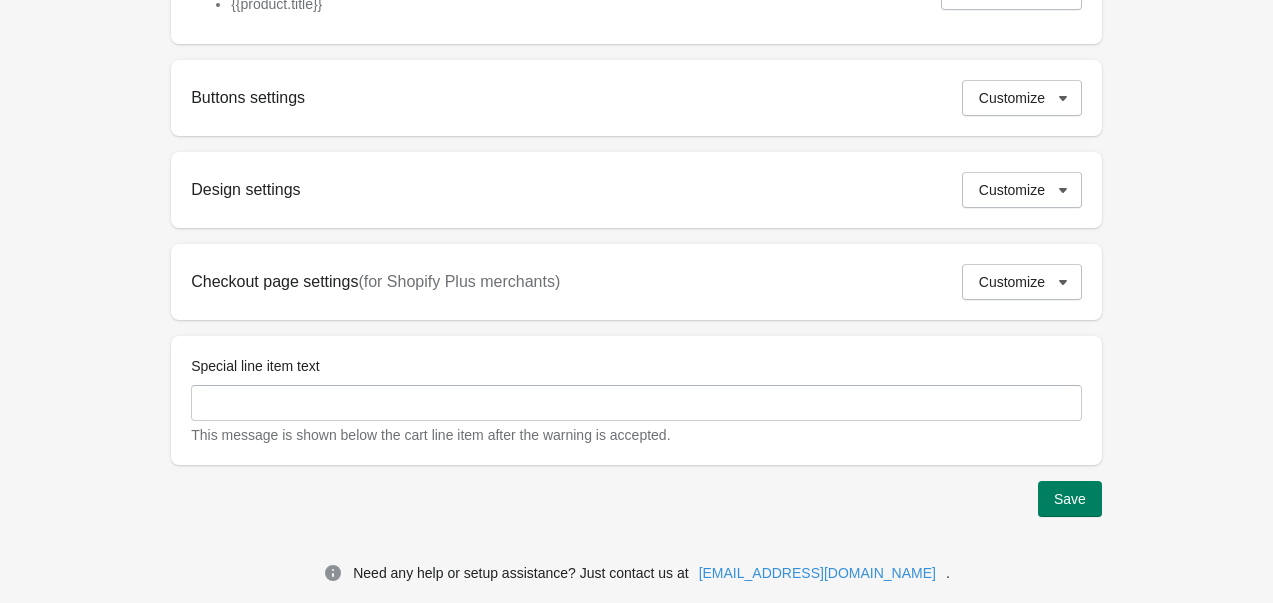 scroll, scrollTop: 744, scrollLeft: 0, axis: vertical 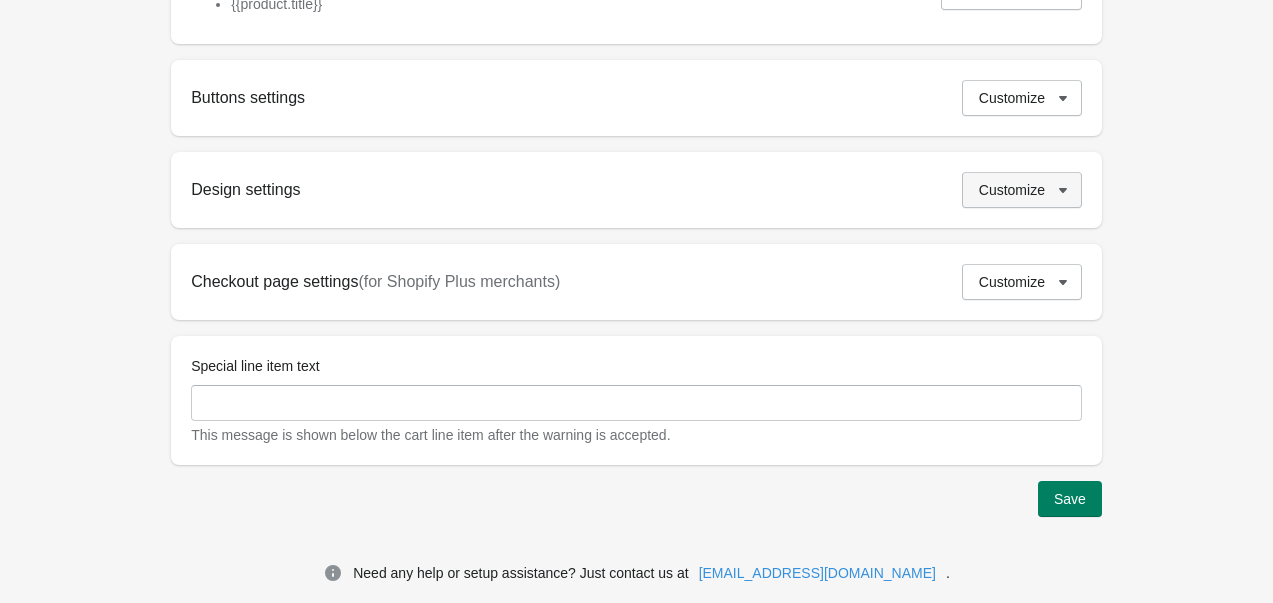 click 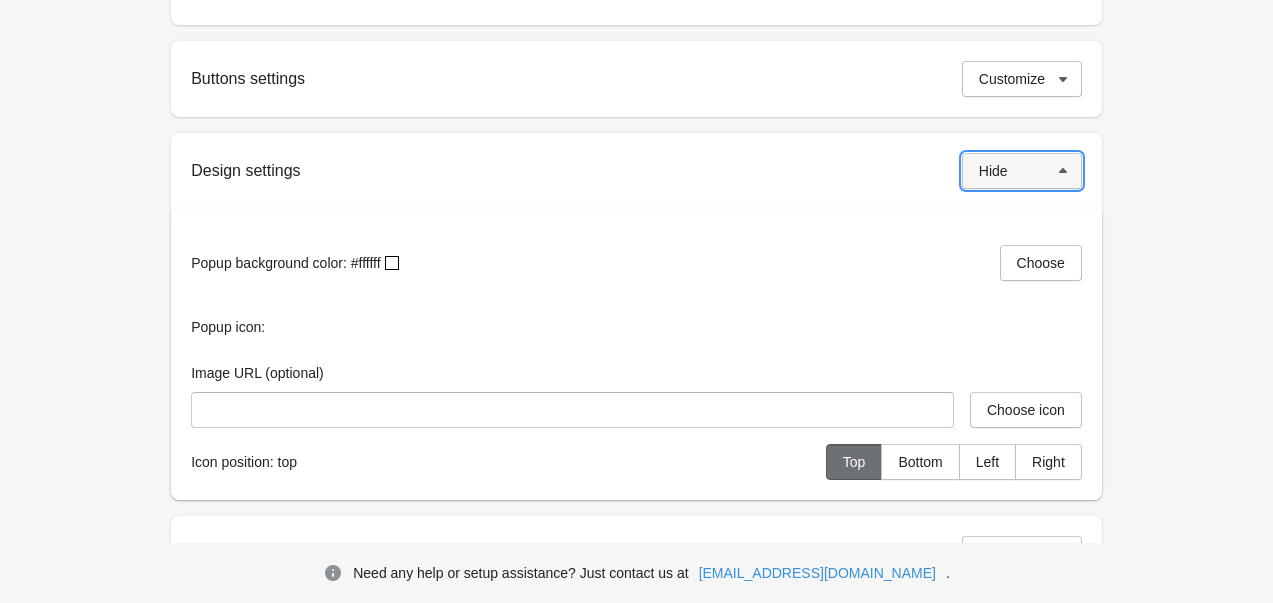 click 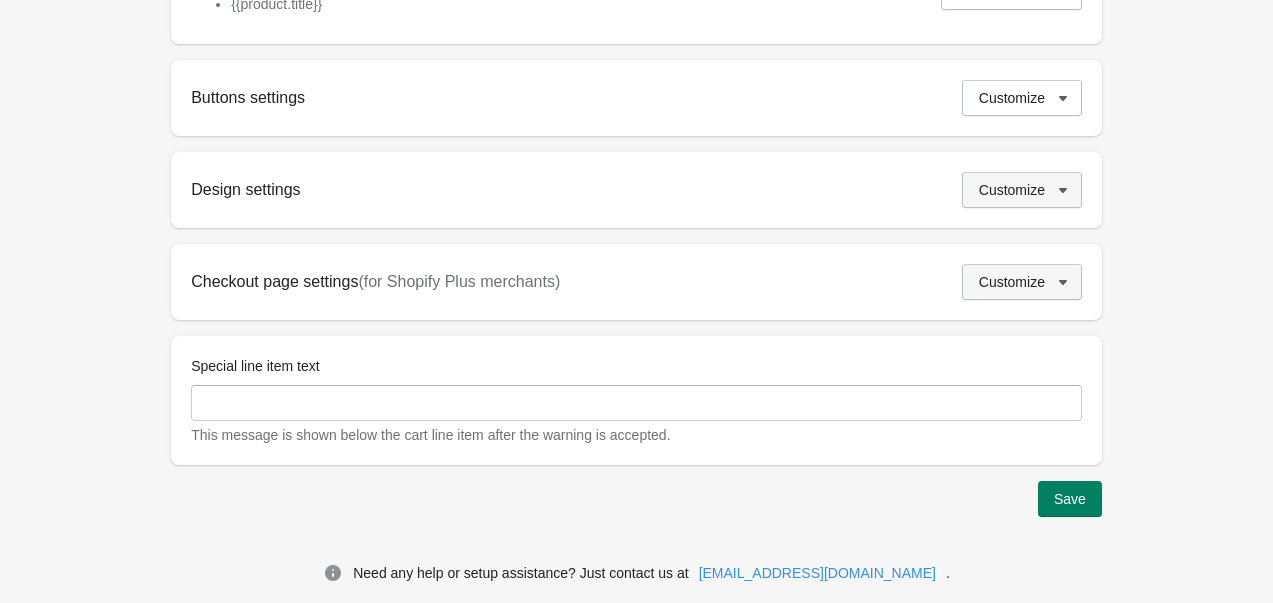 click on "Customize" at bounding box center [1022, 282] 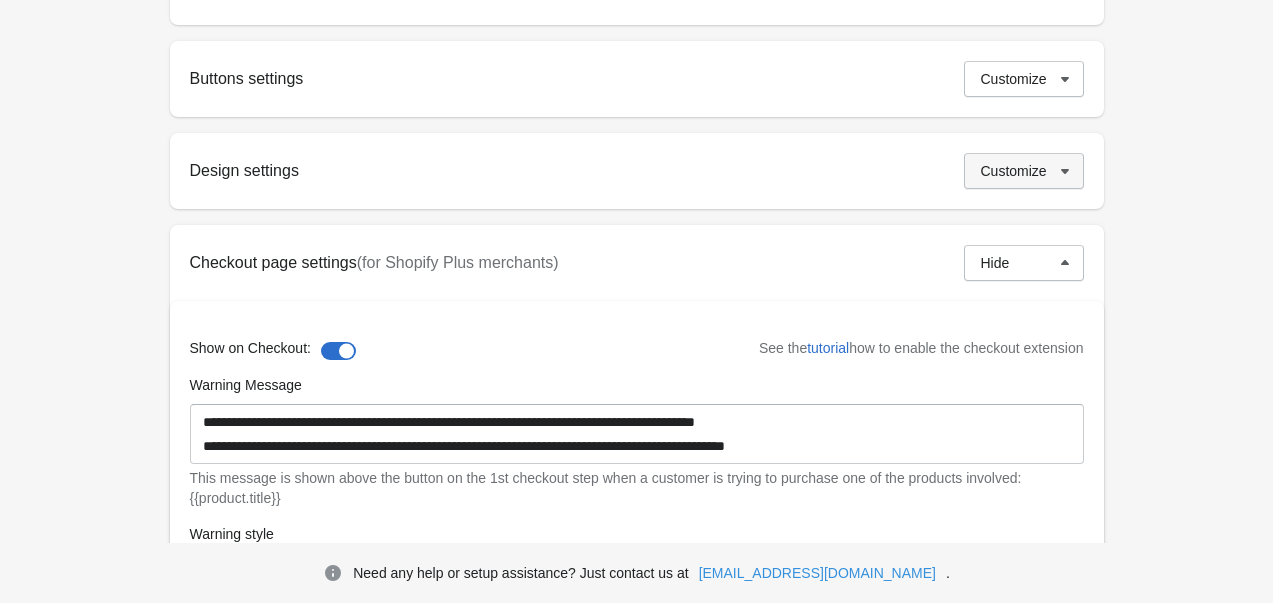 scroll, scrollTop: 844, scrollLeft: 0, axis: vertical 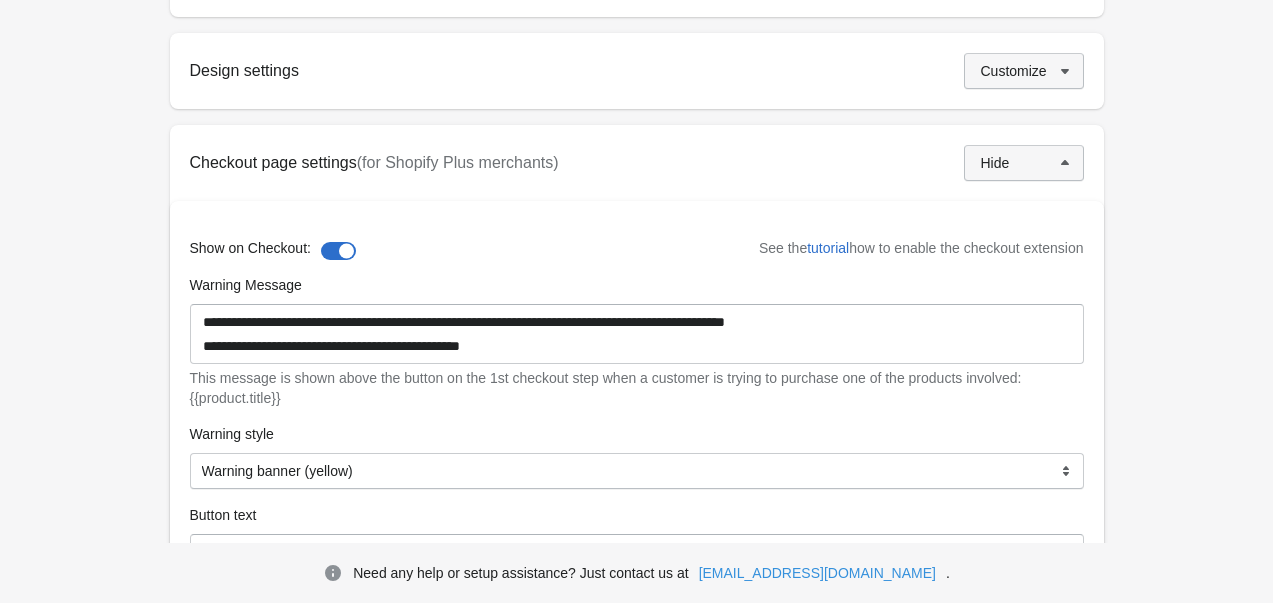 click 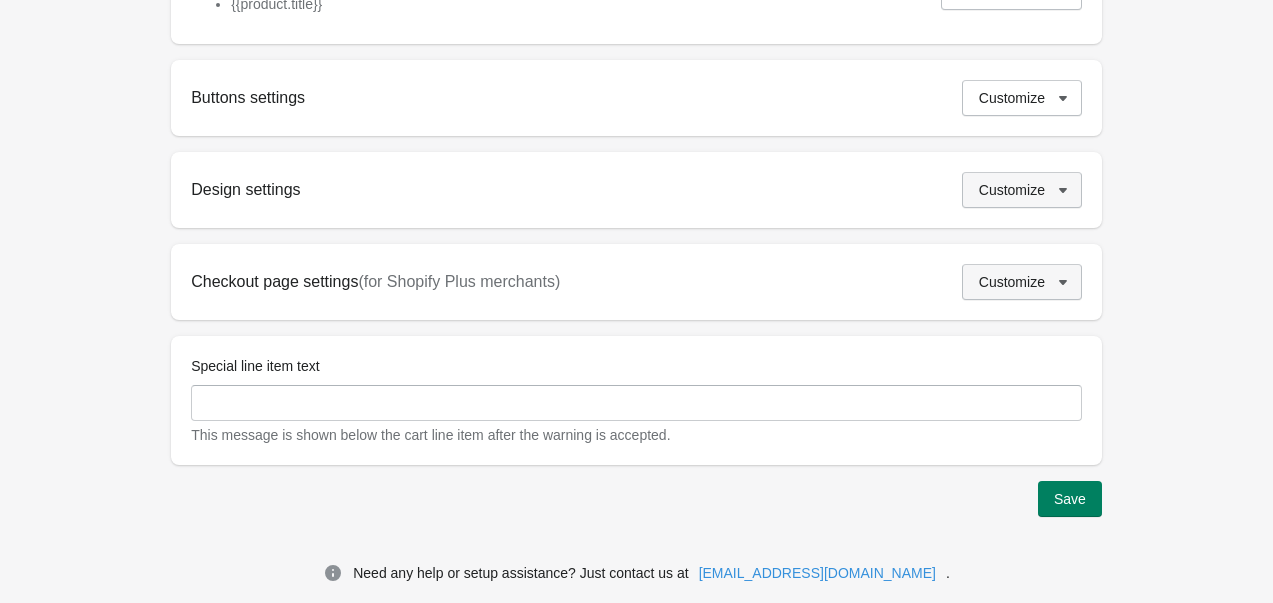 scroll, scrollTop: 744, scrollLeft: 0, axis: vertical 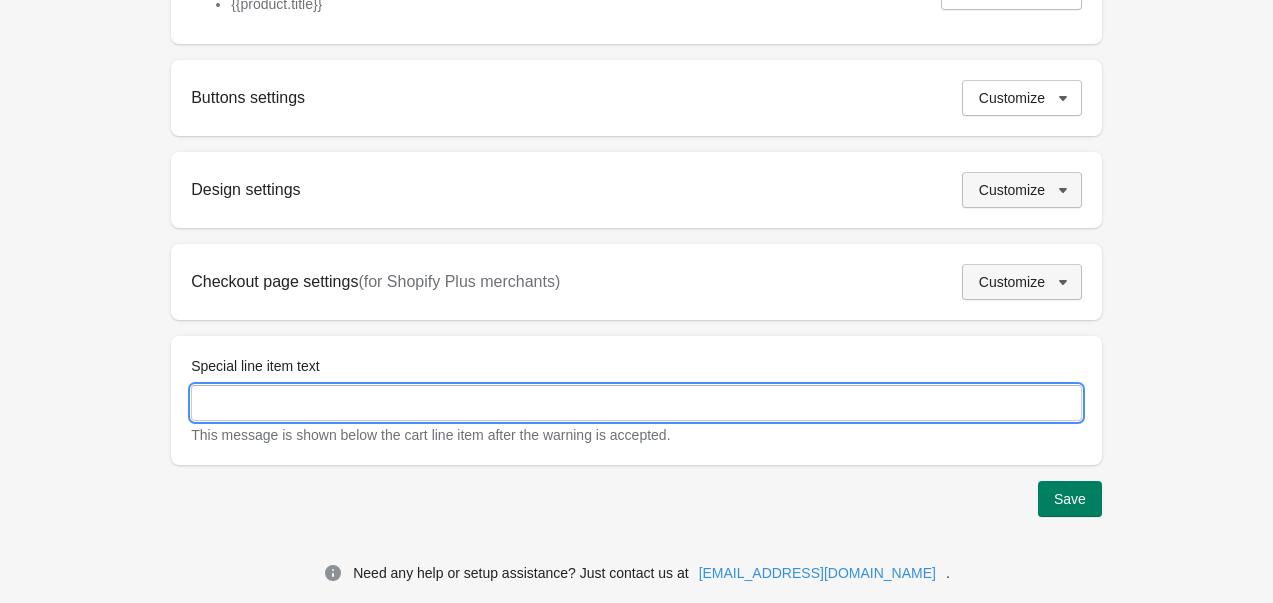 click on "Special line item text" at bounding box center (636, 403) 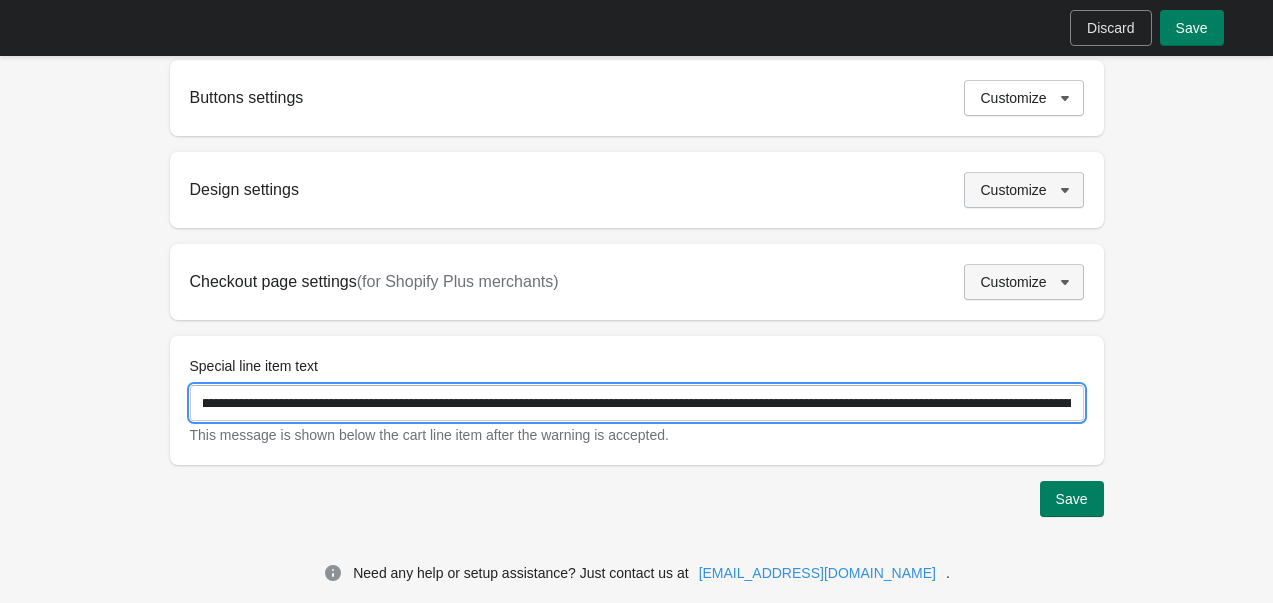 scroll, scrollTop: 0, scrollLeft: 0, axis: both 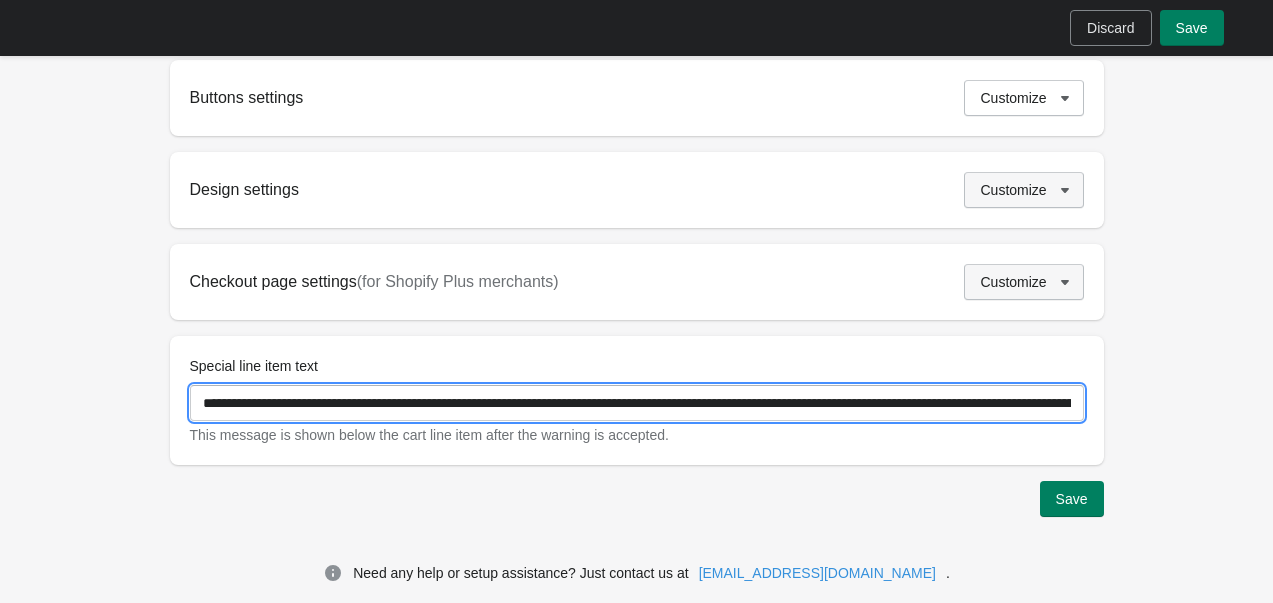 drag, startPoint x: 737, startPoint y: 406, endPoint x: 700, endPoint y: 406, distance: 37 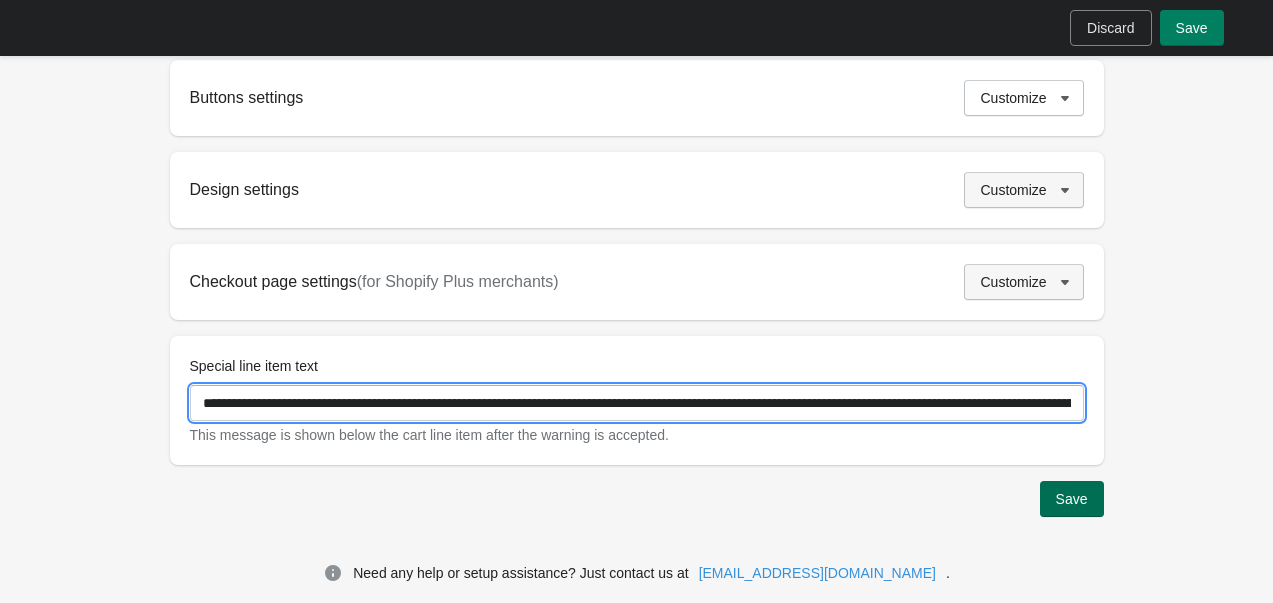 type on "**********" 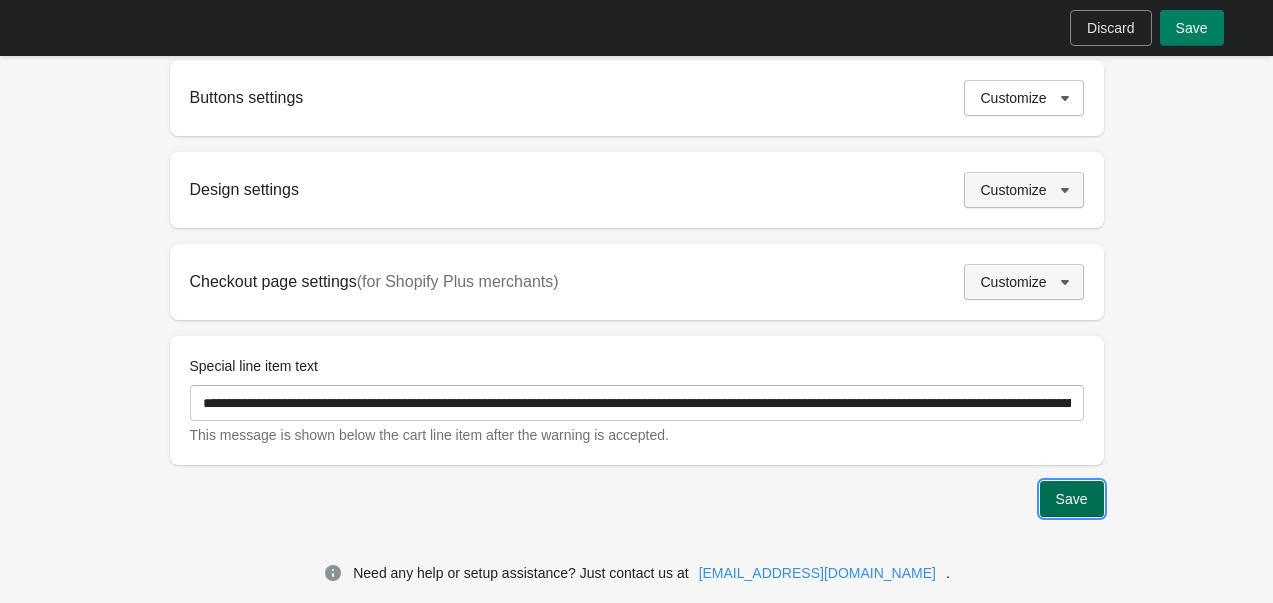 click on "Save" at bounding box center (1072, 499) 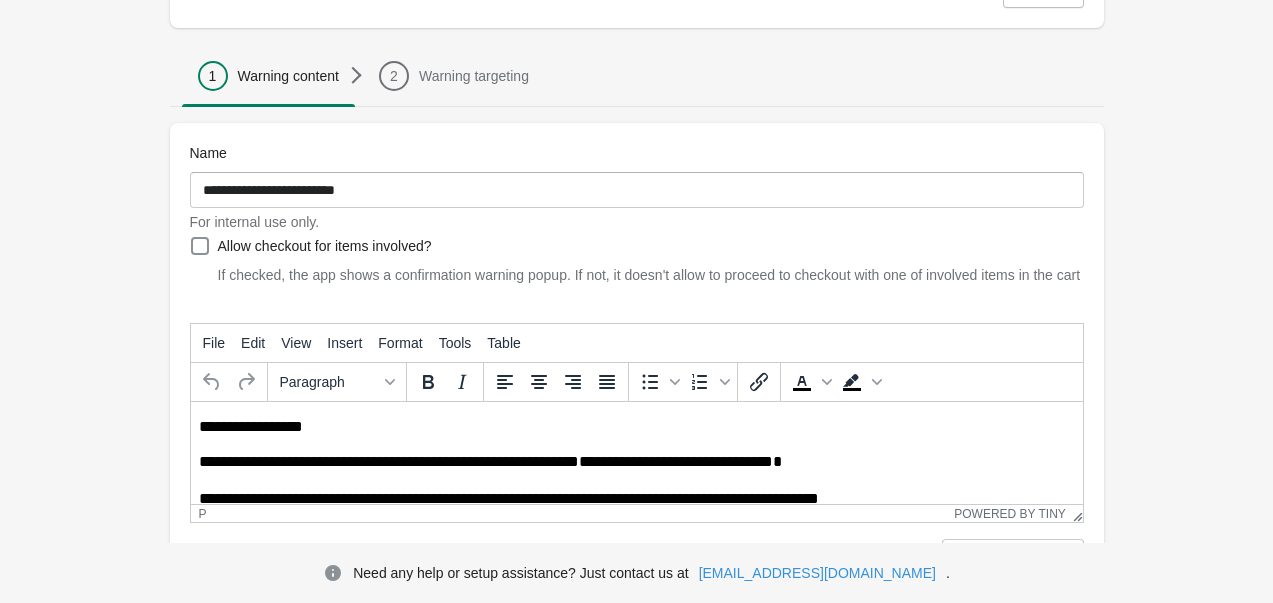 scroll, scrollTop: 144, scrollLeft: 0, axis: vertical 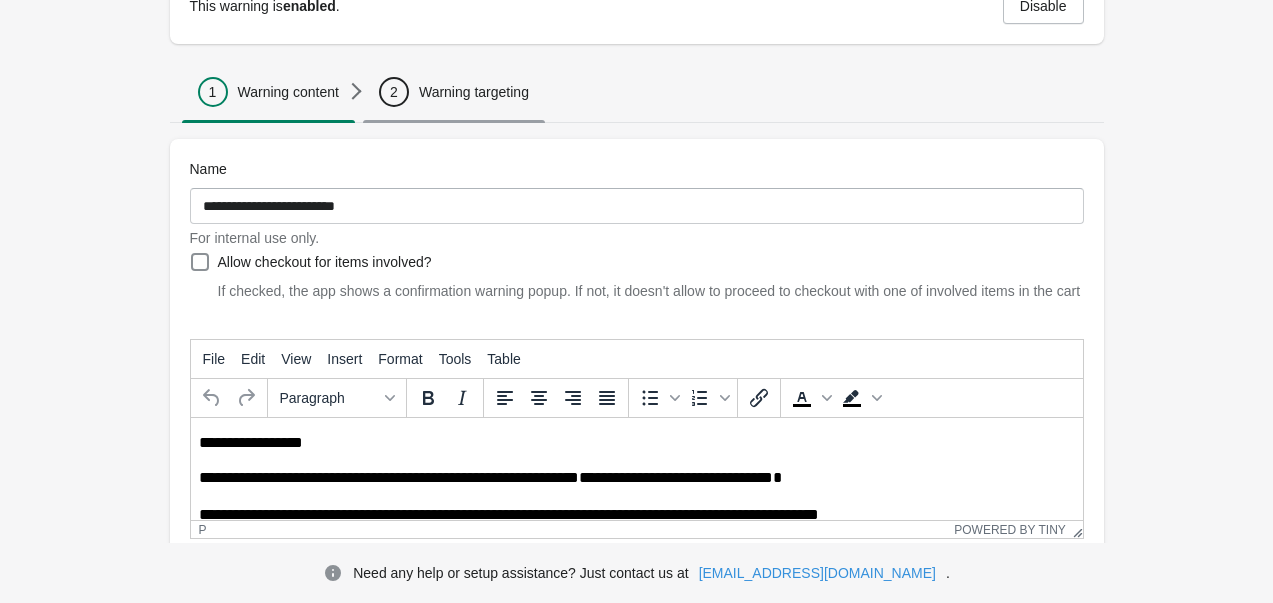 click on "Warning targeting" at bounding box center [474, 92] 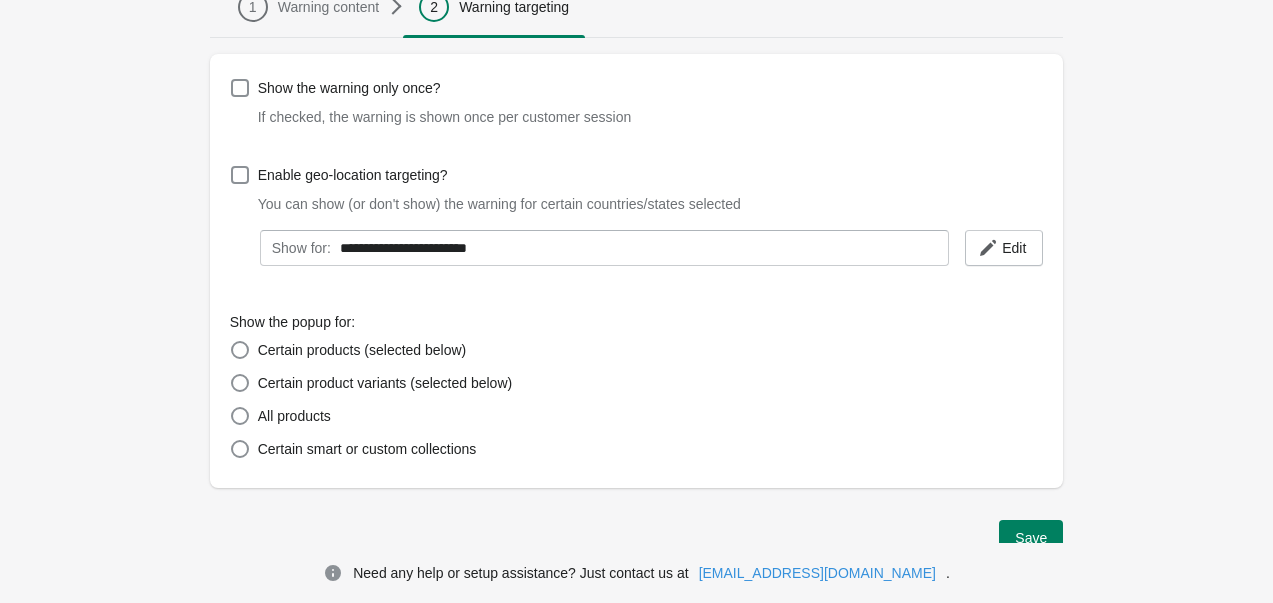 scroll, scrollTop: 244, scrollLeft: 0, axis: vertical 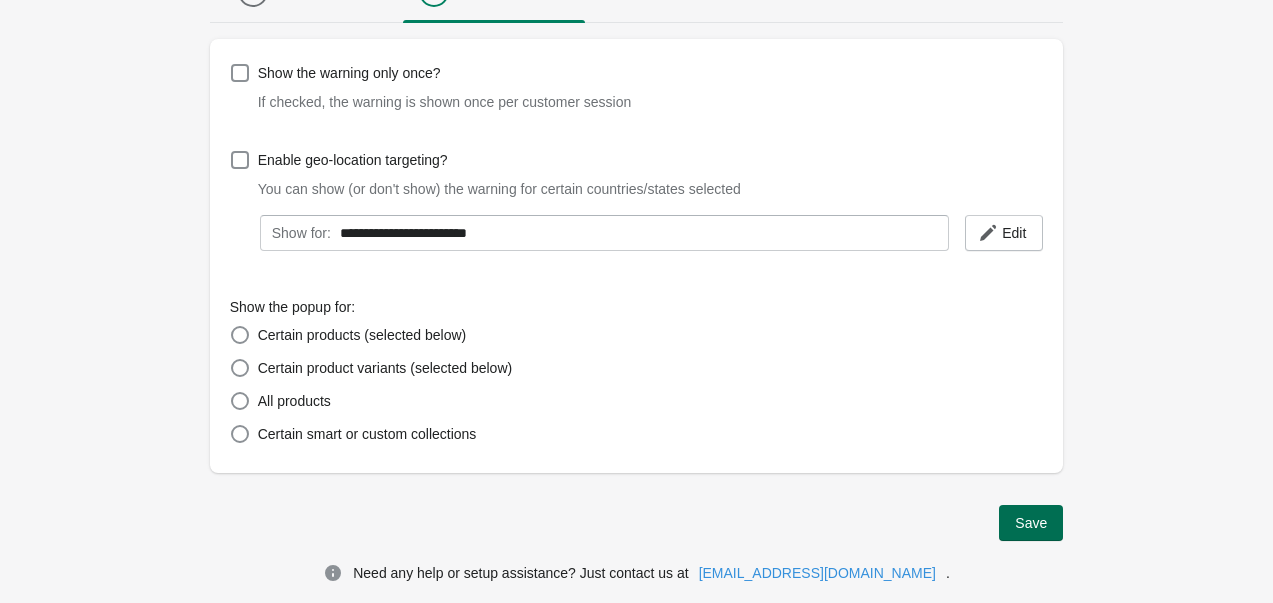 click on "Save" at bounding box center (1031, 523) 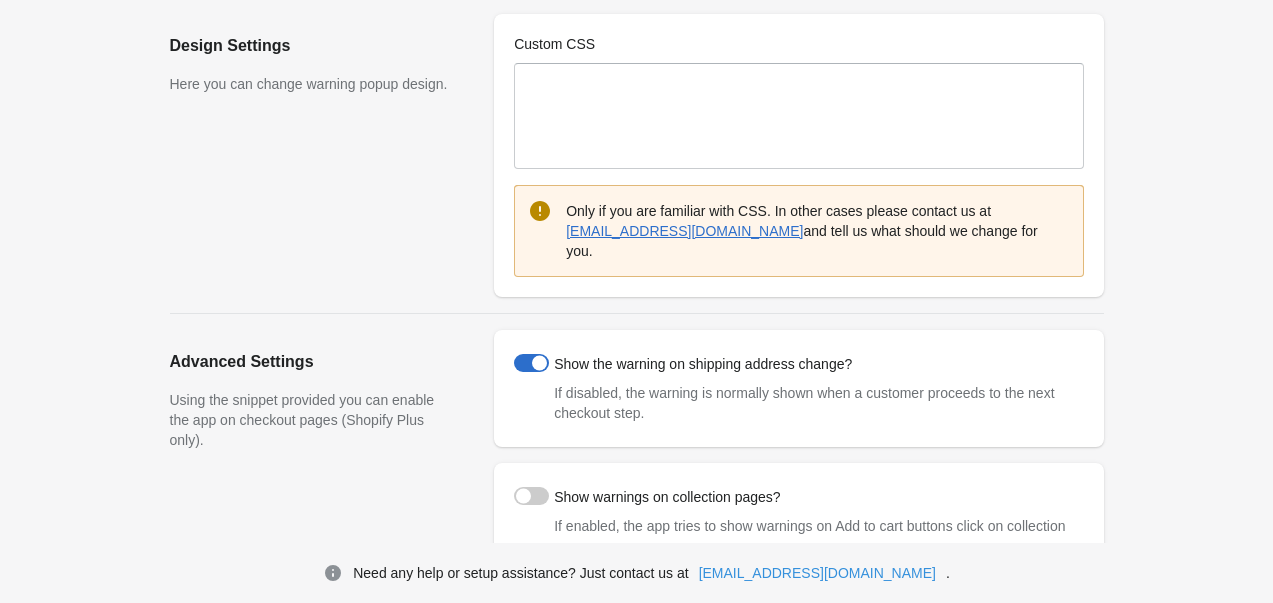 scroll, scrollTop: 394, scrollLeft: 0, axis: vertical 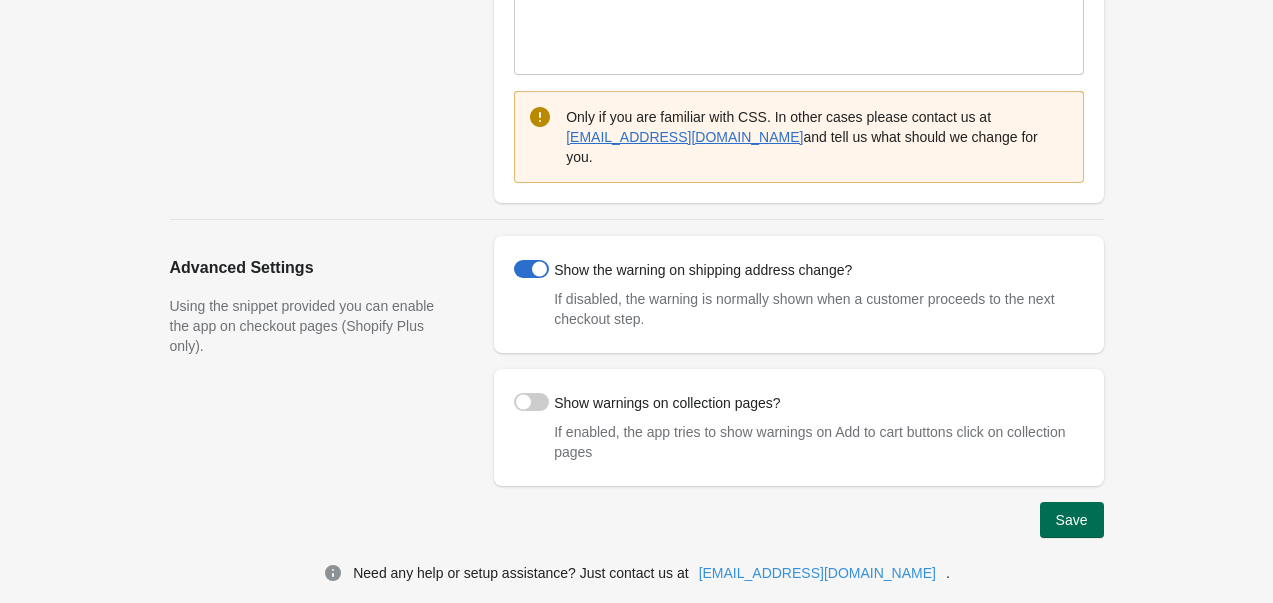 click on "Save" at bounding box center [1072, 520] 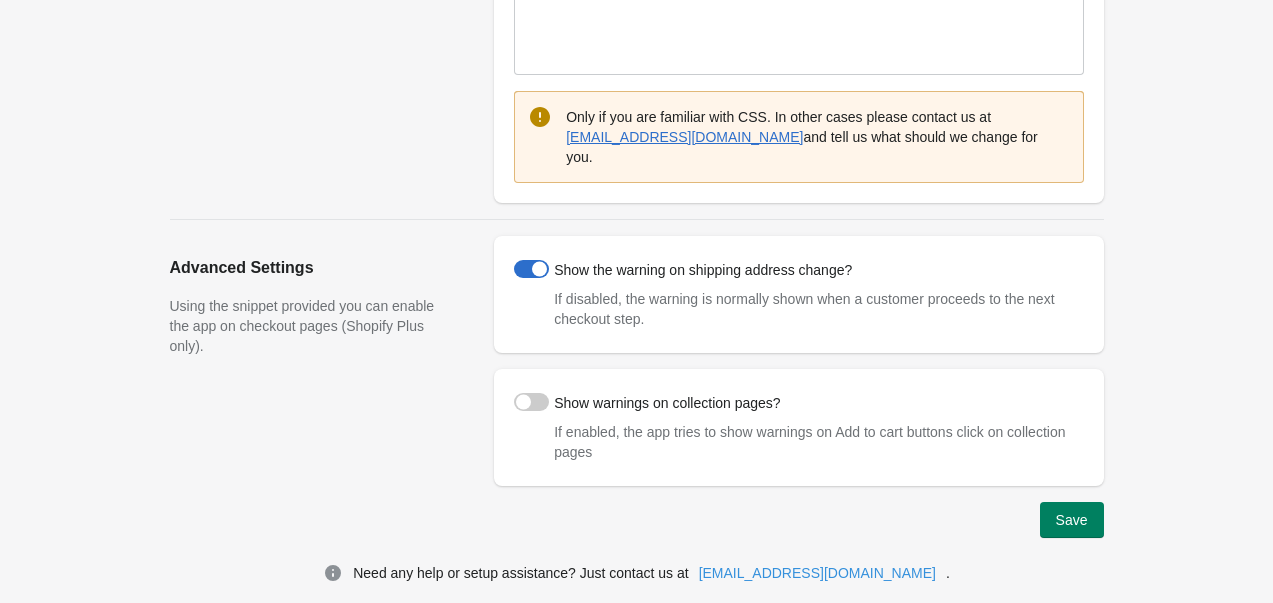 drag, startPoint x: 555, startPoint y: 246, endPoint x: 546, endPoint y: 251, distance: 10.29563 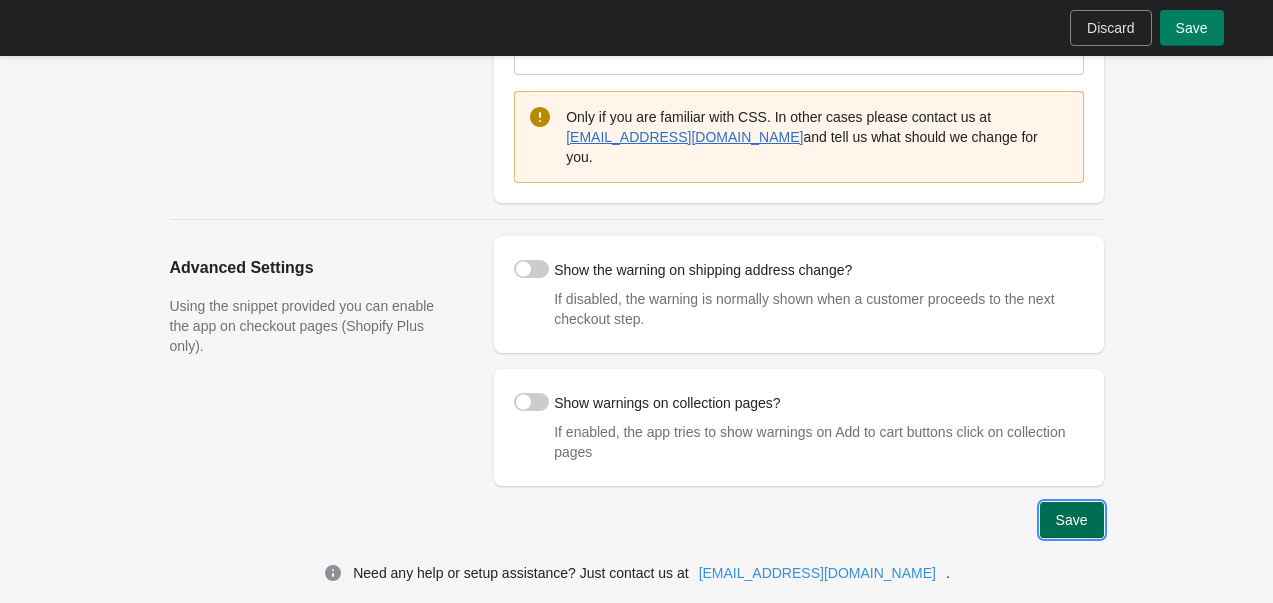 click on "Save" at bounding box center [1072, 520] 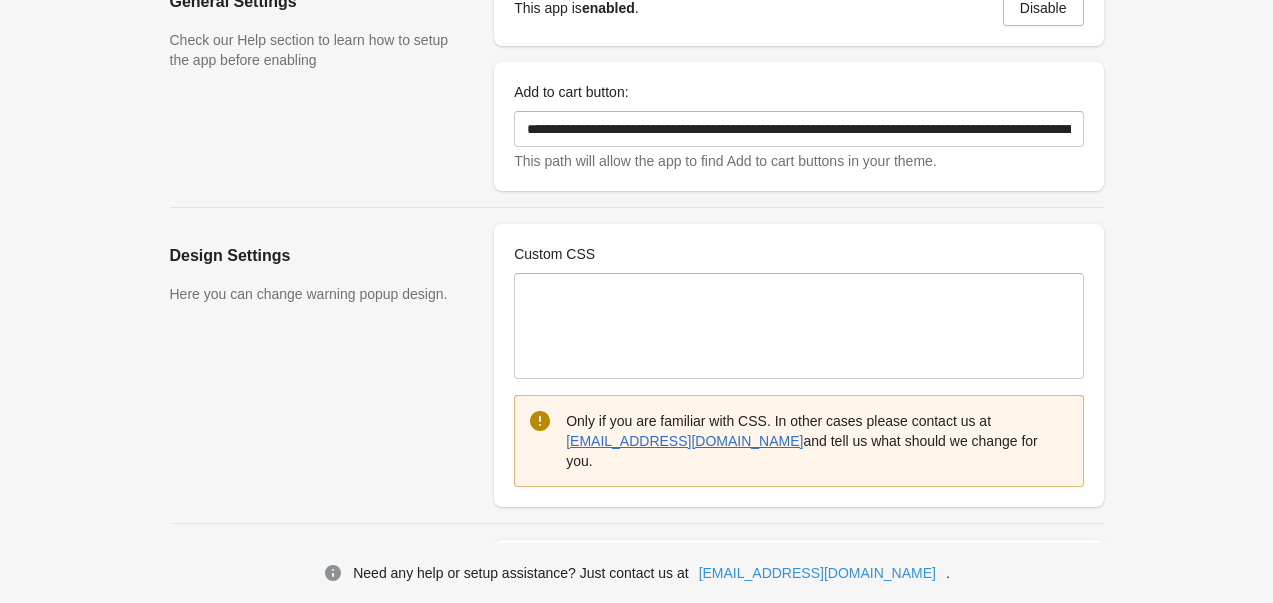 scroll, scrollTop: 100, scrollLeft: 0, axis: vertical 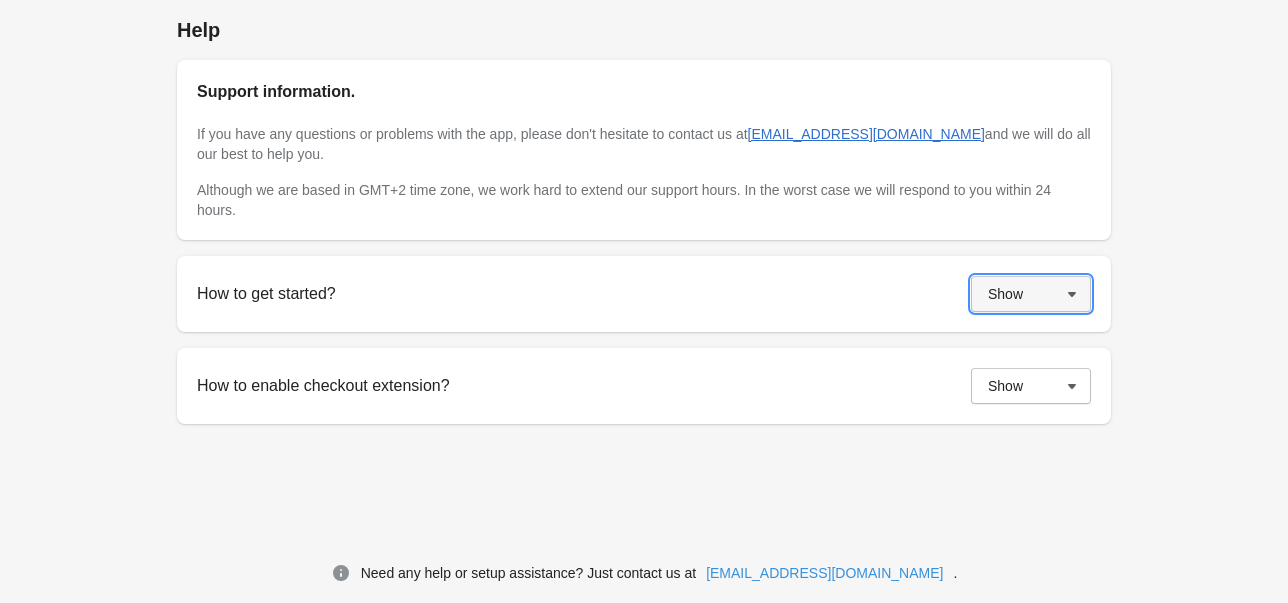 click on "Show" at bounding box center [1031, 294] 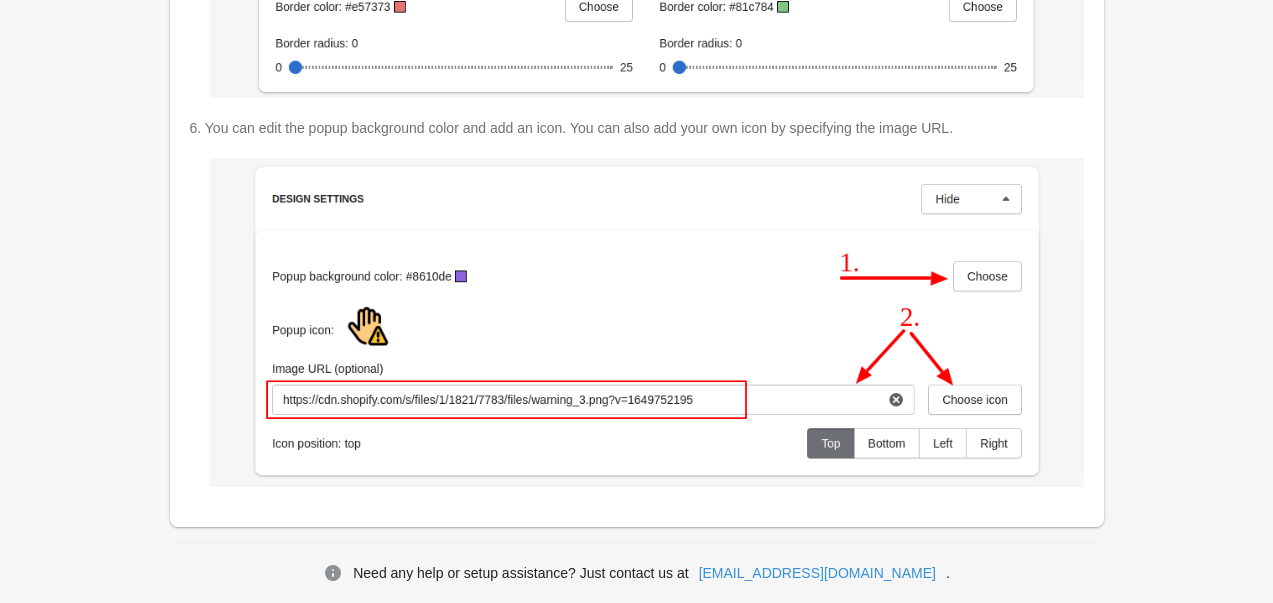 scroll, scrollTop: 3601, scrollLeft: 0, axis: vertical 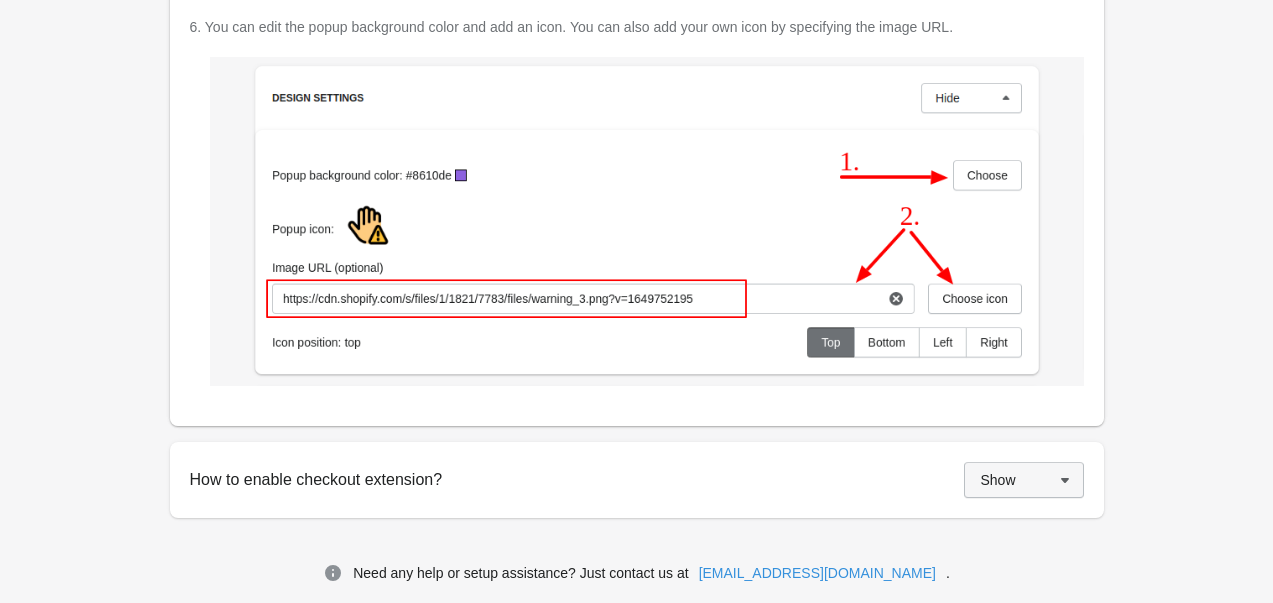 click 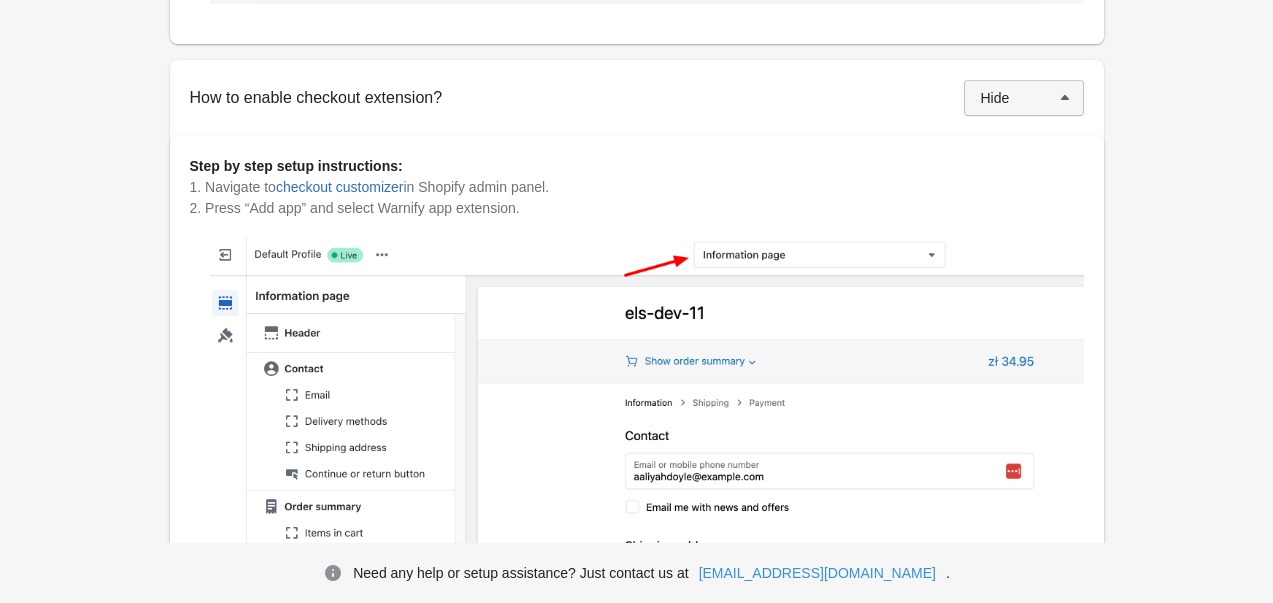 scroll, scrollTop: 4046, scrollLeft: 0, axis: vertical 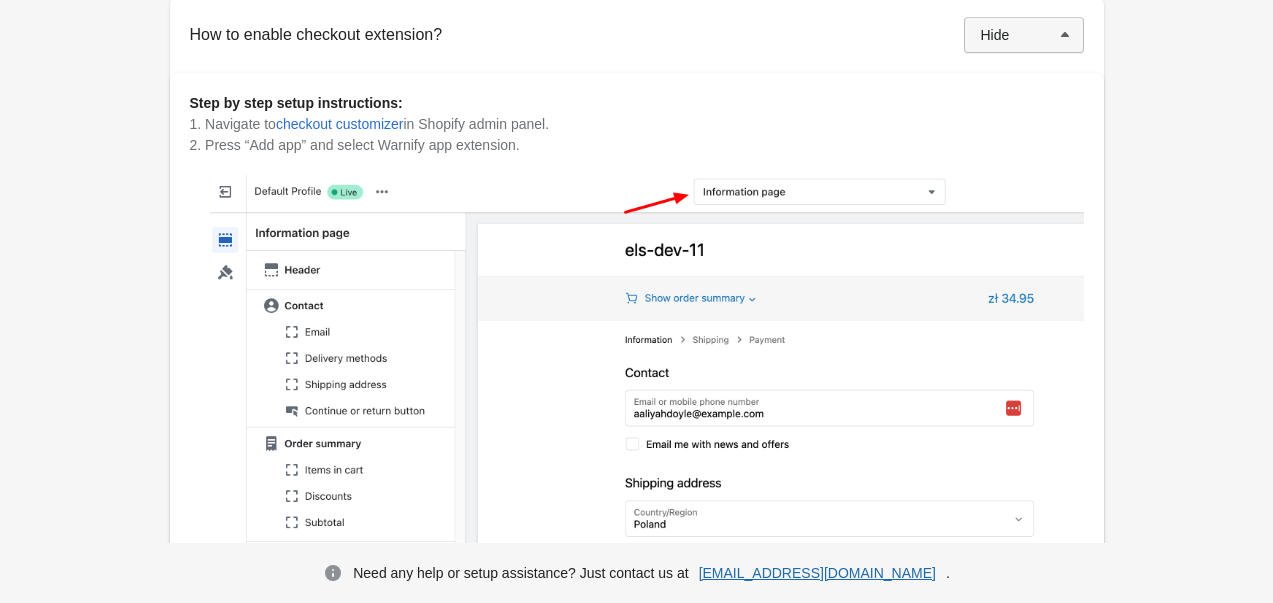 click on "[EMAIL_ADDRESS][DOMAIN_NAME]" at bounding box center (817, 573) 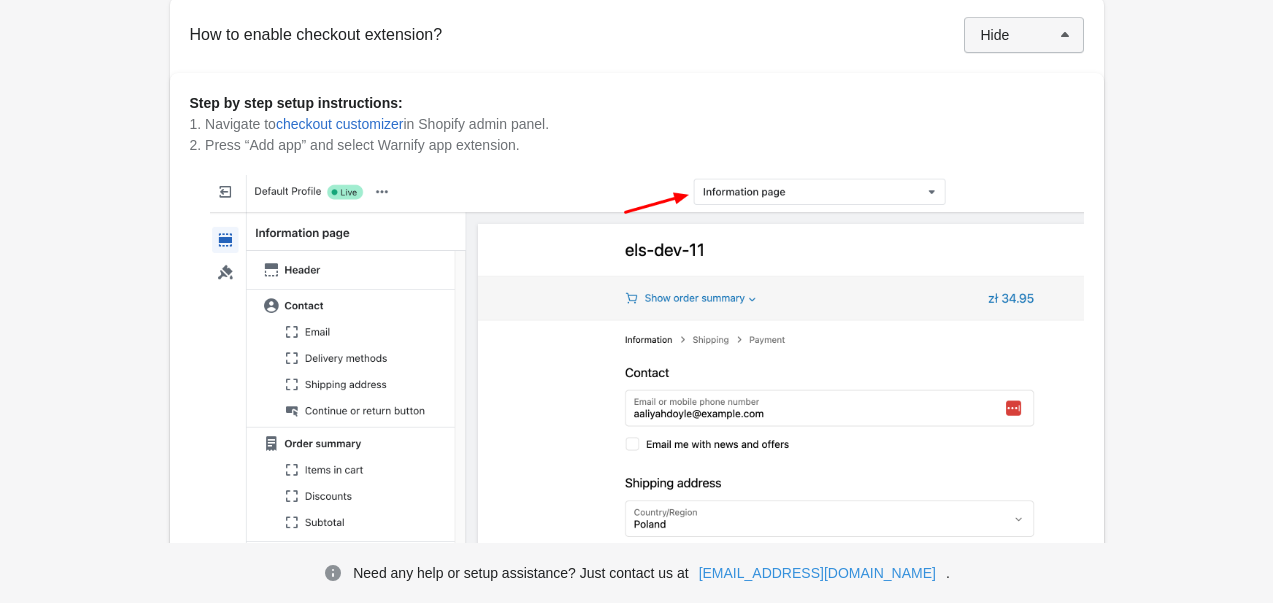 drag, startPoint x: 1145, startPoint y: 144, endPoint x: 1019, endPoint y: 221, distance: 147.66516 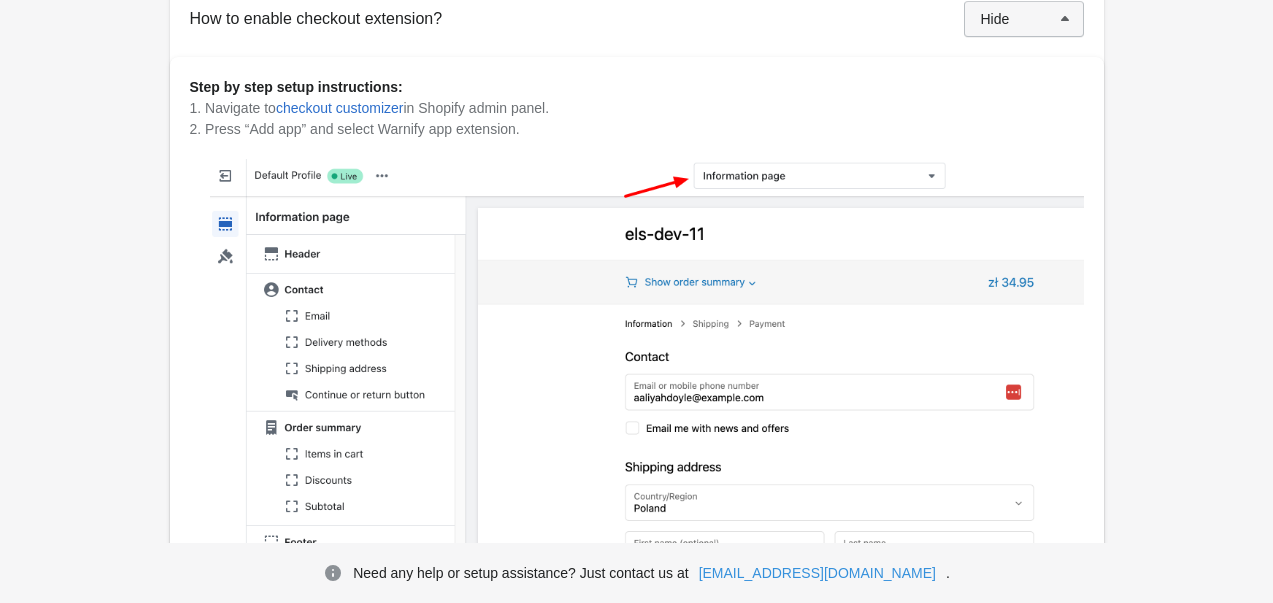 scroll, scrollTop: 4046, scrollLeft: 0, axis: vertical 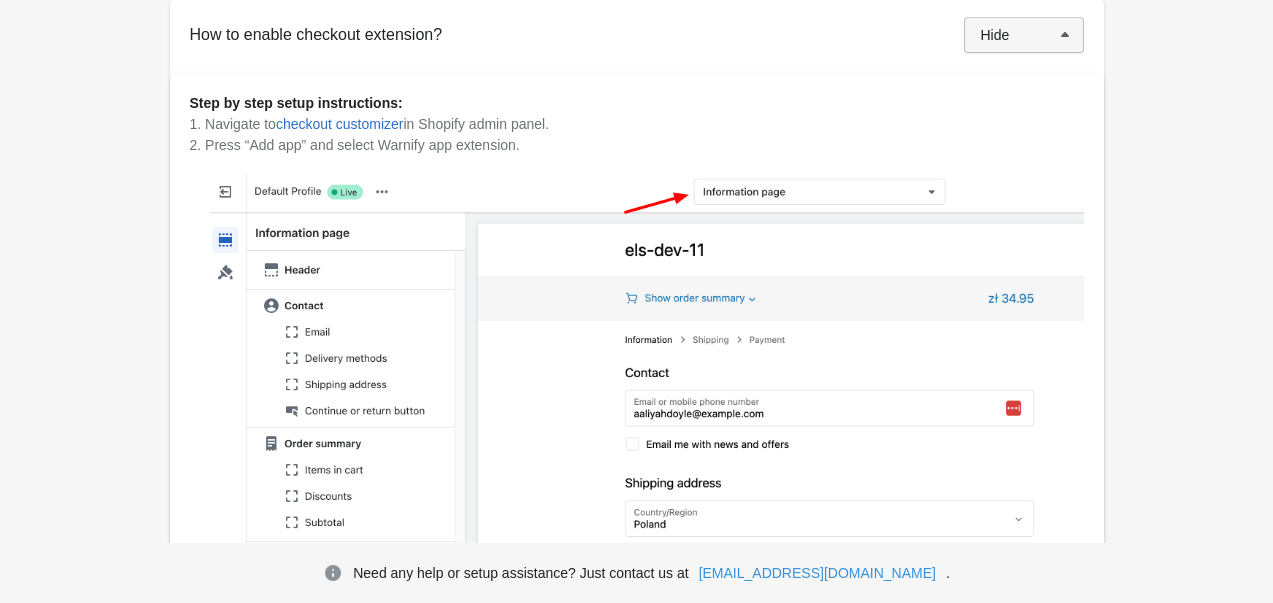 click on "Help Support information. If you have any questions or problems with the app, please don't hesitate to contact us at  [EMAIL_ADDRESS][DOMAIN_NAME]  and we will do all our best to help you. Although we are based in GMT+2 time zone, we work hard to extend our support hours. In the worst case we will respond to you within 24 hours. How to get started?   Hide Step by step setup instructions: 1. Navigate to the  Warnings   section and create your first warning popup. 2. Review and save the warning settings under the Warning content section . Don't forget to change the default popup message to the one that works well for your business case. 3. Select products where the warning should be shown. You can make the warning store-wide or target it to certain products/variants/collections. Save the warning settings. 4. You are done! Just make sure it works on the storefront when a product is added to cart. 5. You can change buttons text, edit design and even hide the cancel button if you want. How to enable checkout extension?" at bounding box center (636, -1306) 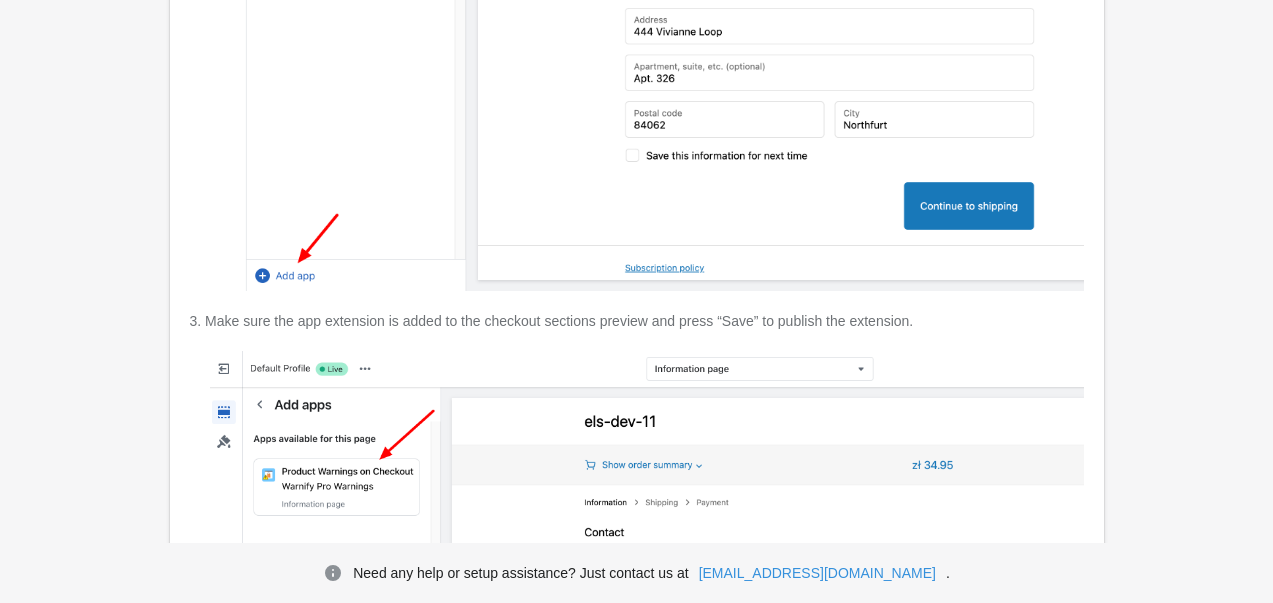 scroll, scrollTop: 4646, scrollLeft: 0, axis: vertical 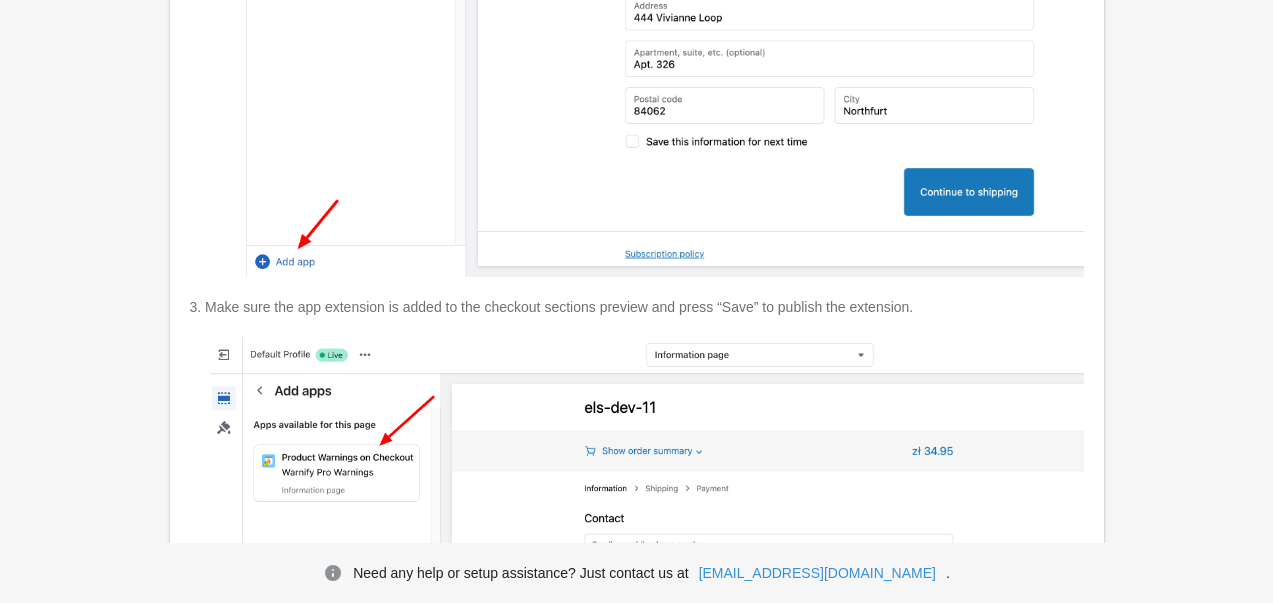 click on "Help Support information. If you have any questions or problems with the app, please don't hesitate to contact us at  [EMAIL_ADDRESS][DOMAIN_NAME]  and we will do all our best to help you. Although we are based in GMT+2 time zone, we work hard to extend our support hours. In the worst case we will respond to you within 24 hours. How to get started?   Hide Step by step setup instructions: 1. Navigate to the  Warnings   section and create your first warning popup. 2. Review and save the warning settings under the Warning content section . Don't forget to change the default popup message to the one that works well for your business case. 3. Select products where the warning should be shown. You can make the warning store-wide or target it to certain products/variants/collections. Save the warning settings. 4. You are done! Just make sure it works on the storefront when a product is added to cart. 5. You can change buttons text, edit design and even hide the cancel button if you want. How to enable checkout extension?" at bounding box center (636, -1906) 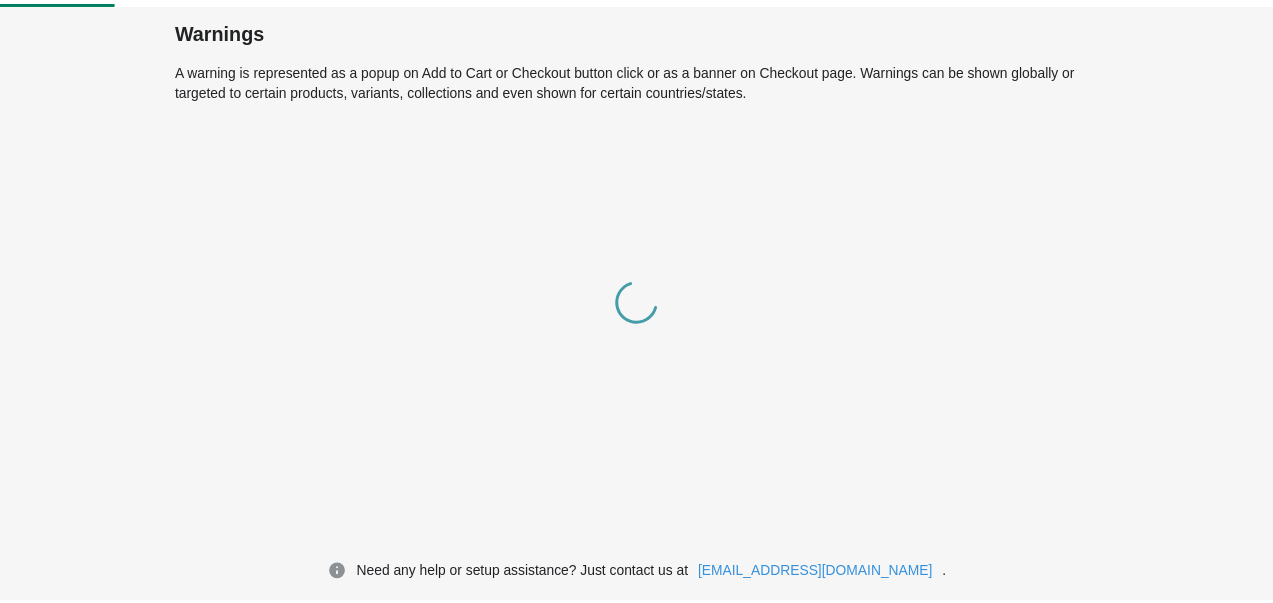 scroll, scrollTop: 0, scrollLeft: 0, axis: both 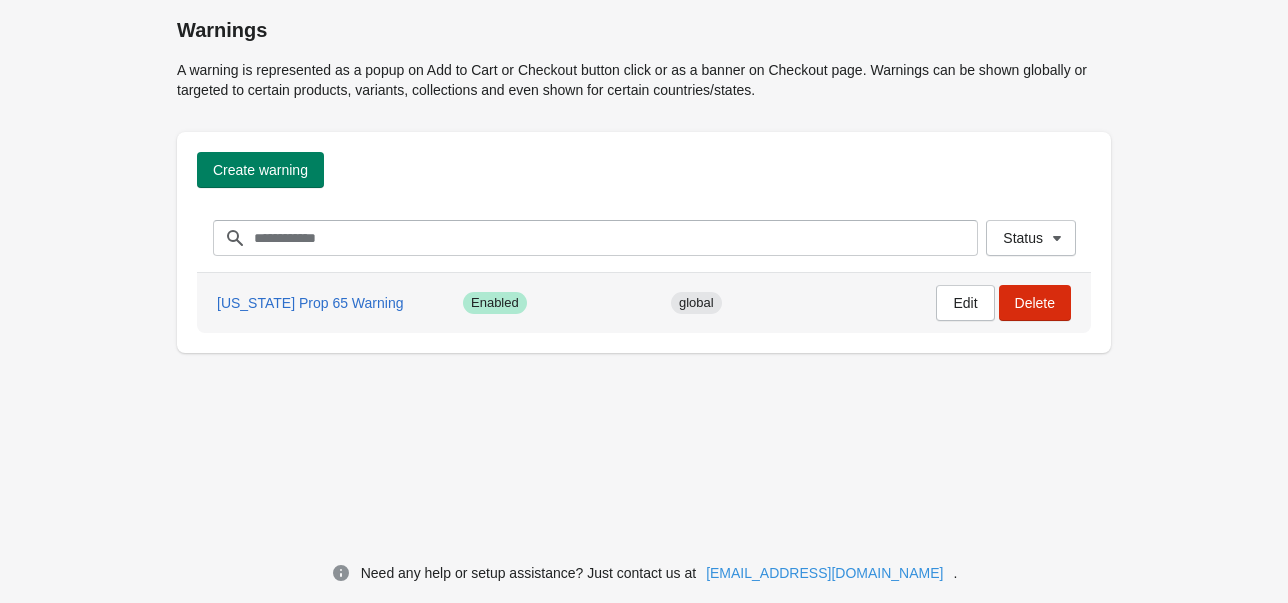 click on "global" at bounding box center (696, 303) 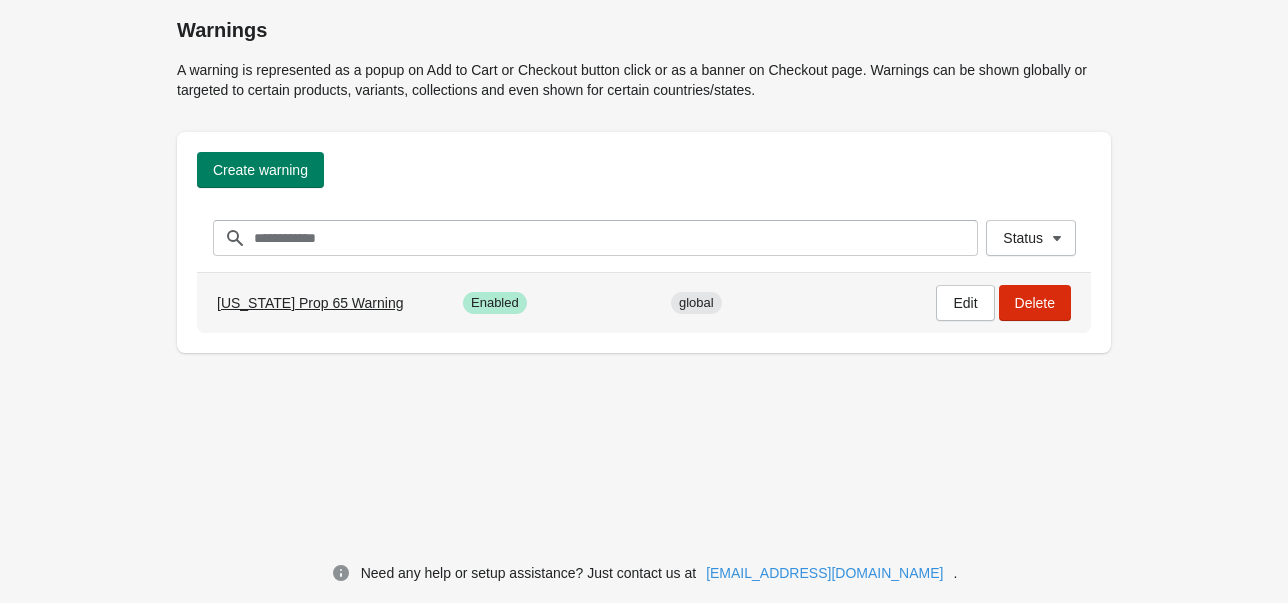 click on "[US_STATE] Prop 65 Warning" at bounding box center [310, 303] 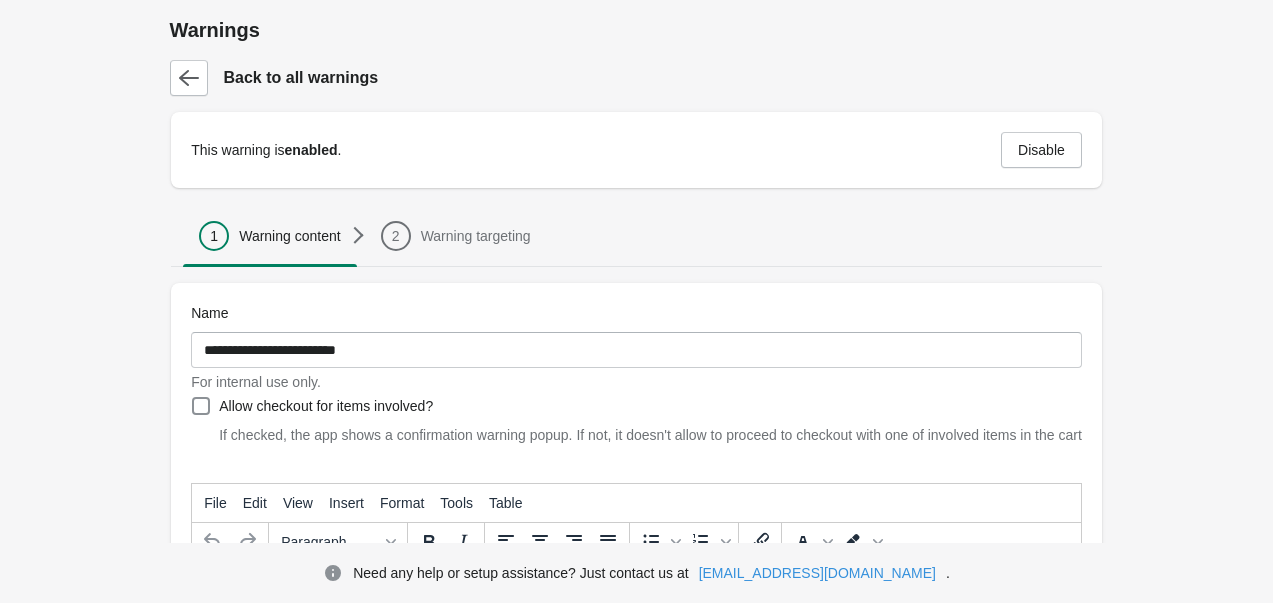 type on "**********" 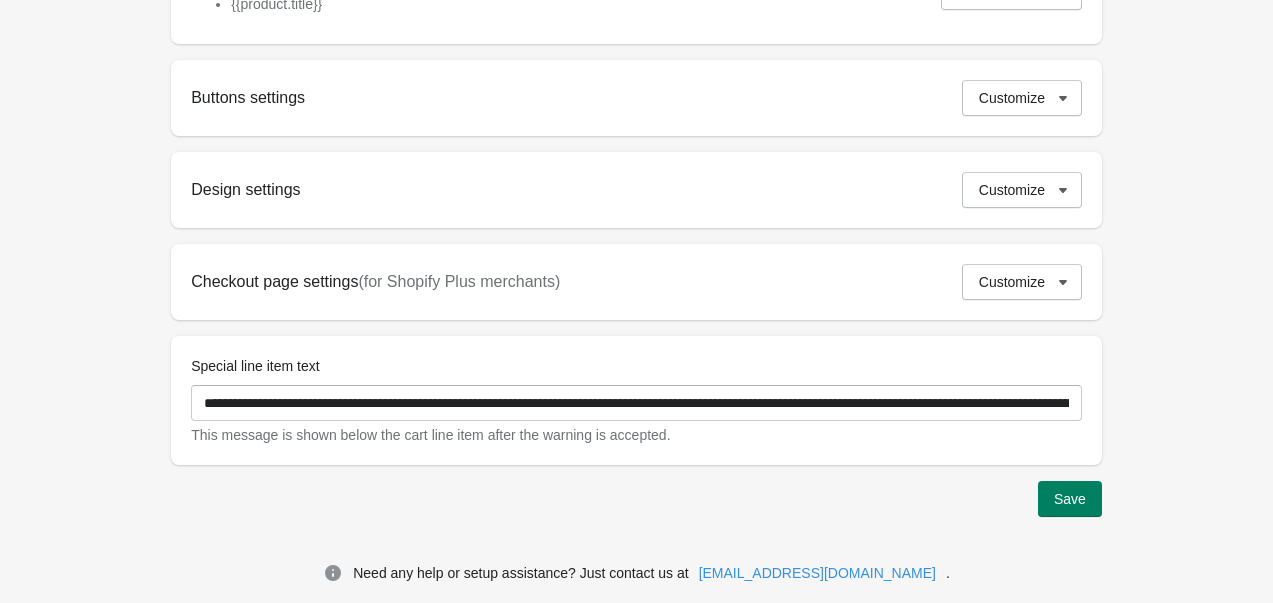 scroll, scrollTop: 744, scrollLeft: 0, axis: vertical 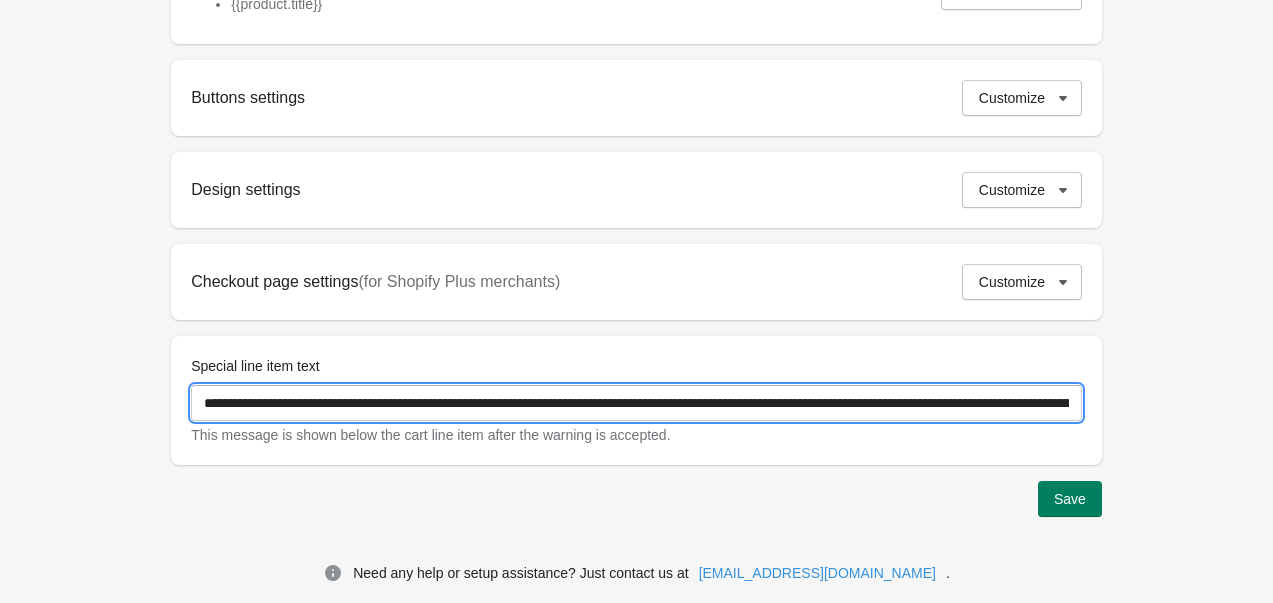 click on "**********" at bounding box center (636, 403) 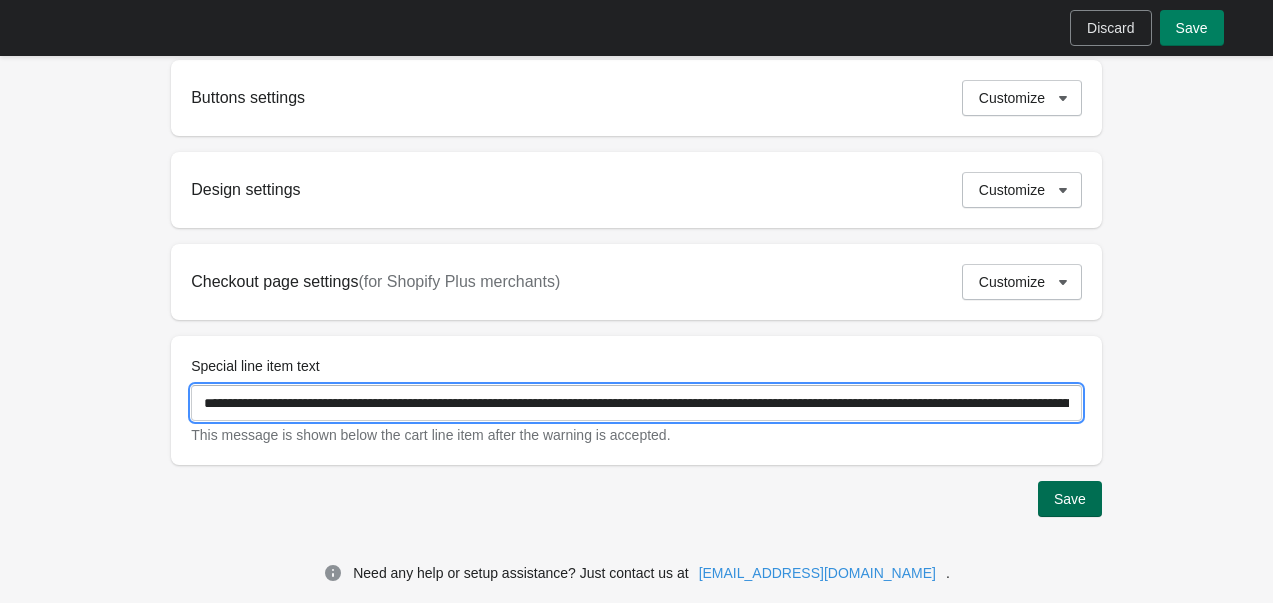type on "**********" 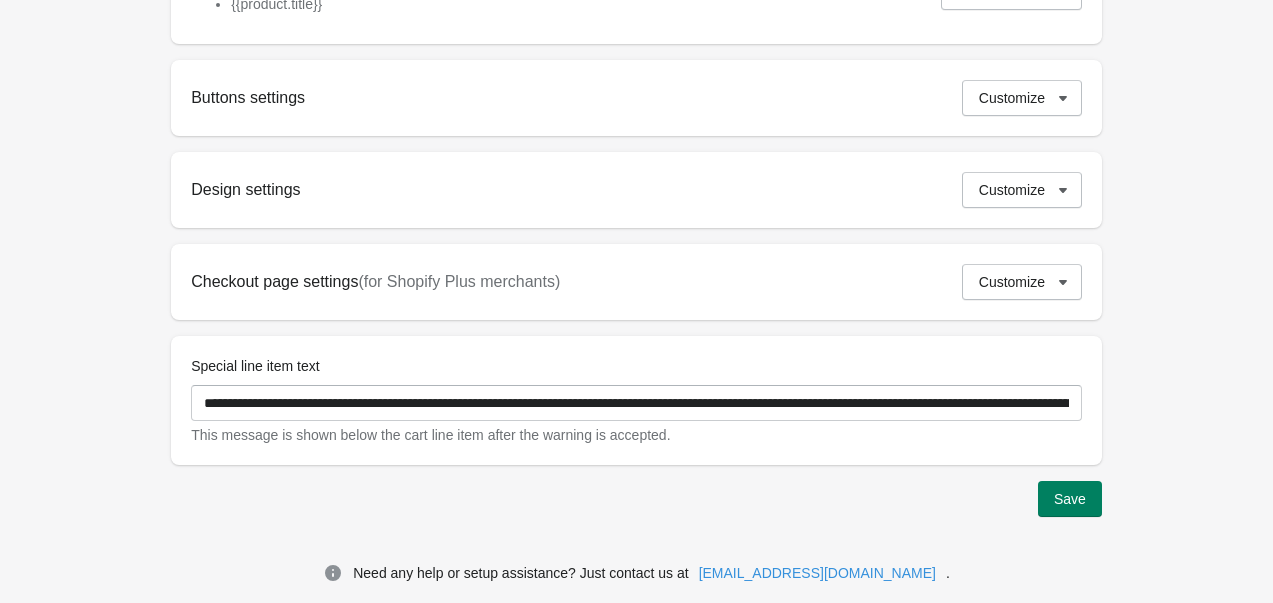 click on "**********" at bounding box center [636, -96] 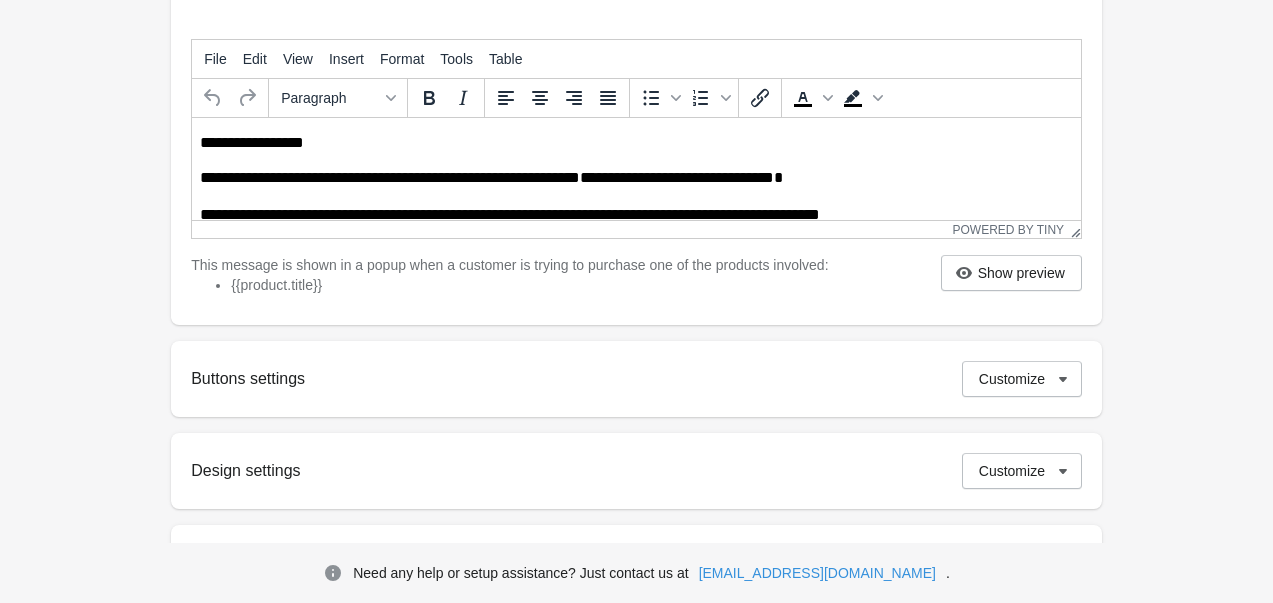 scroll, scrollTop: 744, scrollLeft: 0, axis: vertical 